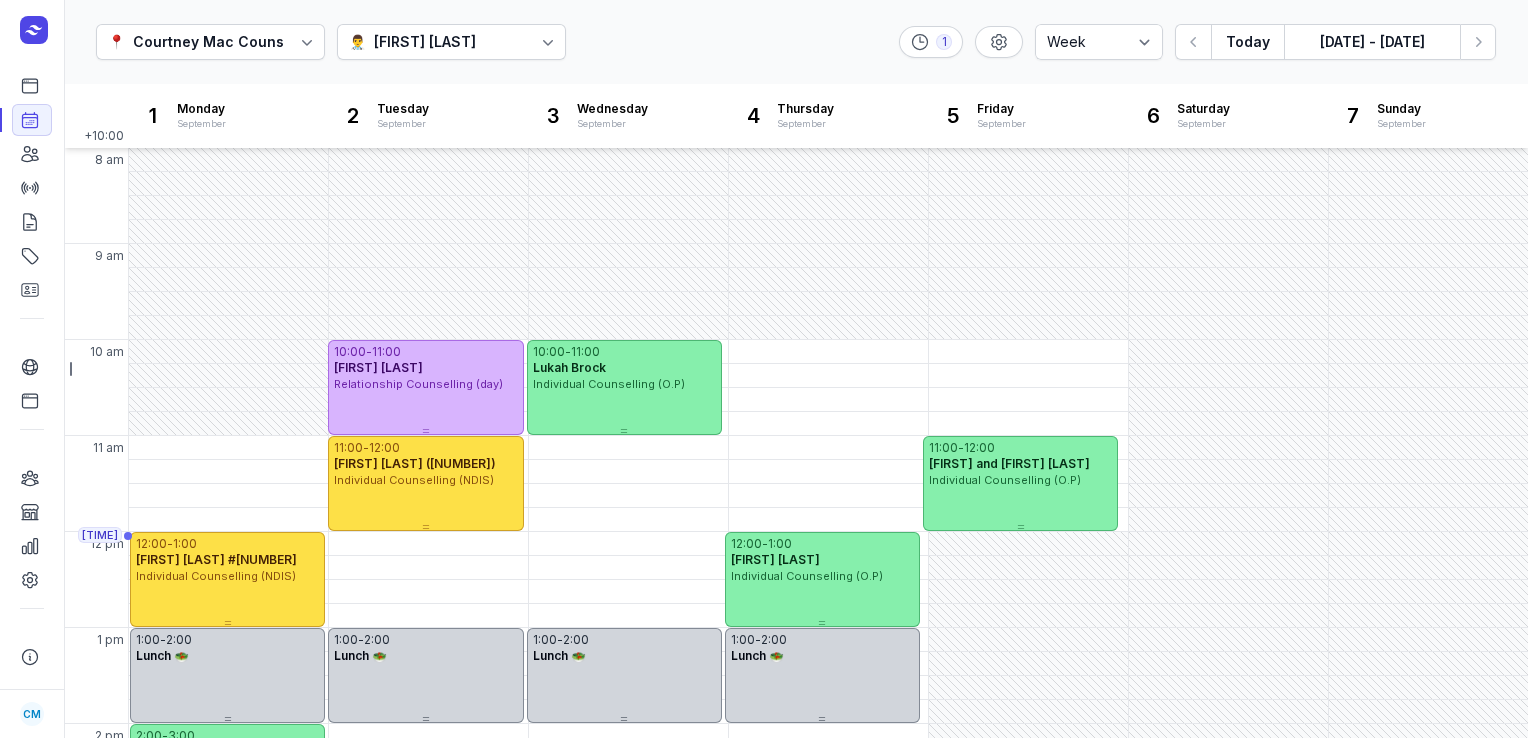 select on "week" 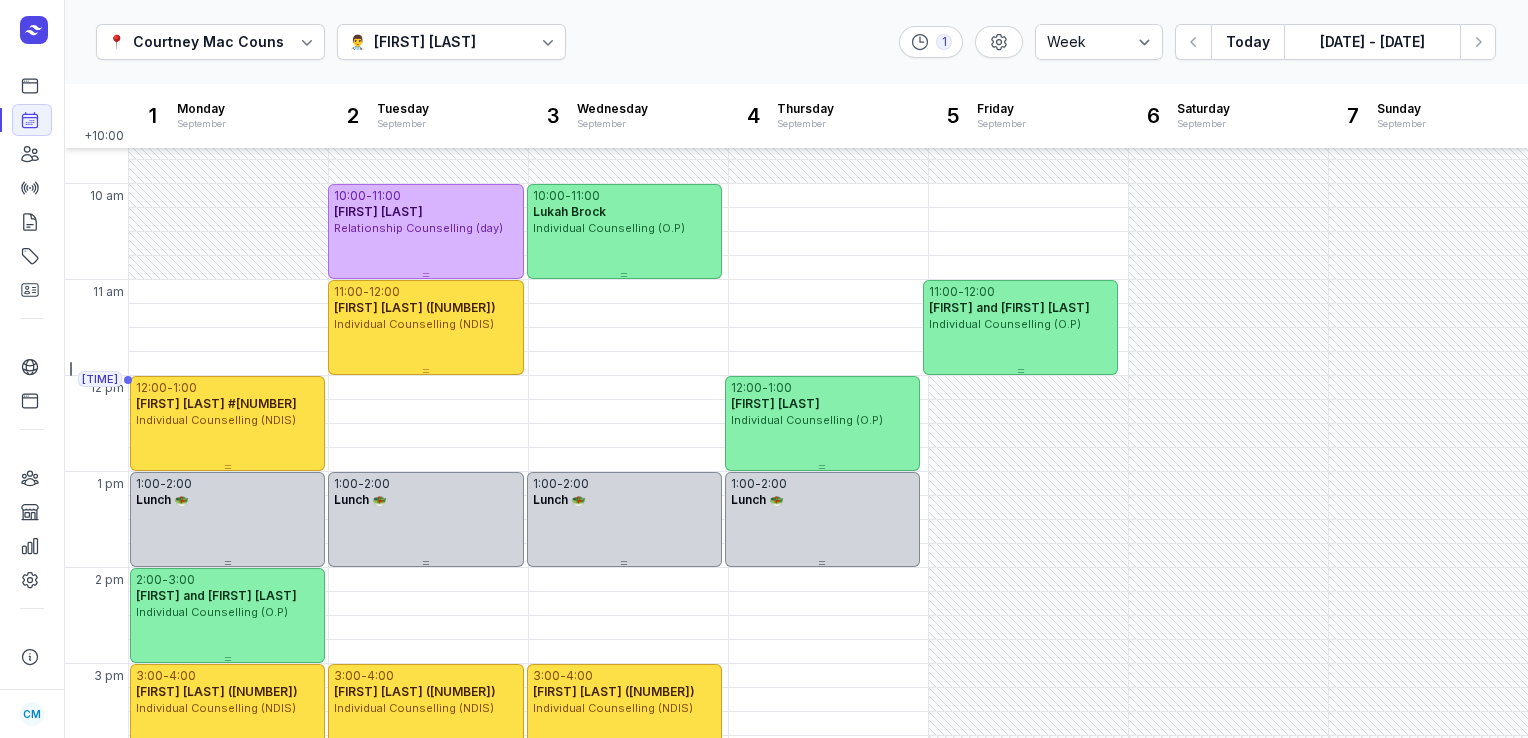 click on "Today" at bounding box center (1247, 42) 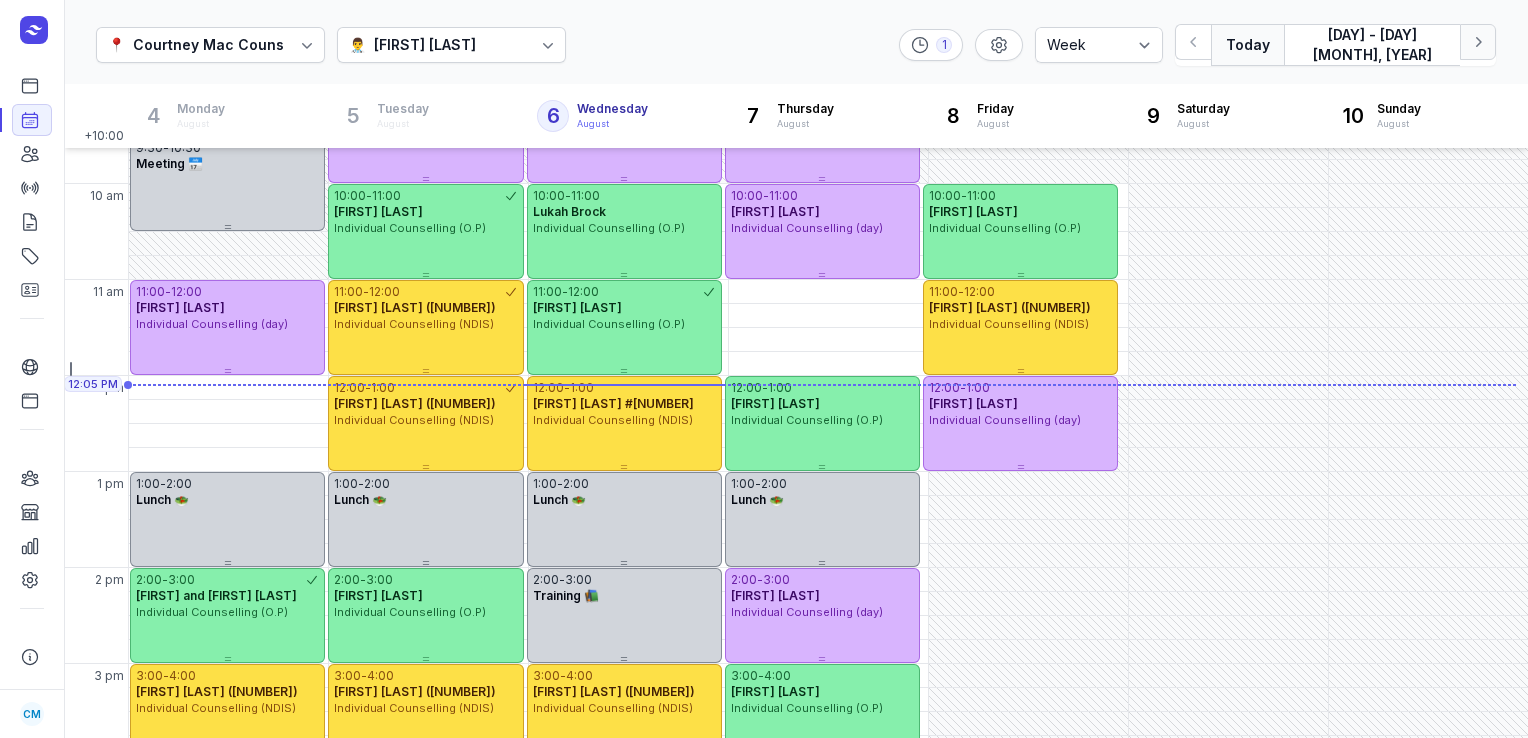 click 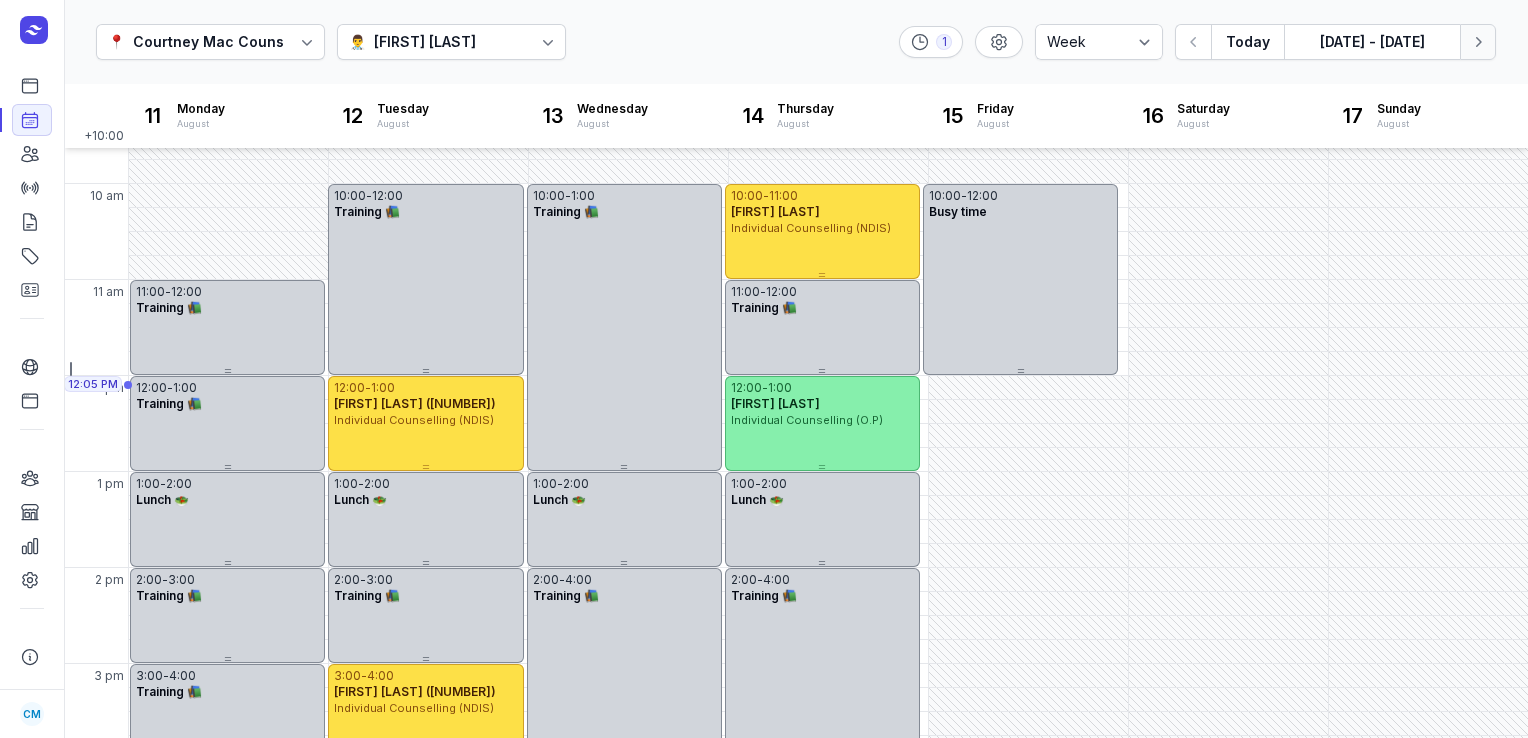 click 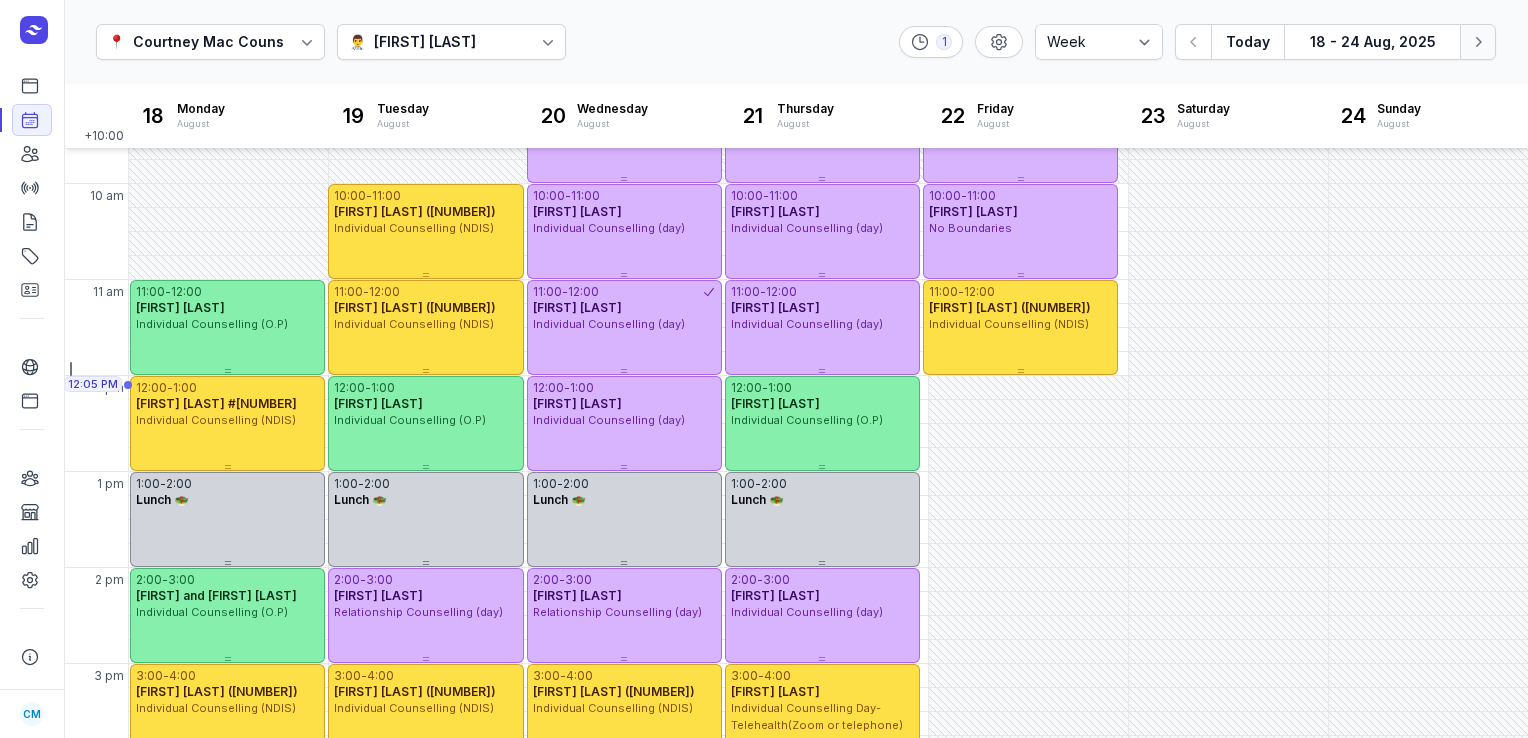 click 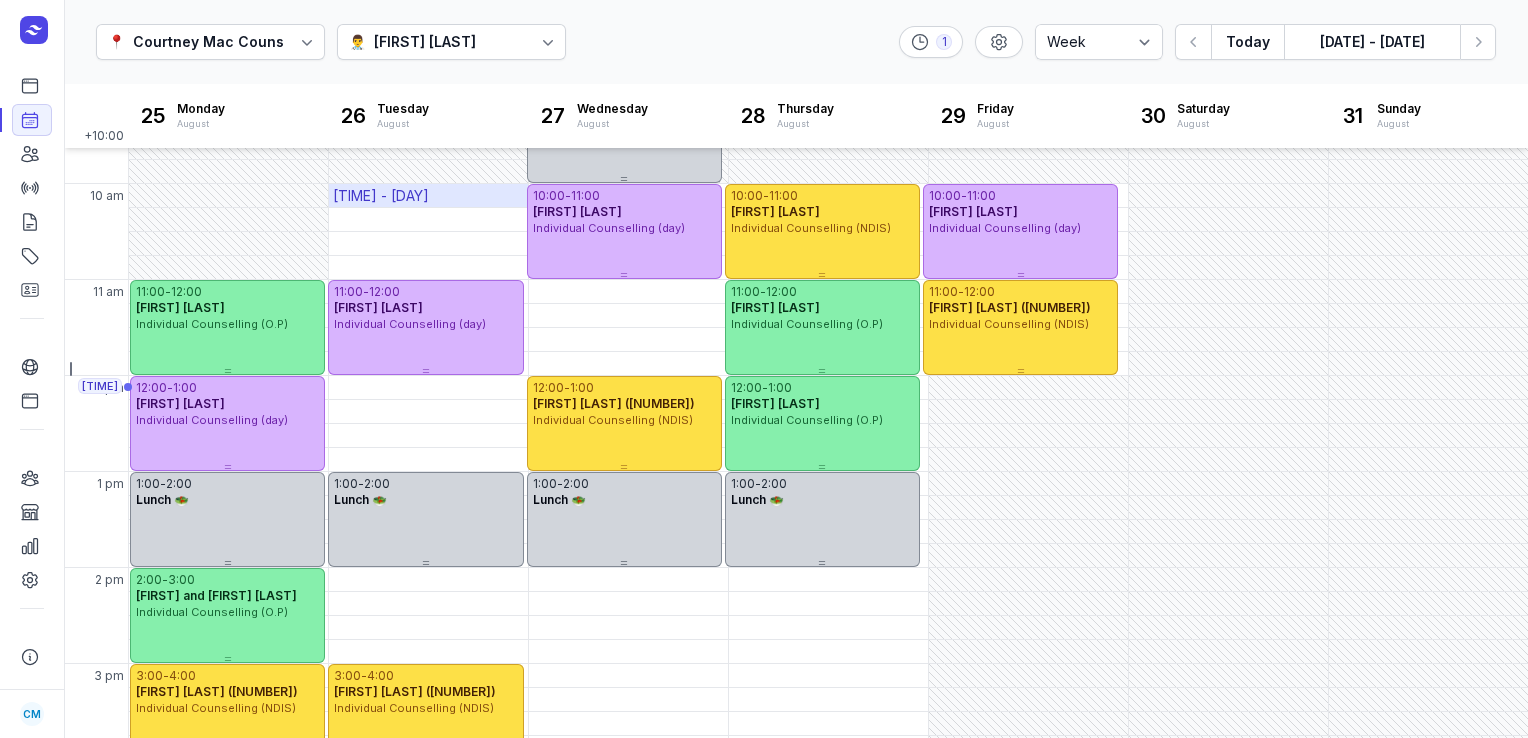 click on "[TIME] - [DAY]" at bounding box center (428, 195) 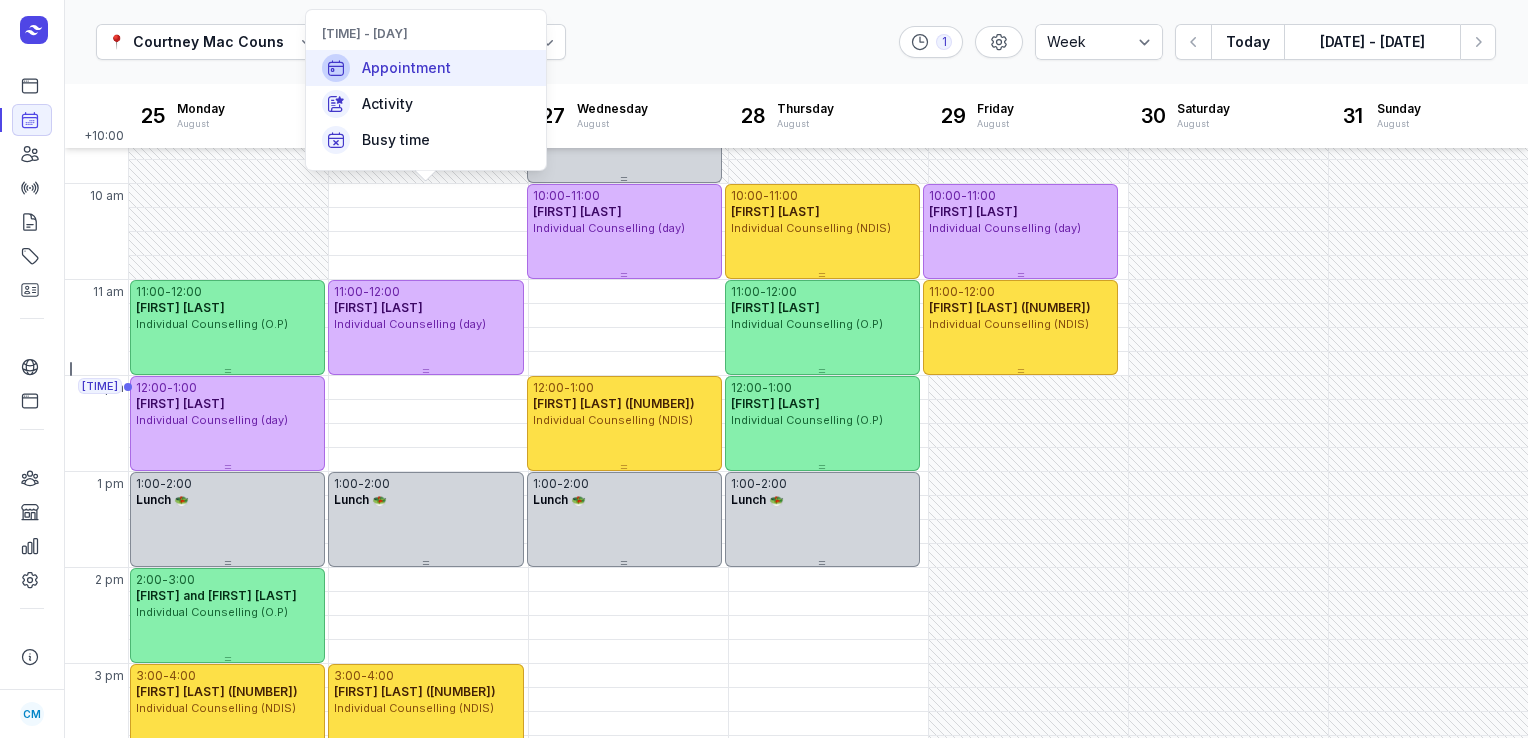 click on "Appointment" at bounding box center (406, 68) 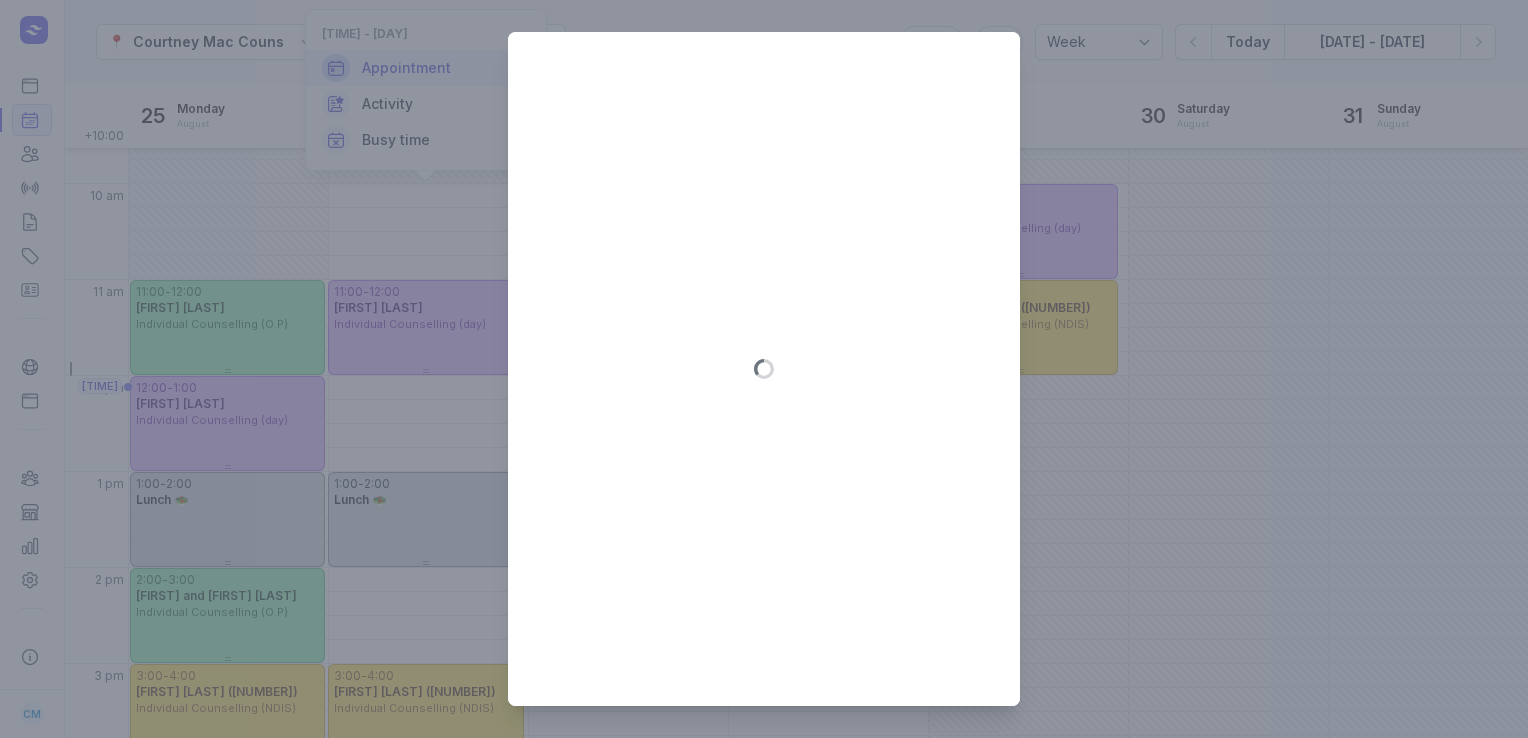 type on "[YEAR]-[MONTH]-[DAY]" 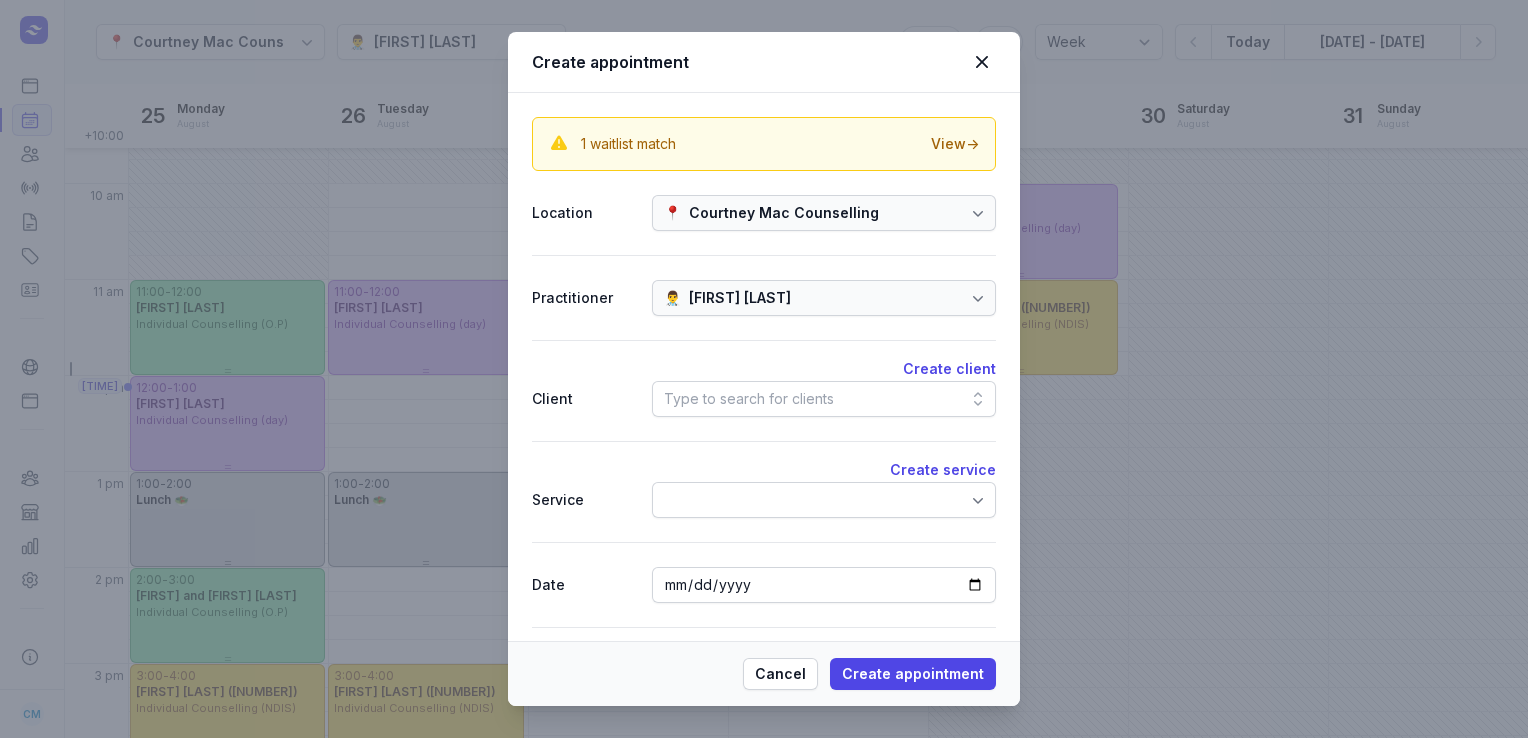 click on "Type to search for clients" 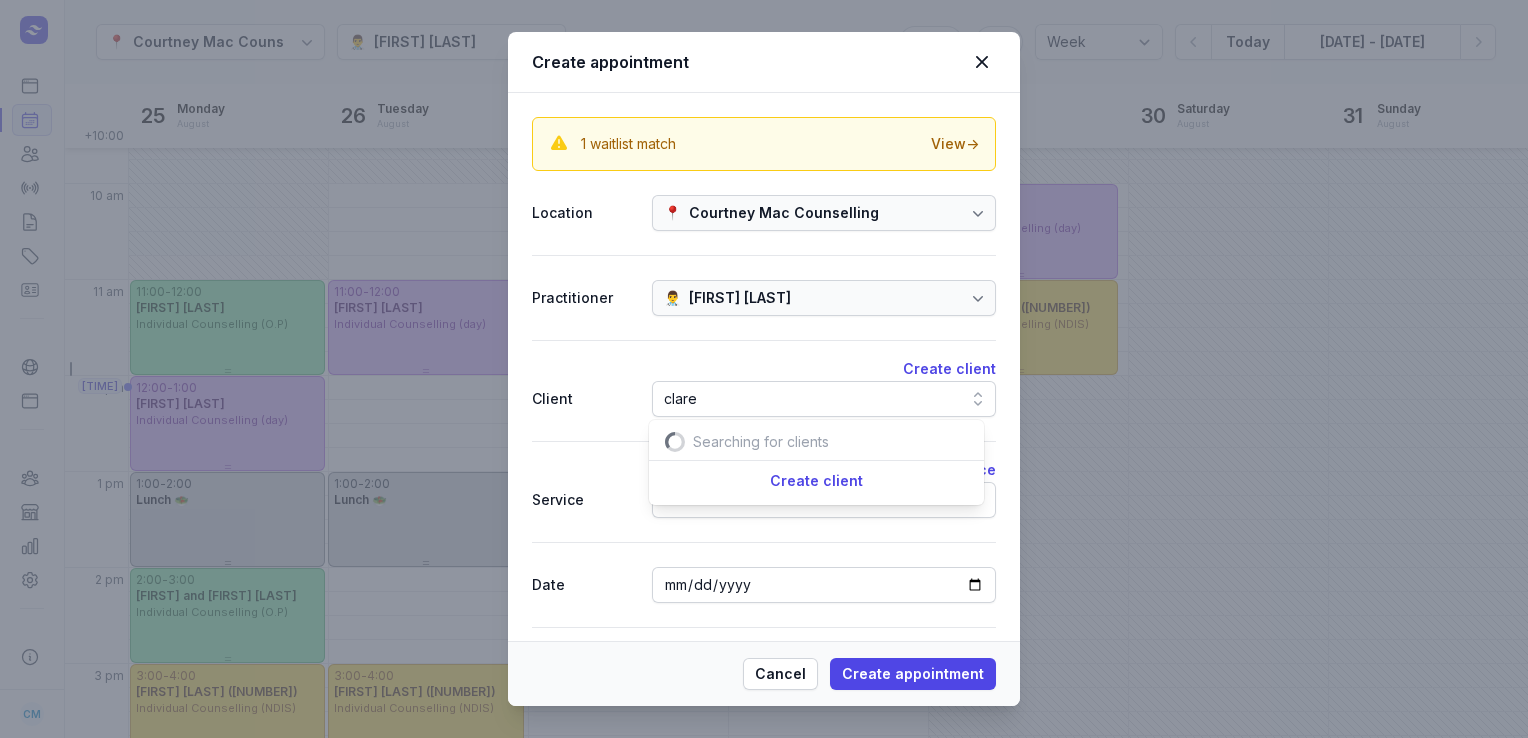 scroll, scrollTop: 0, scrollLeft: 30, axis: horizontal 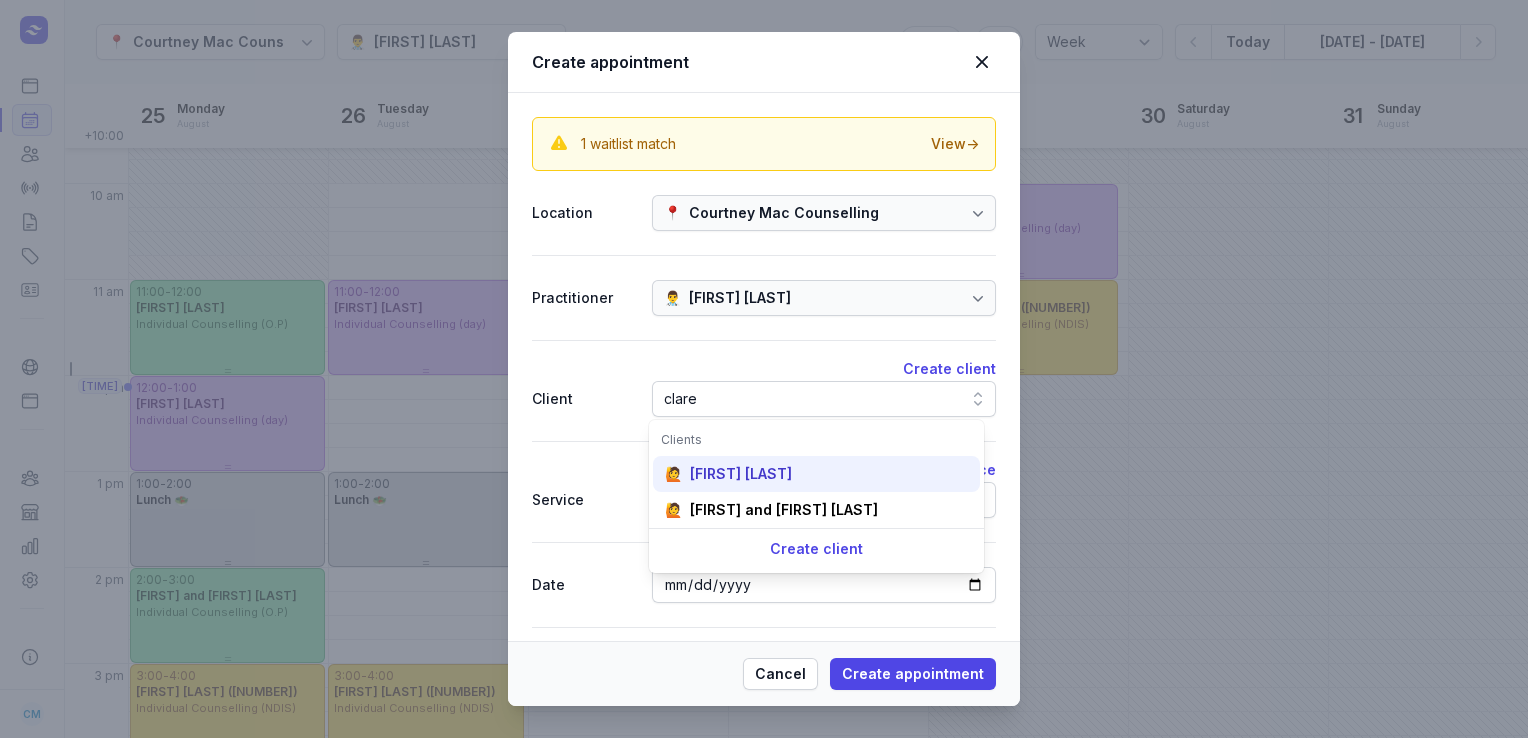 type on "clare" 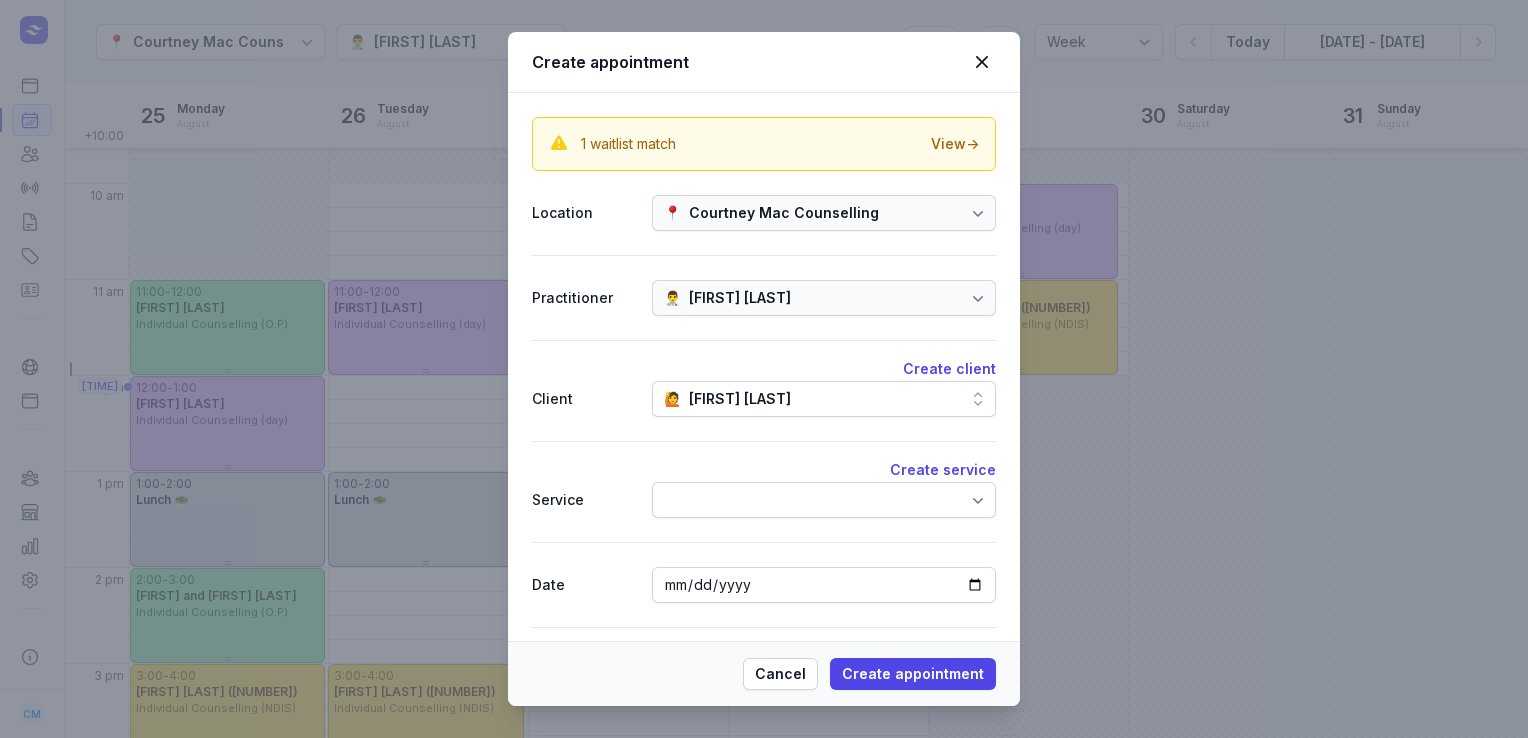 click at bounding box center [824, 500] 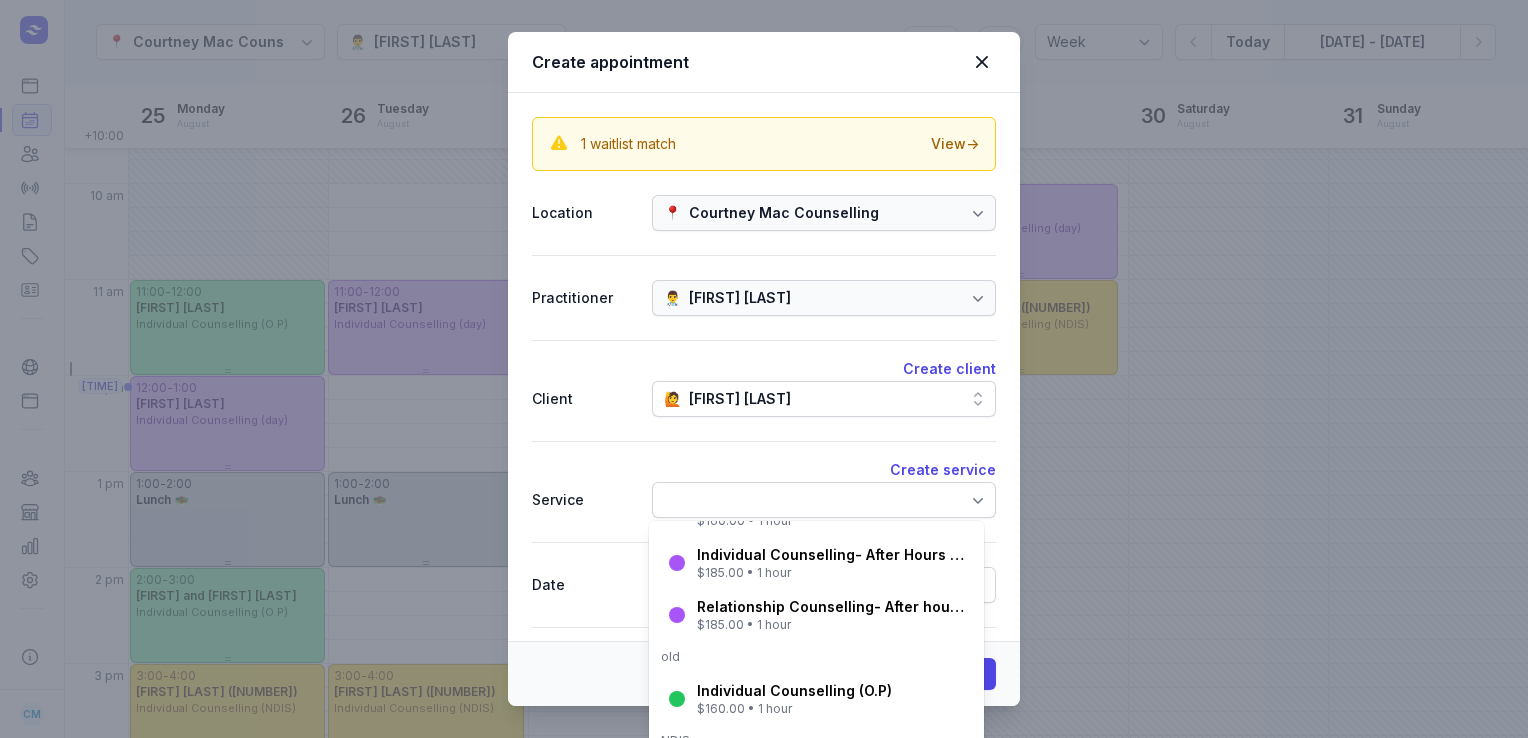scroll, scrollTop: 183, scrollLeft: 0, axis: vertical 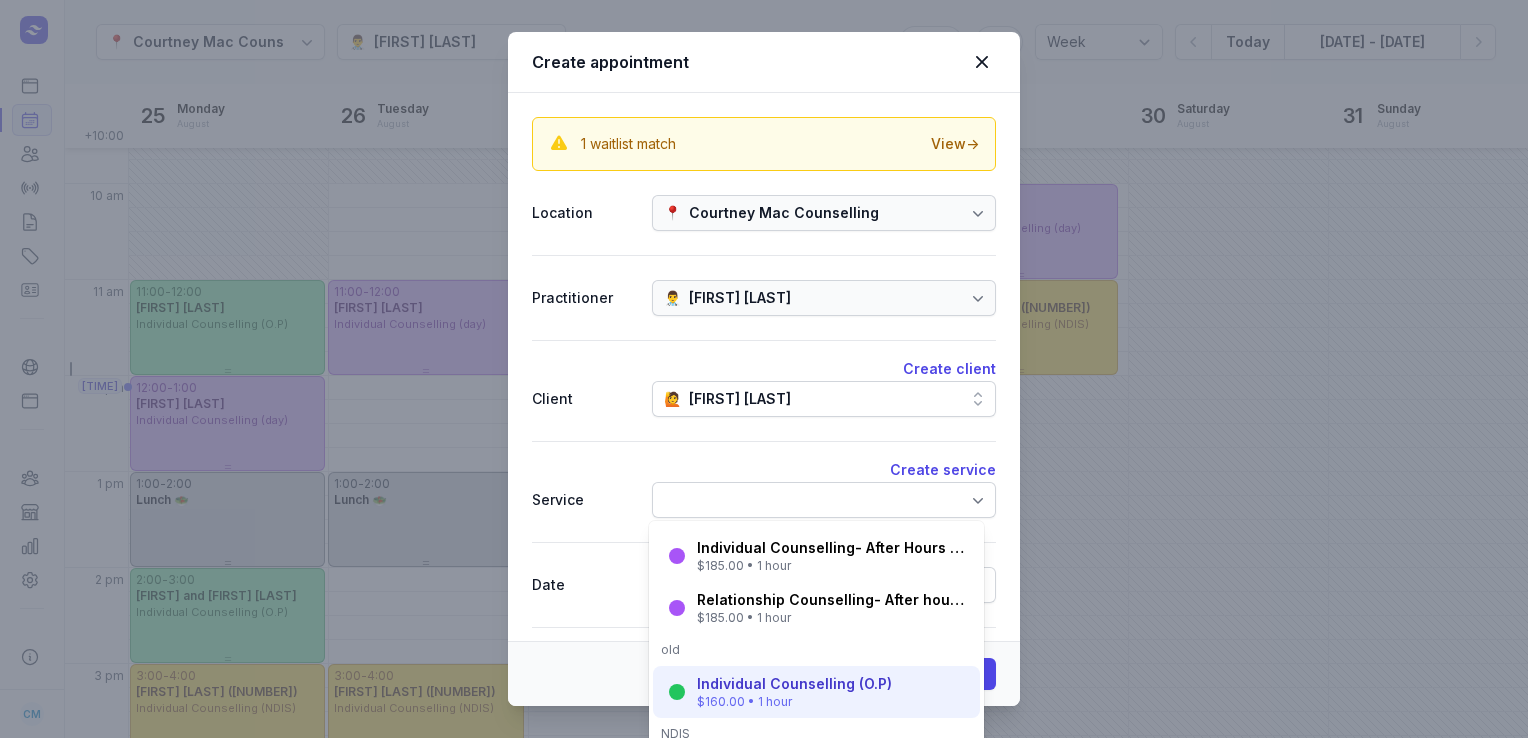click on "$160.00 • 1 hour" at bounding box center [794, 702] 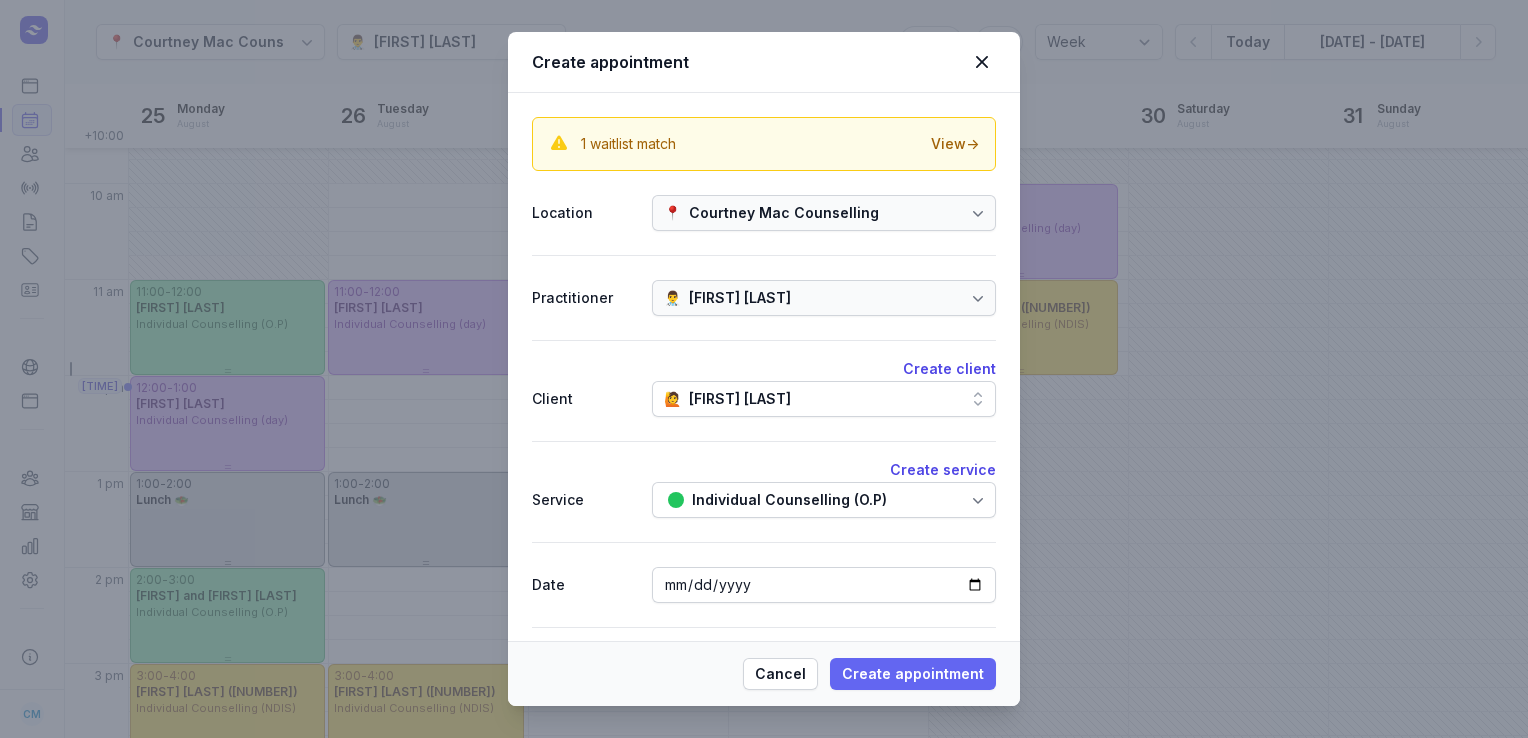 click on "Create appointment" at bounding box center (913, 674) 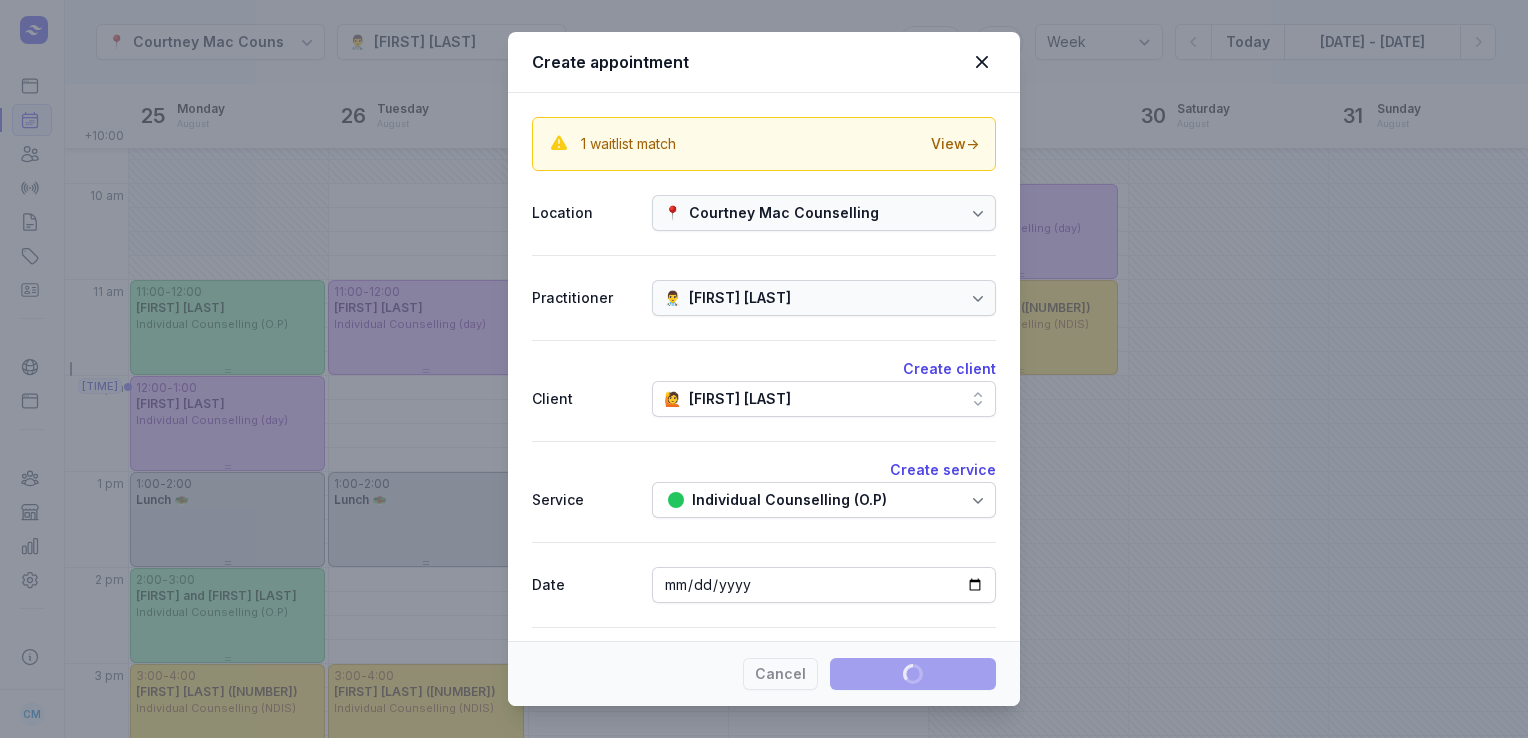 type 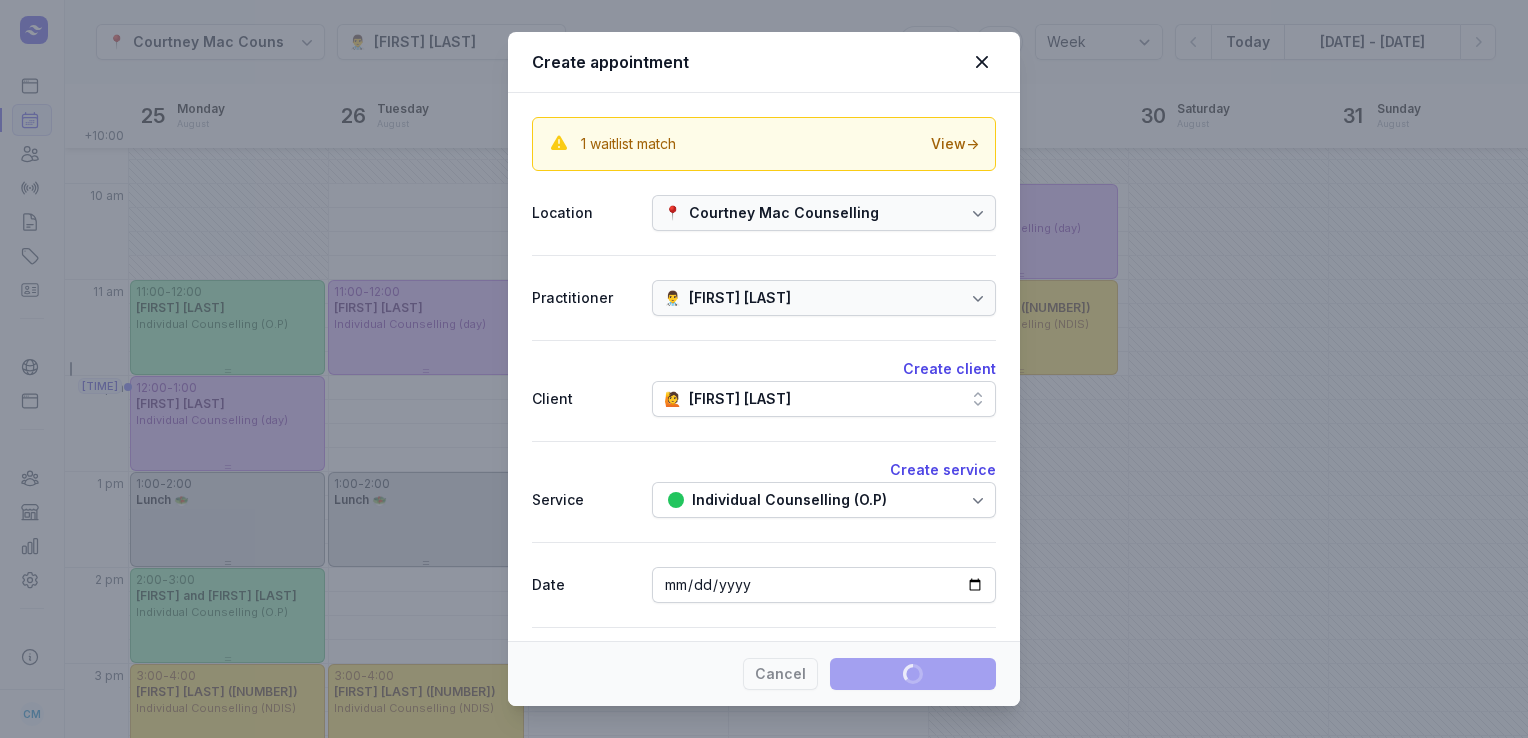 select 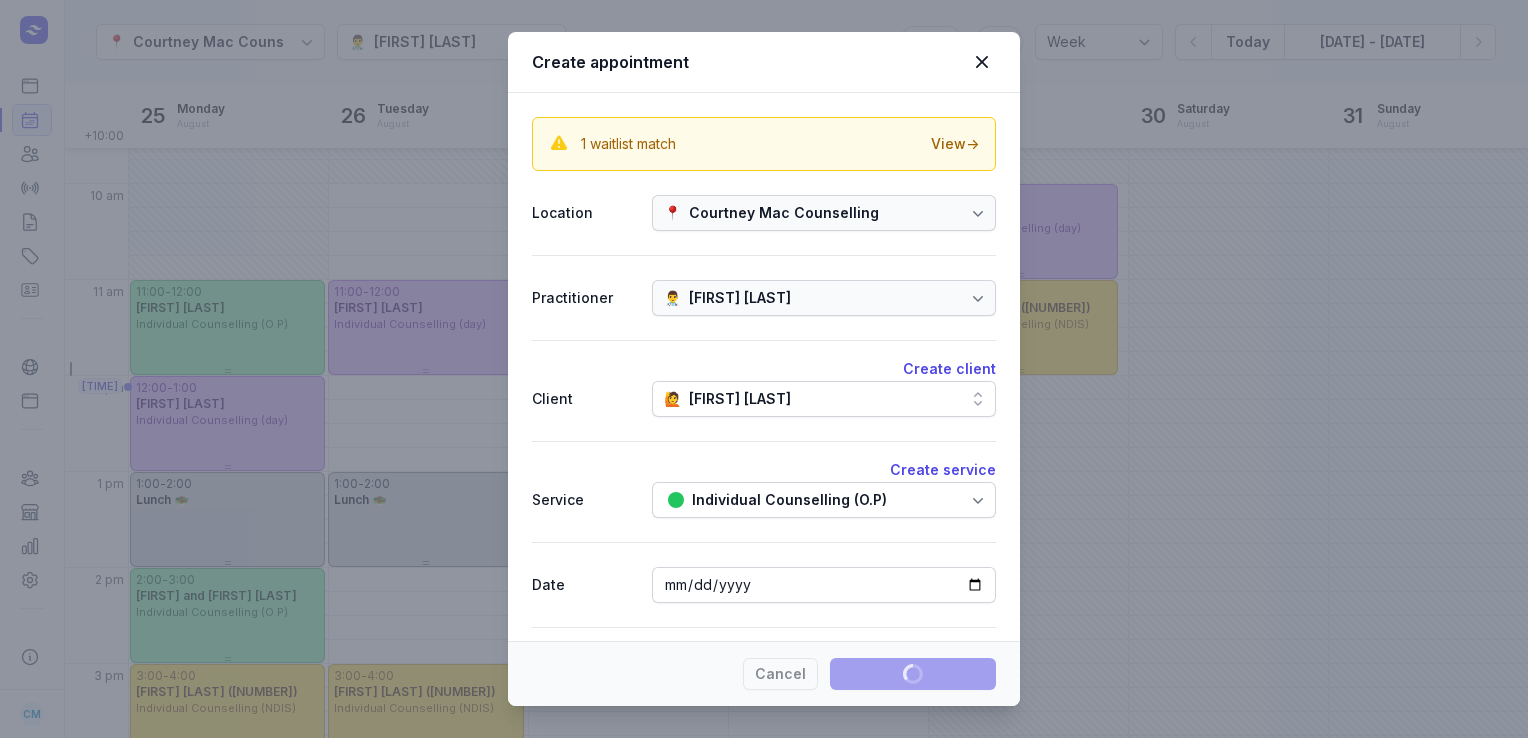 select 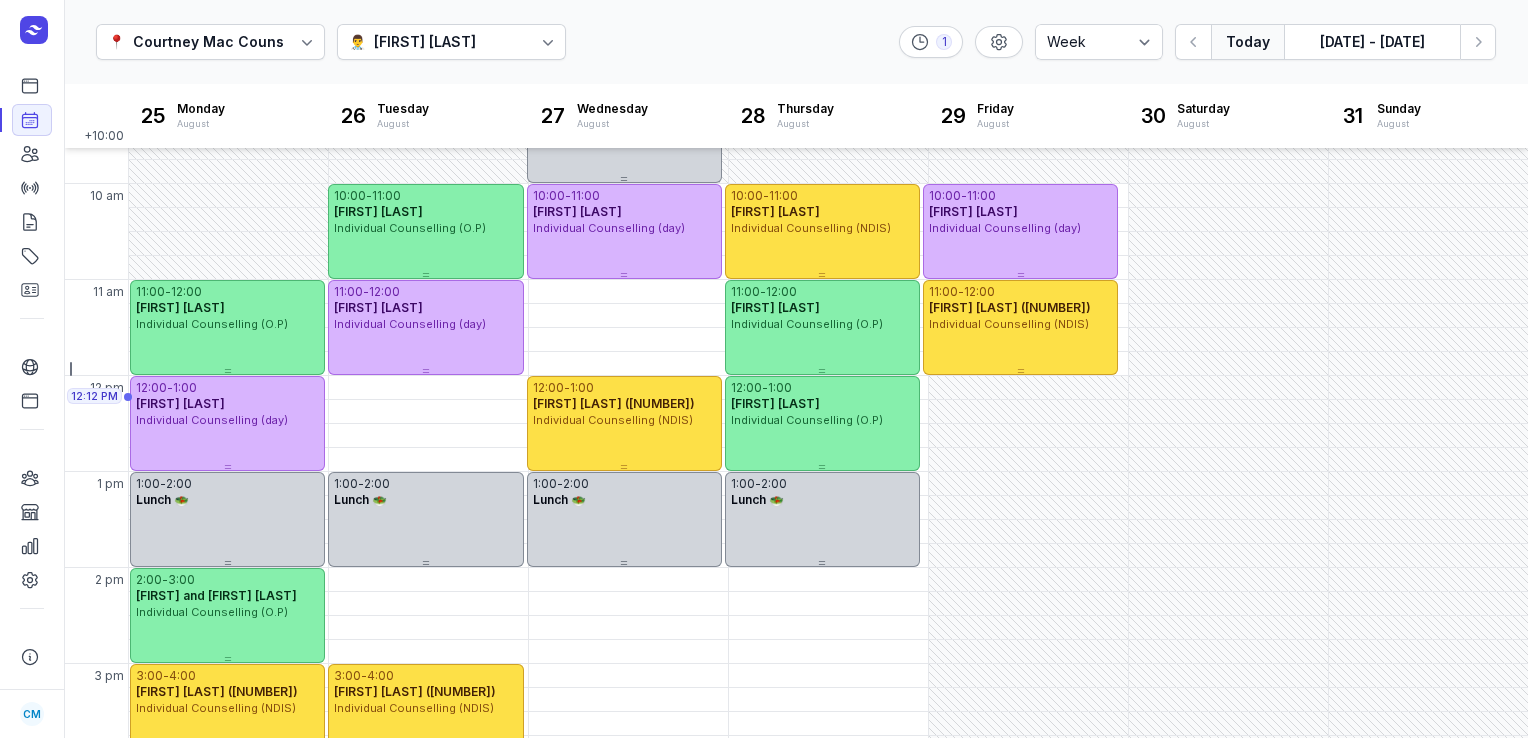 click on "Today" at bounding box center (1247, 42) 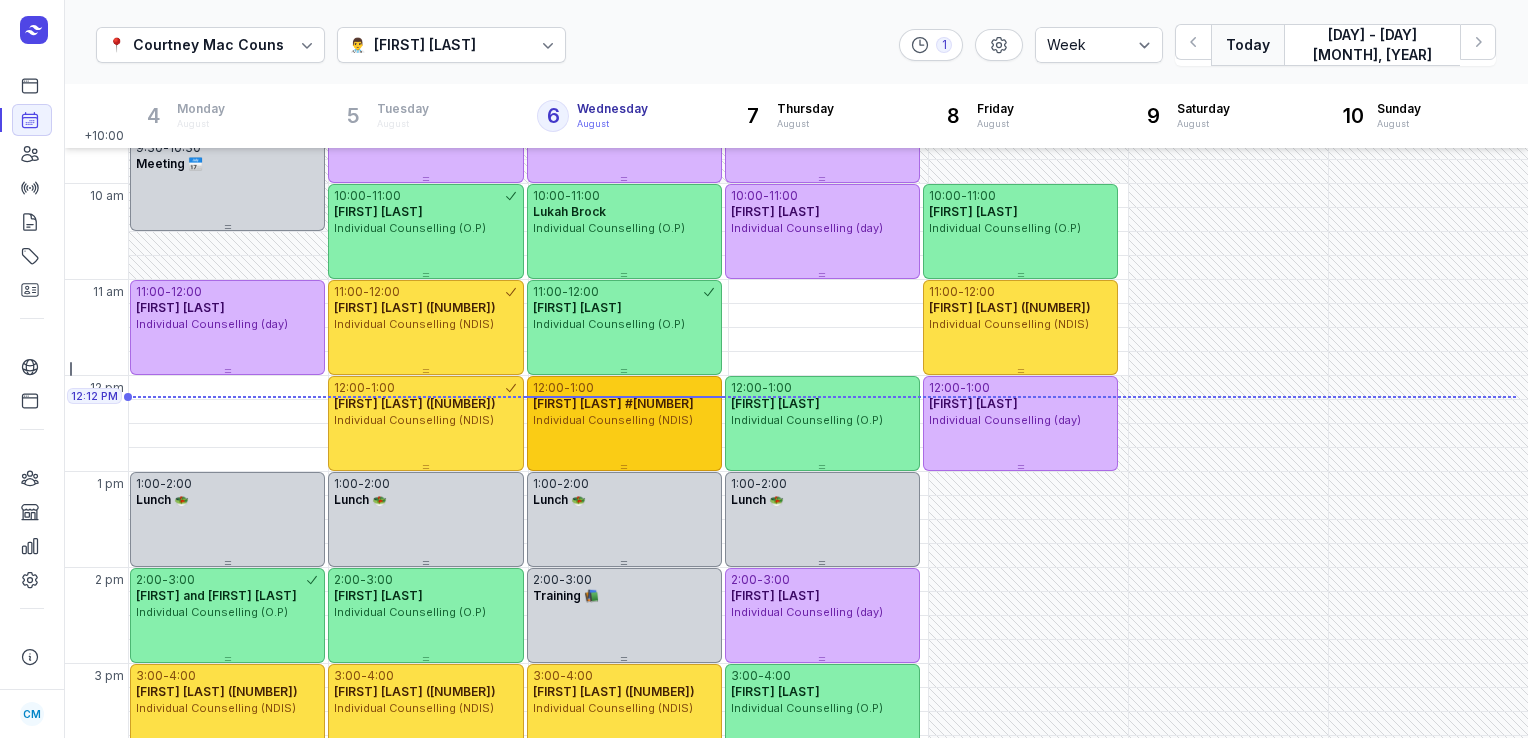 click on "[FIRST] [LAST] #[NUMBER]" at bounding box center (613, 403) 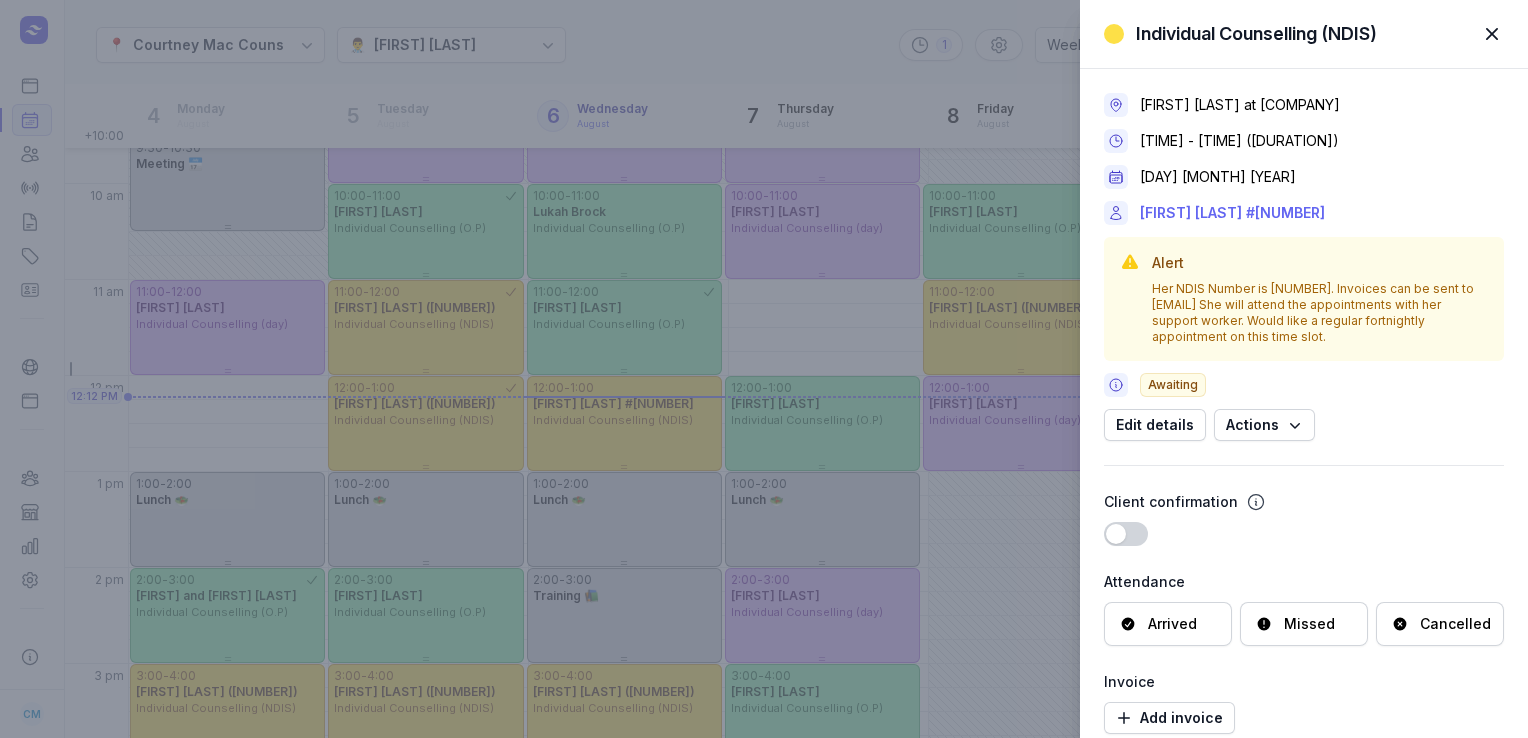 click on "[FIRST] [LAST] #[NUMBER]" at bounding box center (1232, 213) 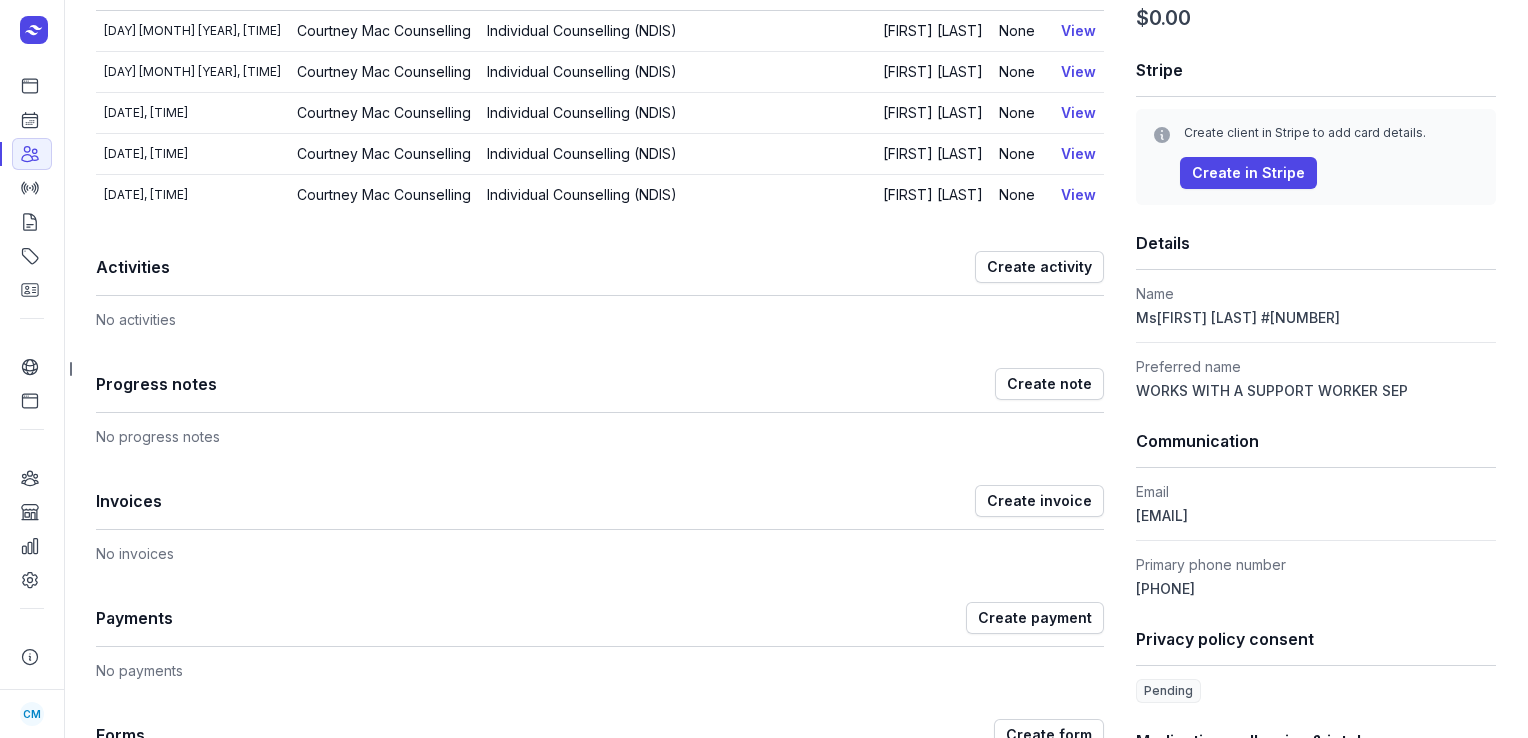 scroll, scrollTop: 0, scrollLeft: 0, axis: both 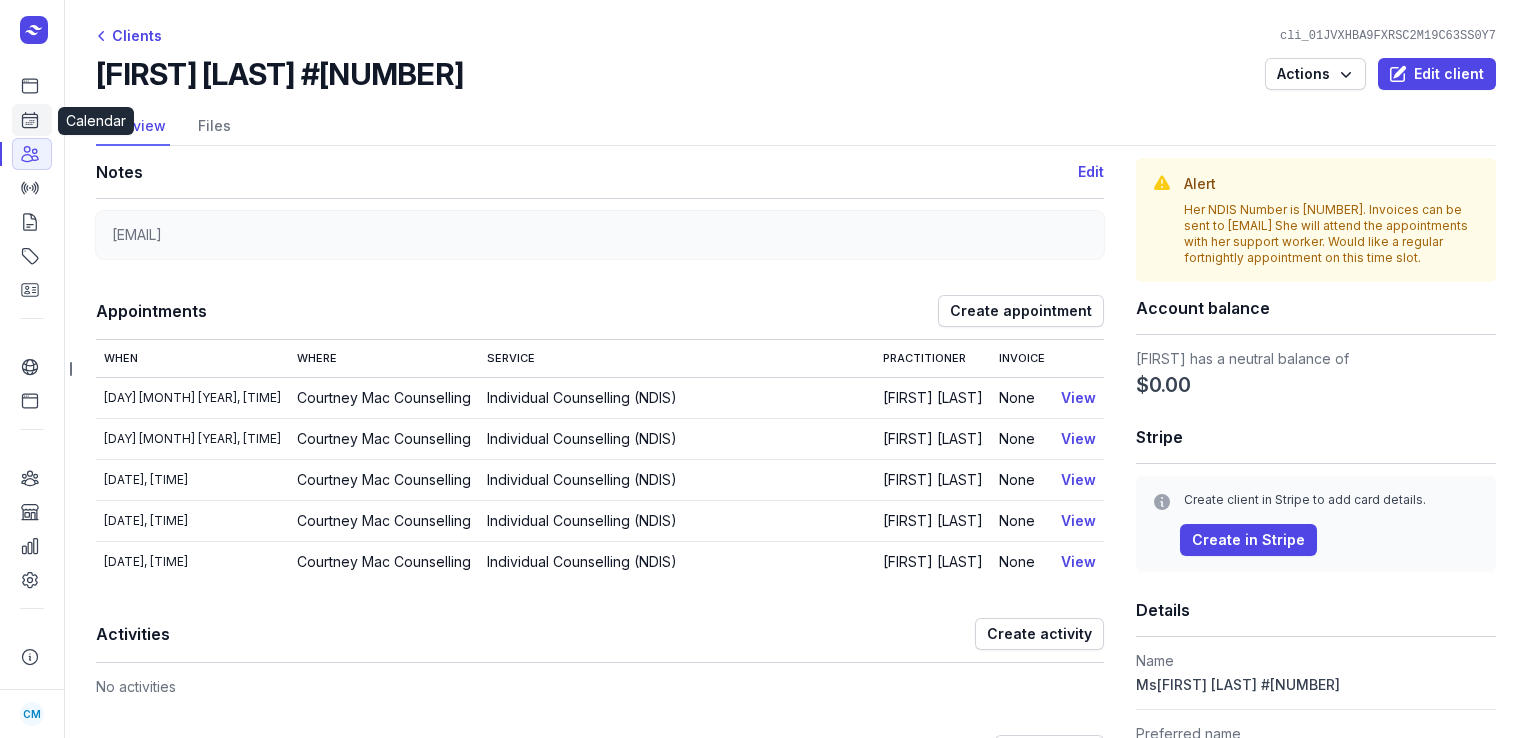 click 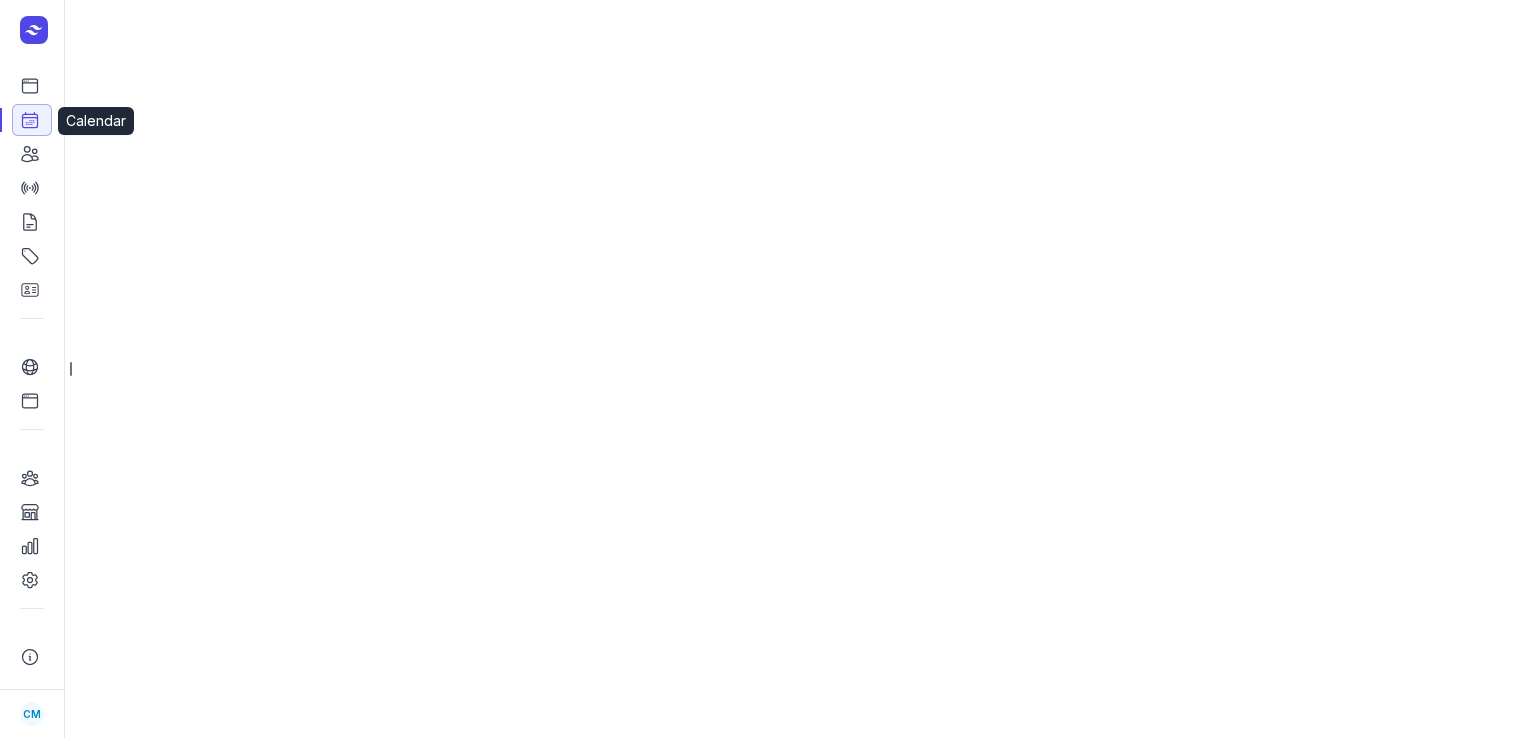 select on "week" 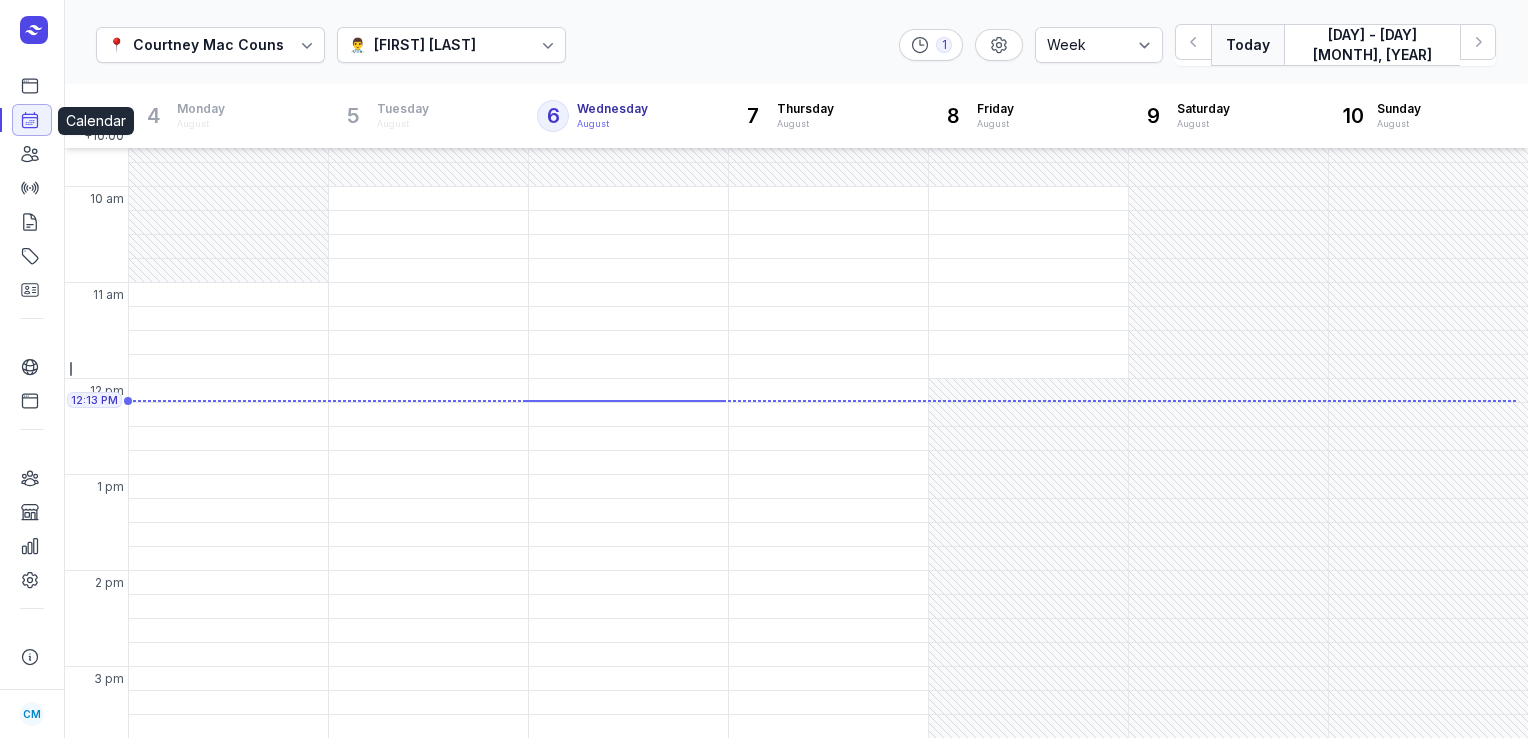 scroll, scrollTop: 155, scrollLeft: 0, axis: vertical 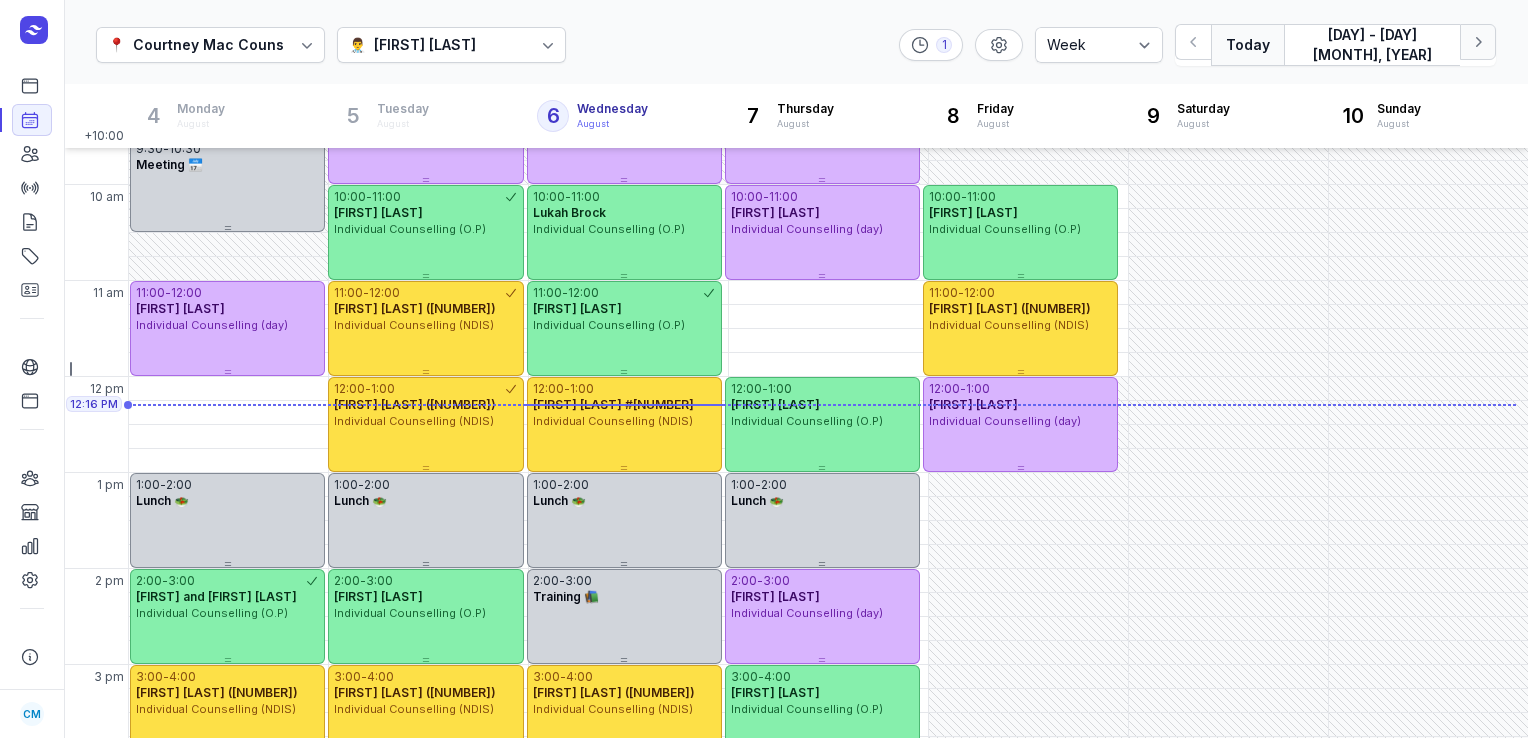 click 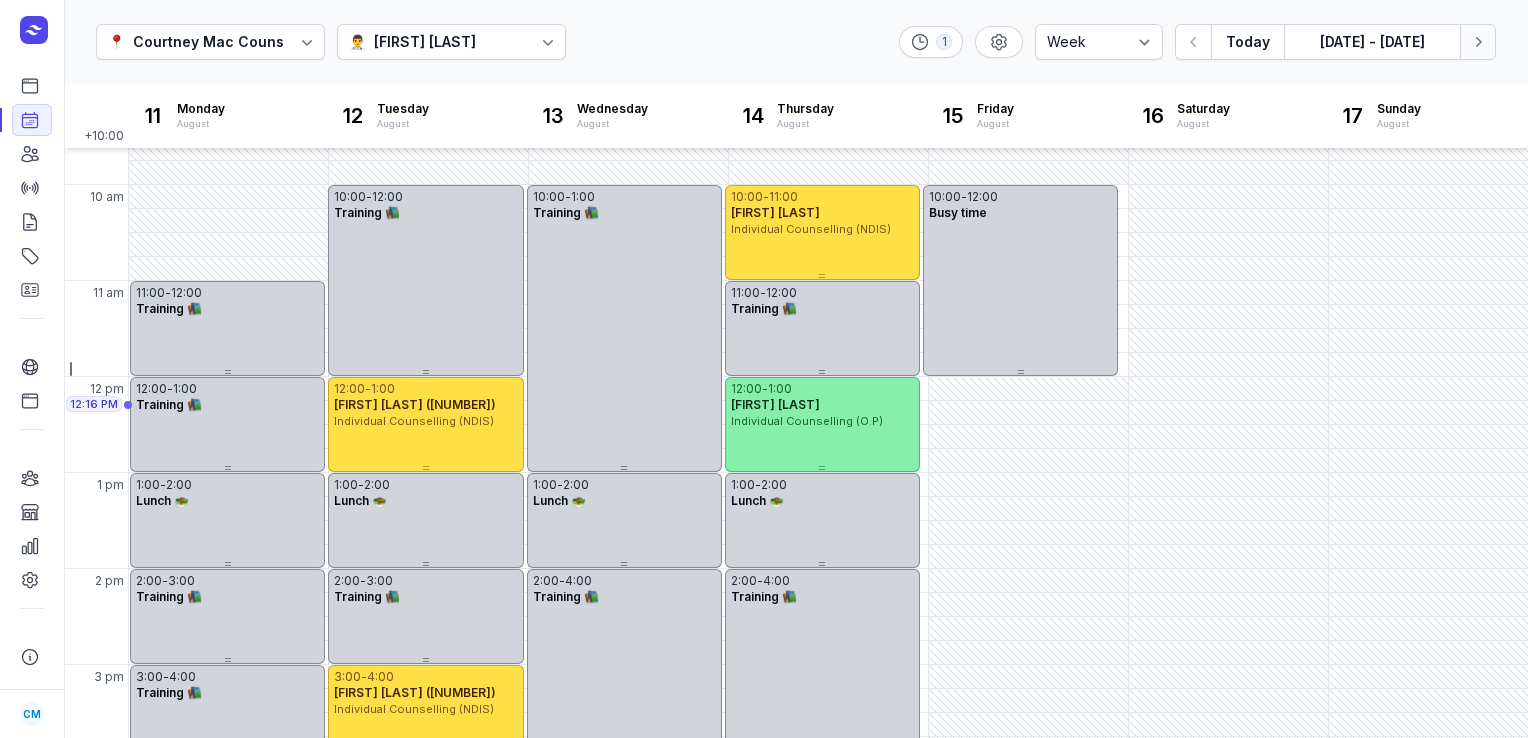 click 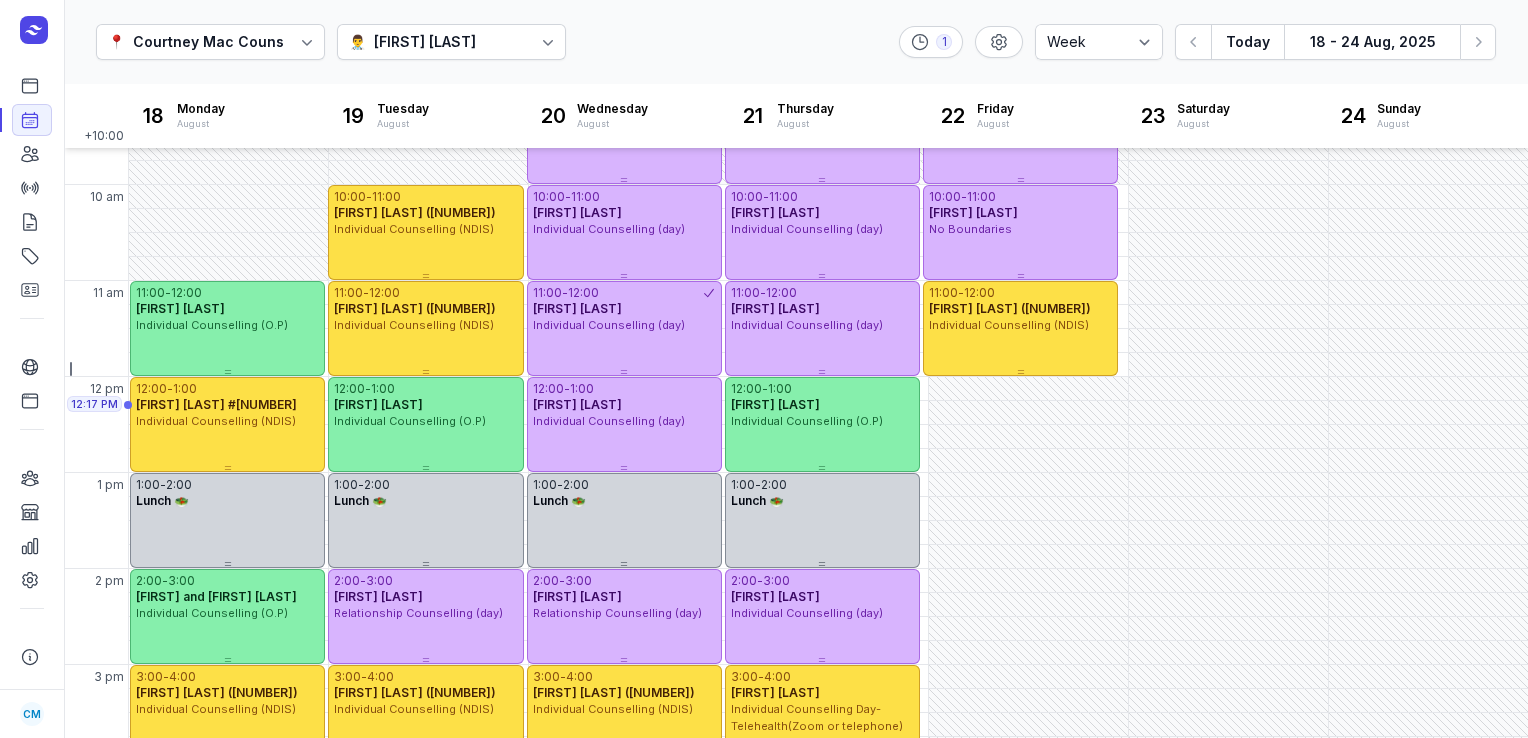 click on "👨‍⚕️ [FIRST] [LAST]" at bounding box center [415, 42] 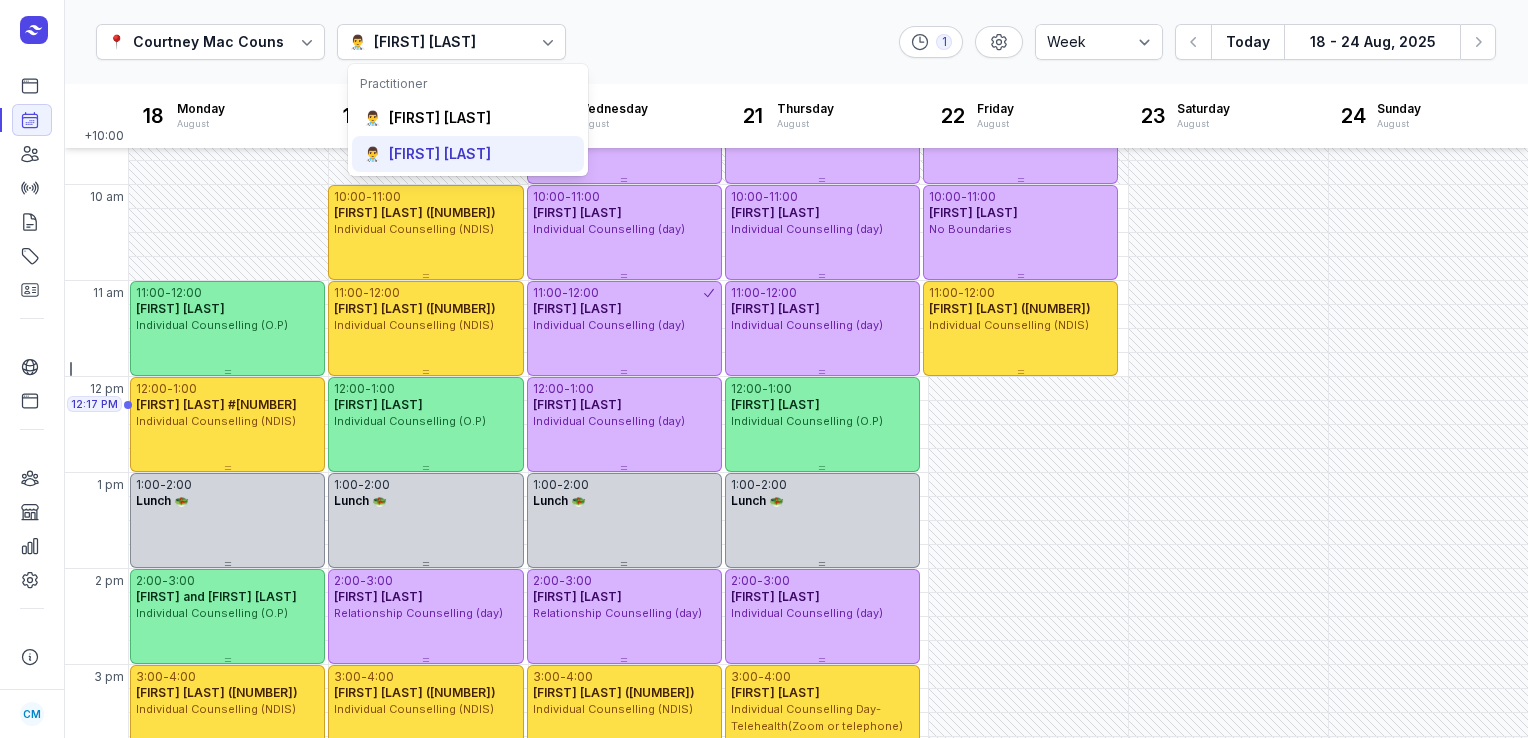 click on "👨‍⚕️ [FIRST] [LAST]" 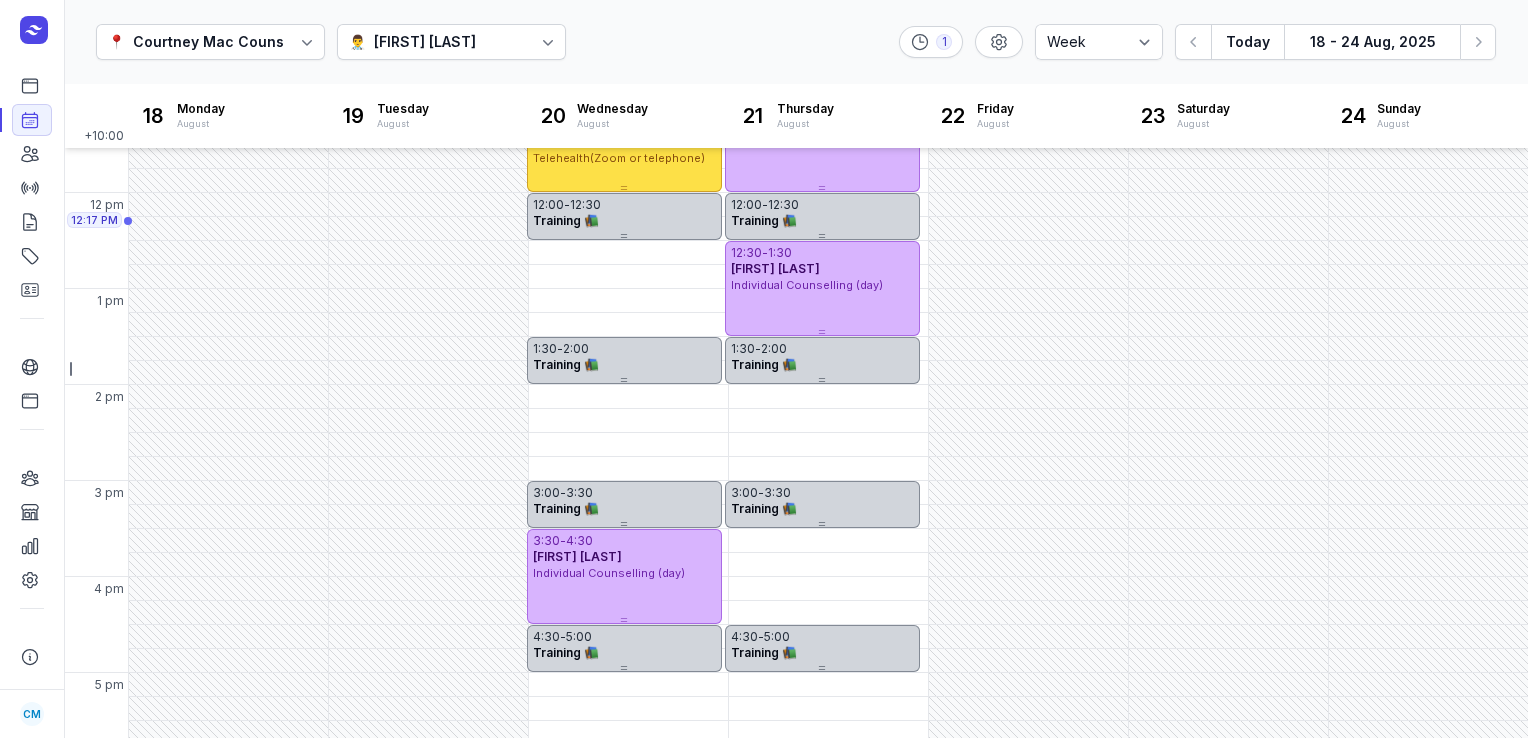 scroll, scrollTop: 561, scrollLeft: 0, axis: vertical 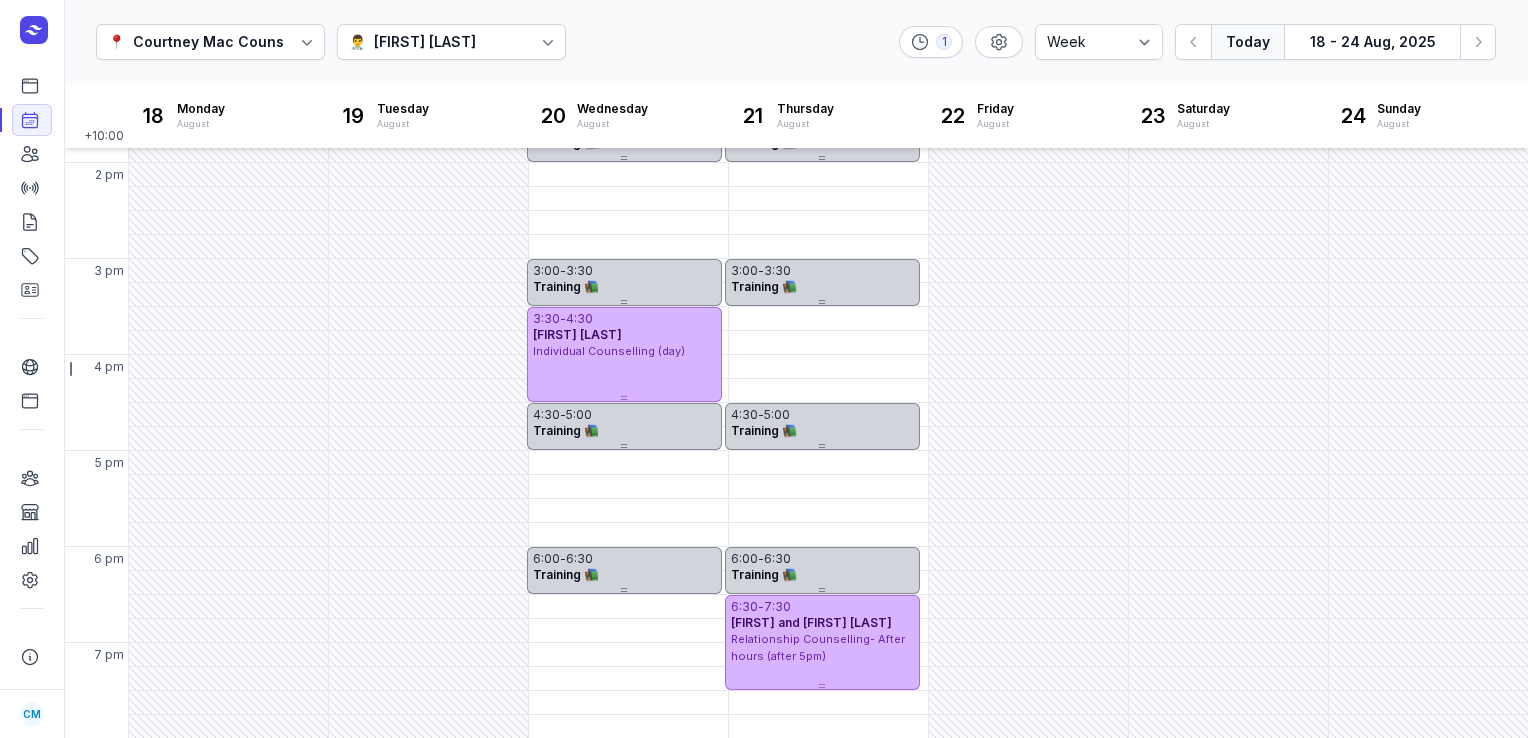 click on "Today" at bounding box center (1247, 42) 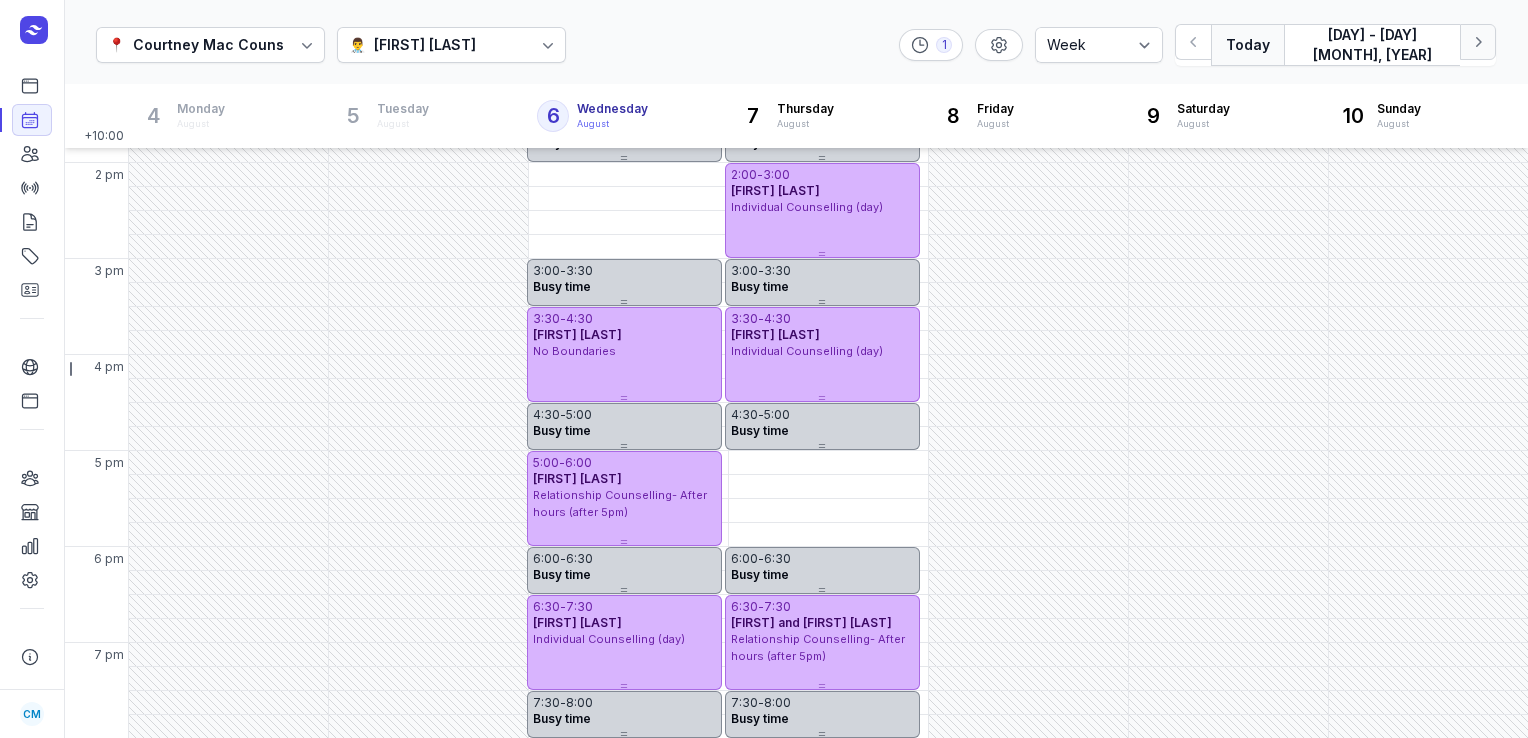 click 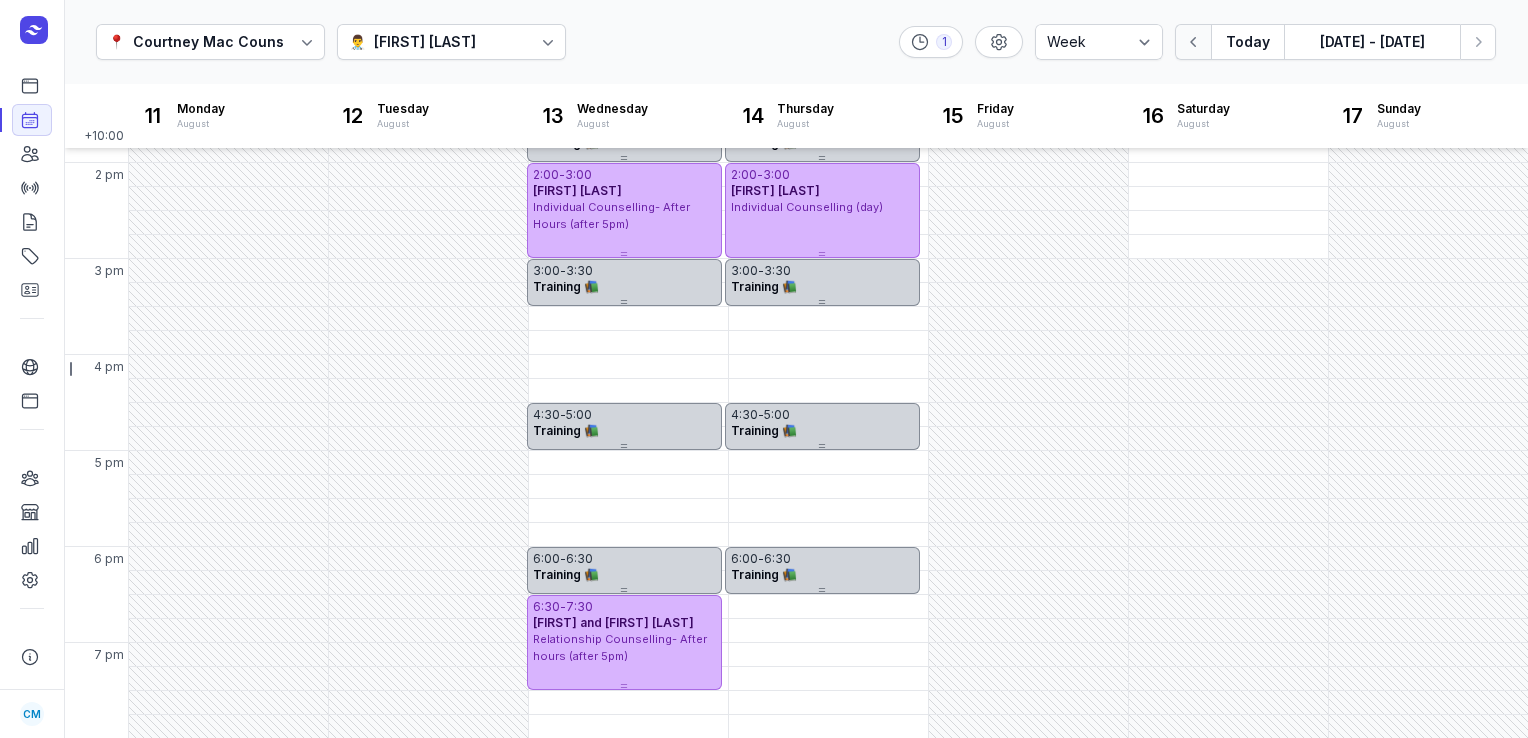 click 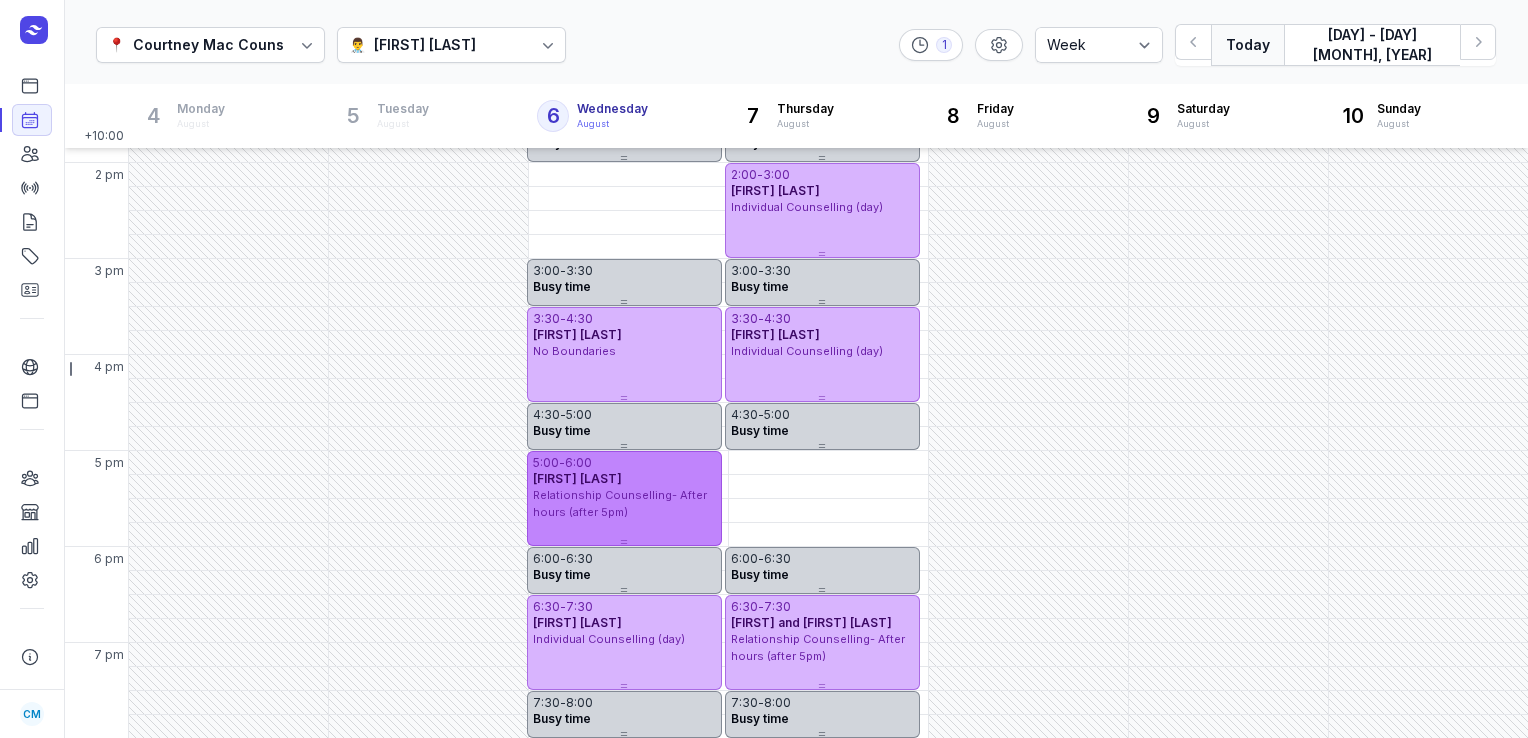 click on "[FIRST] [LAST]" at bounding box center [577, 478] 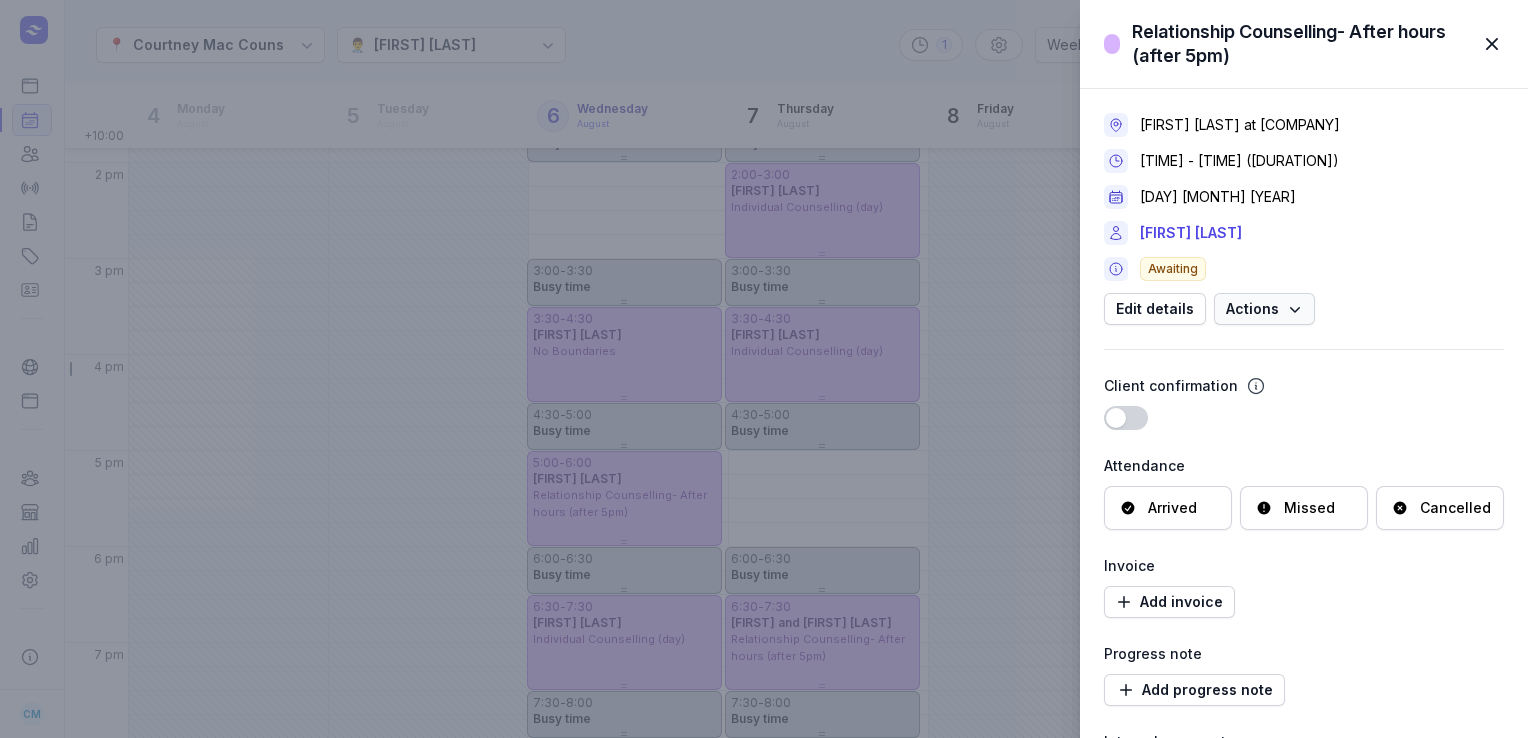 click on "Actions" at bounding box center (1264, 309) 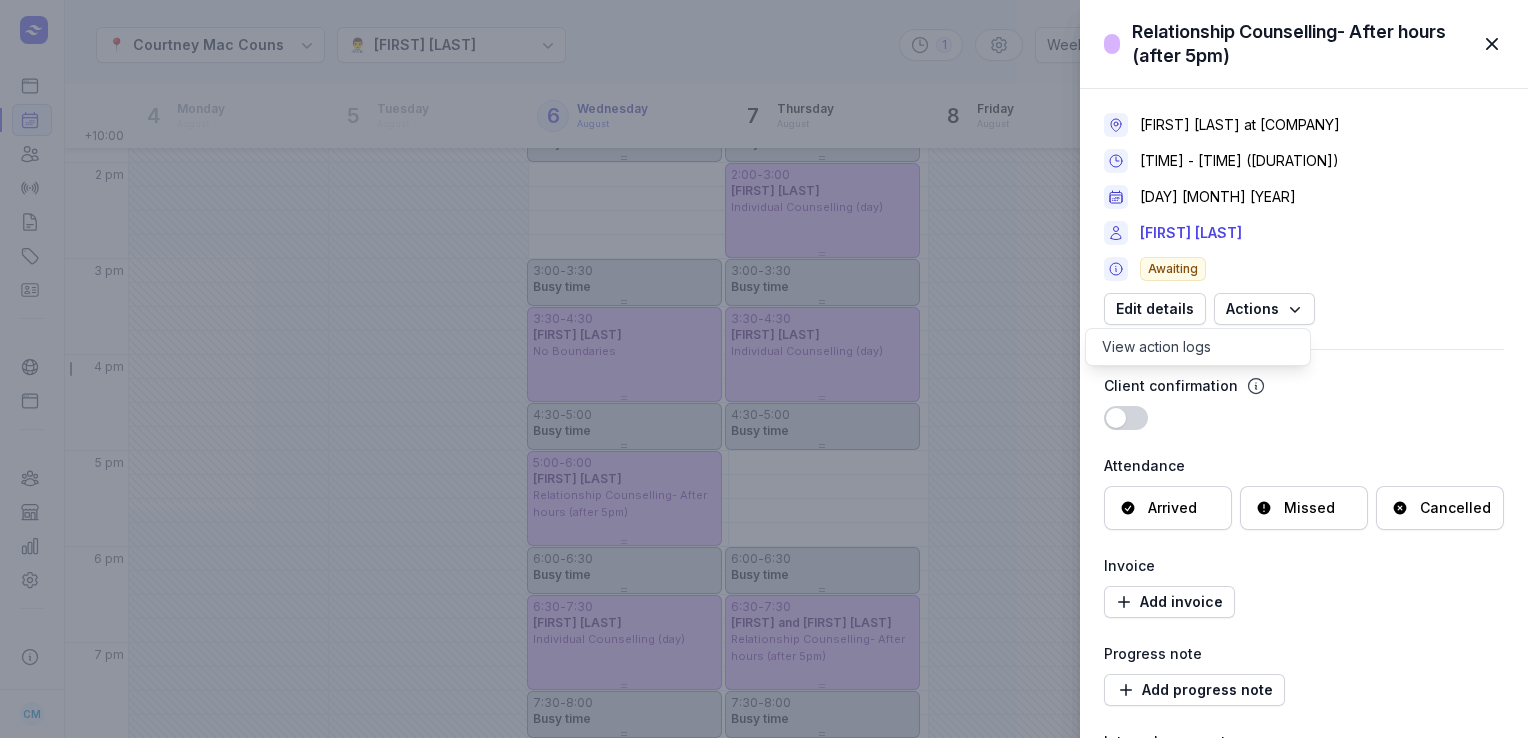 click on "Edit details   Actions" at bounding box center [1304, 309] 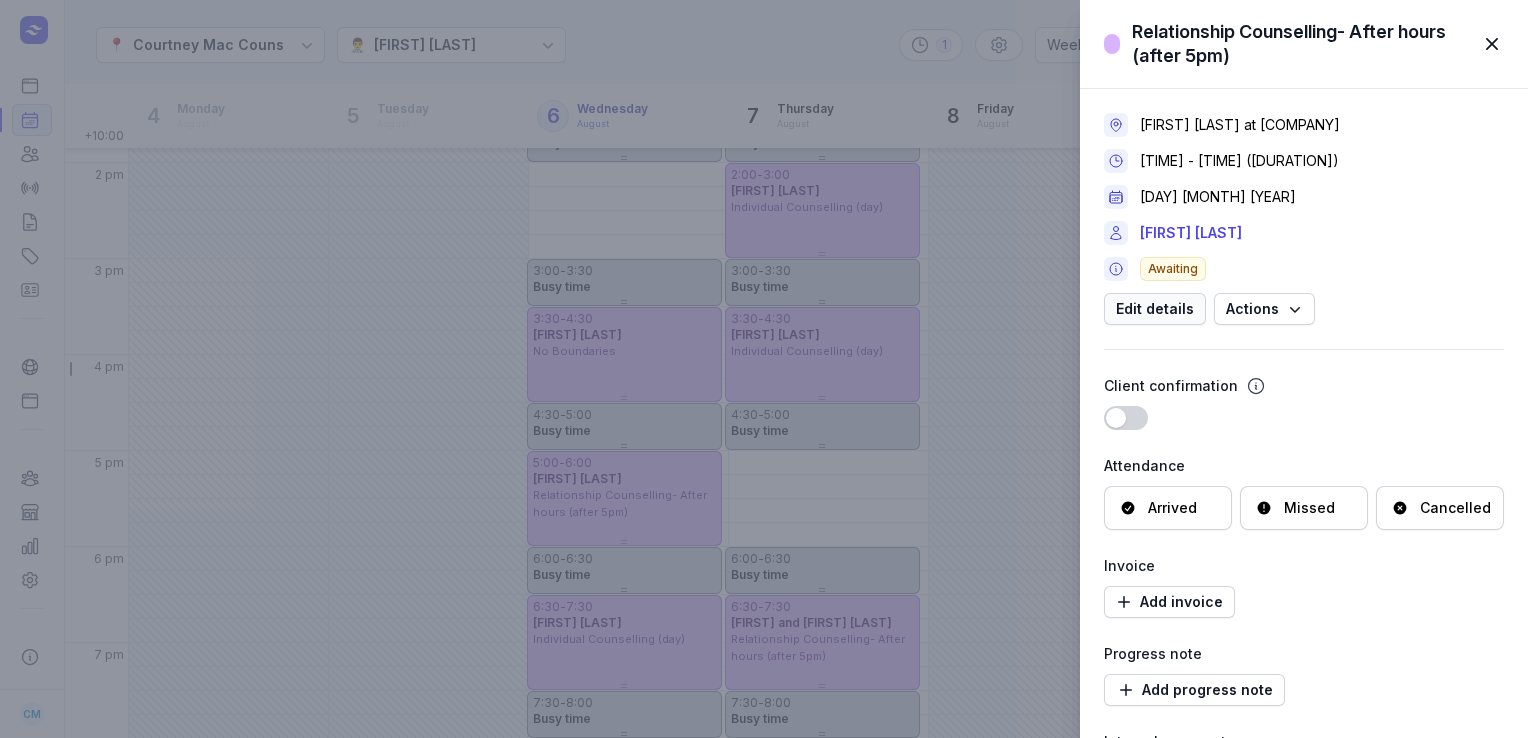 click on "Edit details" at bounding box center (1155, 309) 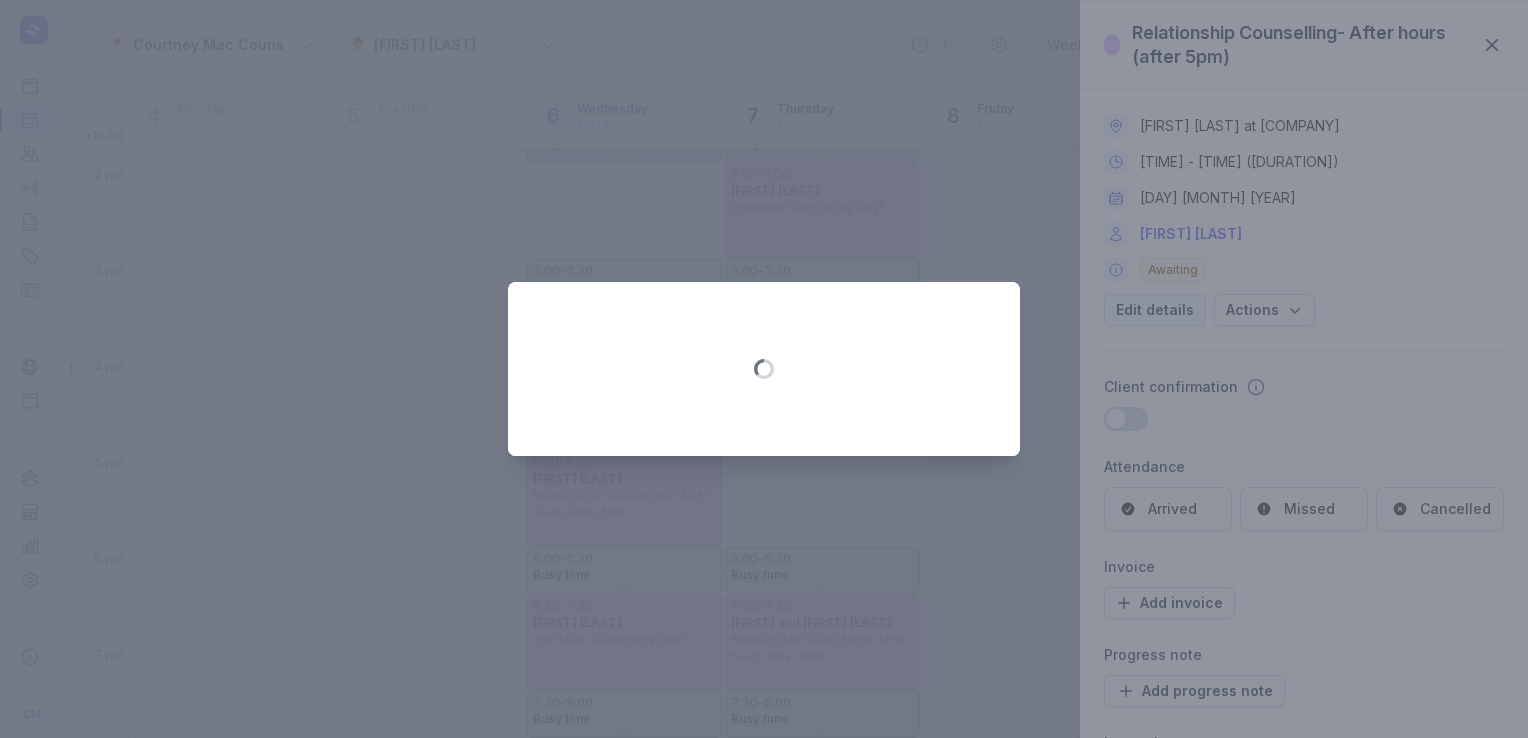 select on "17:00" 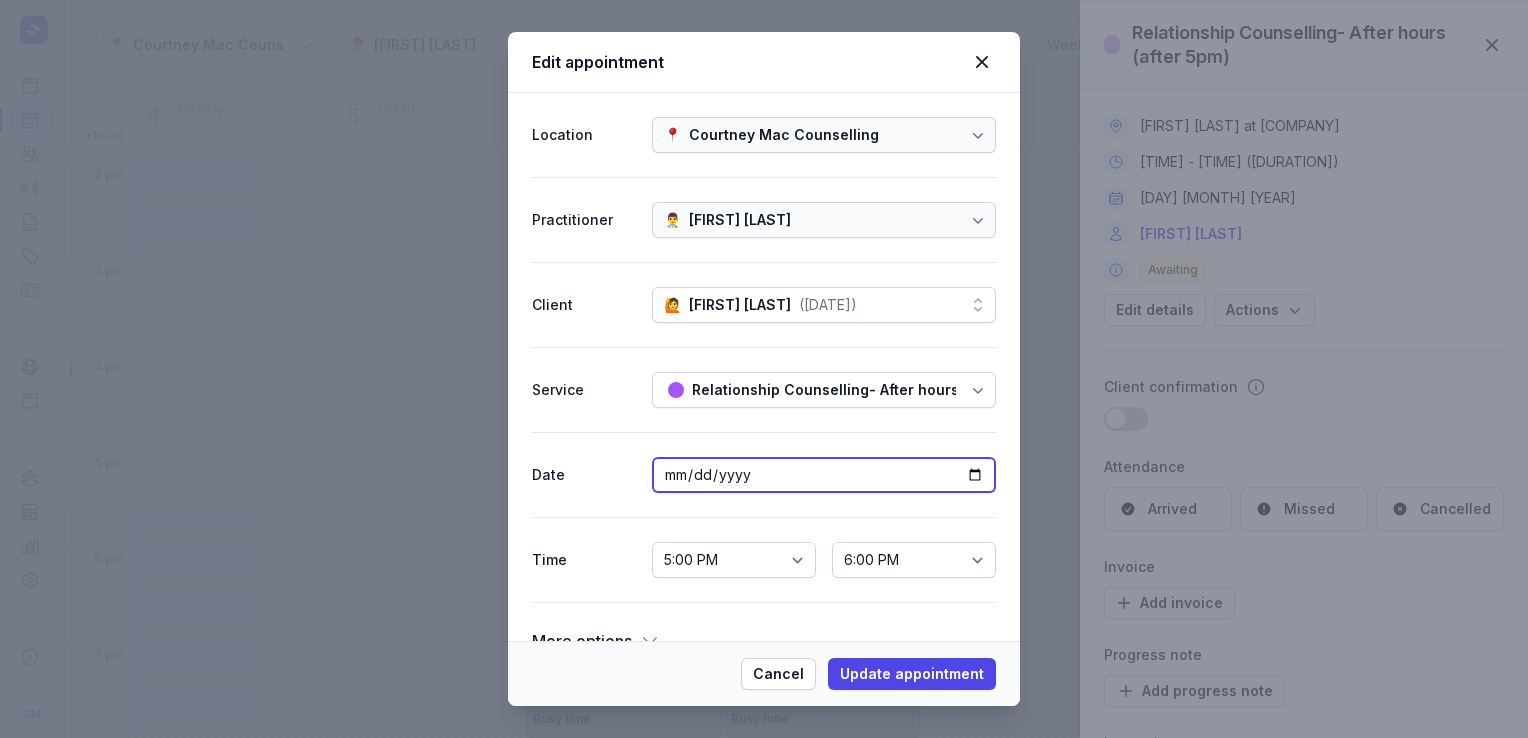 click on "[YEAR]-[MONTH]-[DAY]" 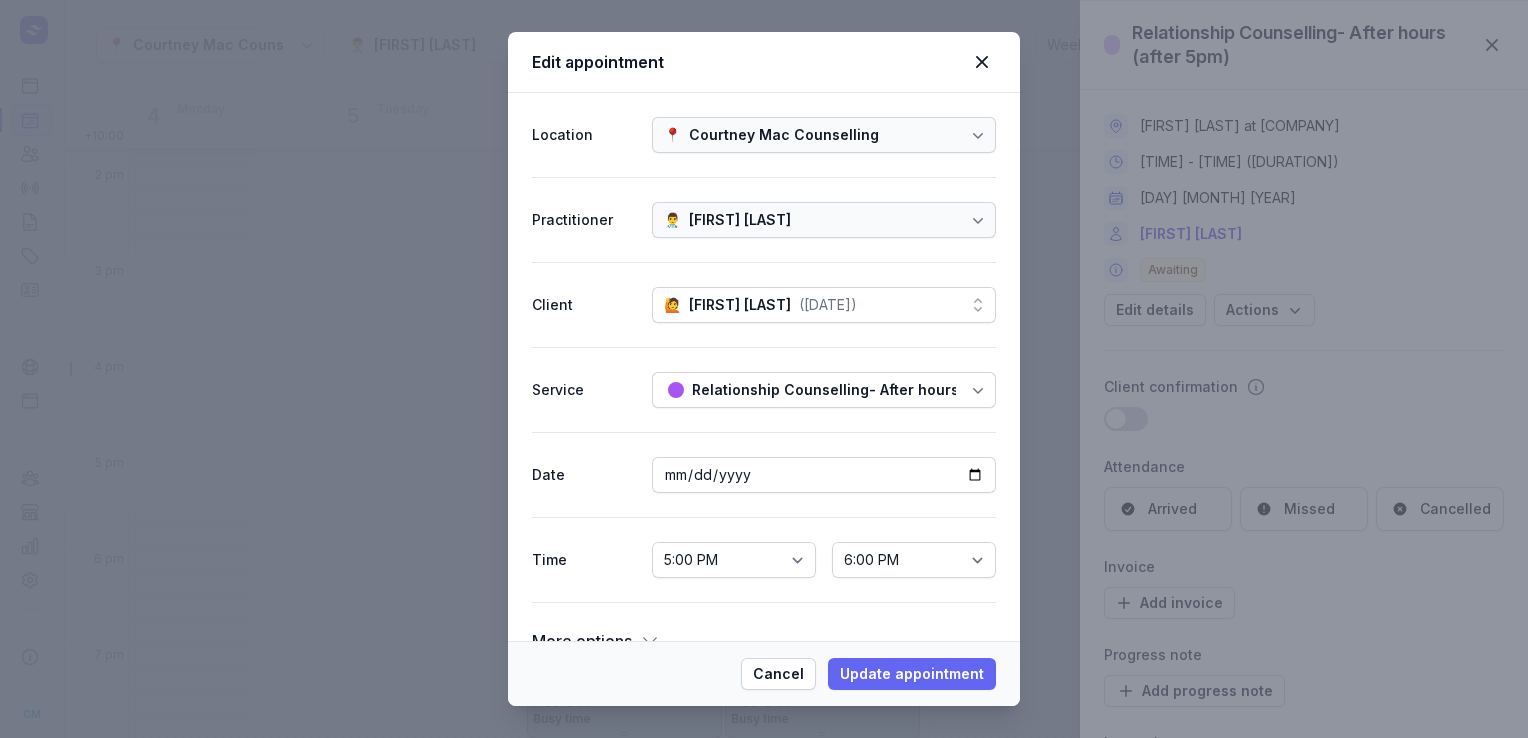click on "Update appointment" at bounding box center (912, 674) 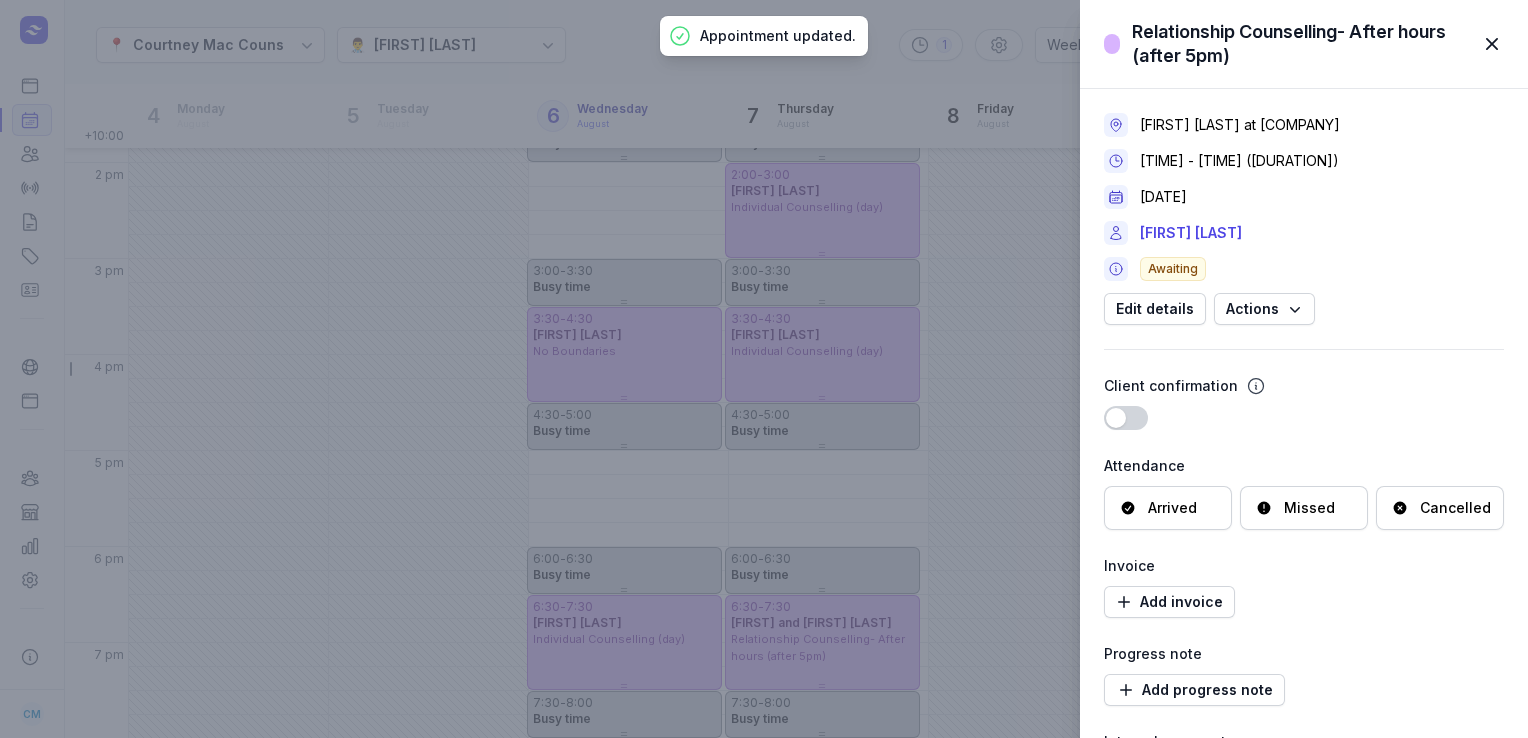 click on "Relationship Counselling- After hours (after 5pm) Close panel [FIRST] [LAST] at [COMPANY] [TIME] - [TIME] ([DURATION]) [DATE] [FIRST] [LAST] Awaiting  Edit details   Actions  Client confirmation Use setting Attendance Arrived Missed Cancelled Invoice  Add invoice  Progress note  Add progress note  Internal comments" at bounding box center [764, 369] 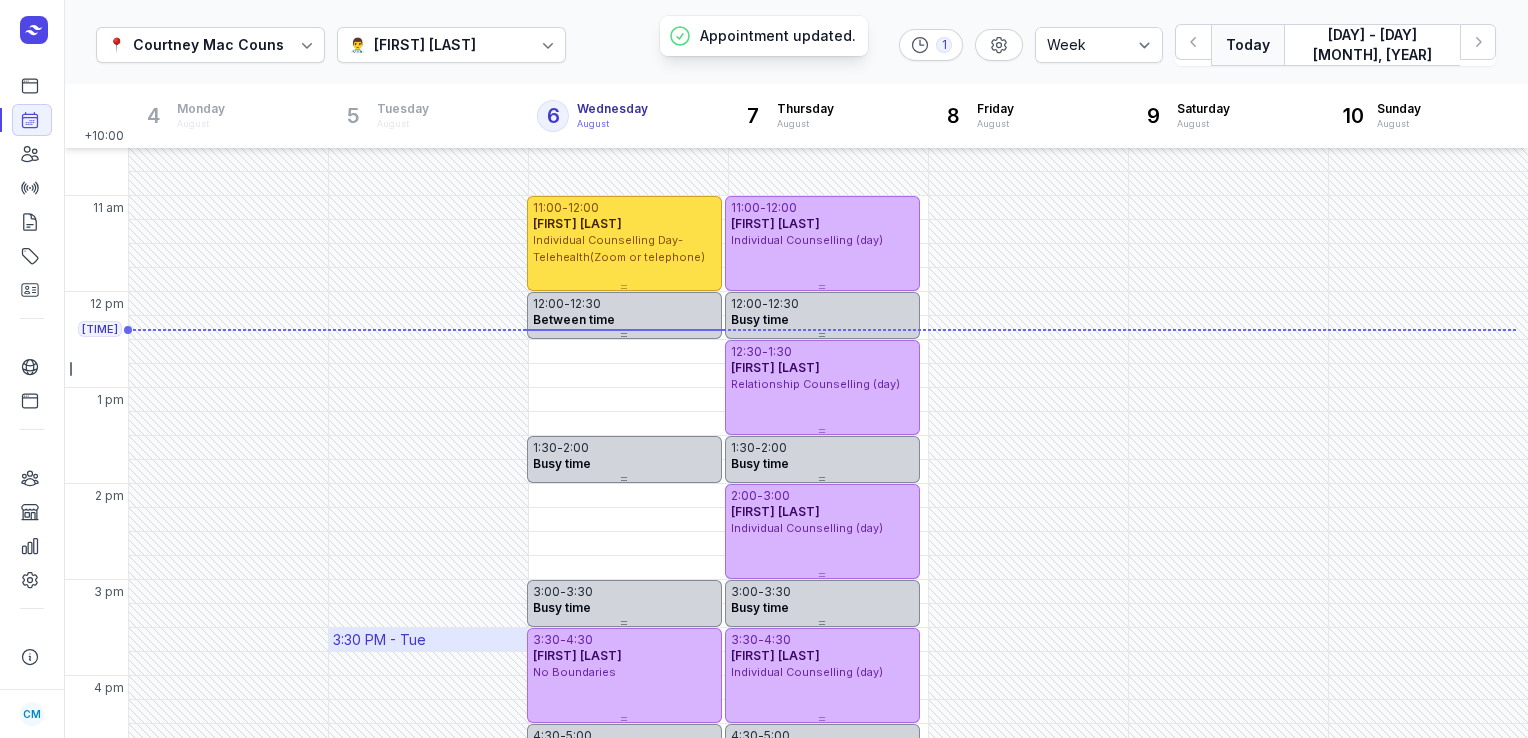 scroll, scrollTop: 237, scrollLeft: 0, axis: vertical 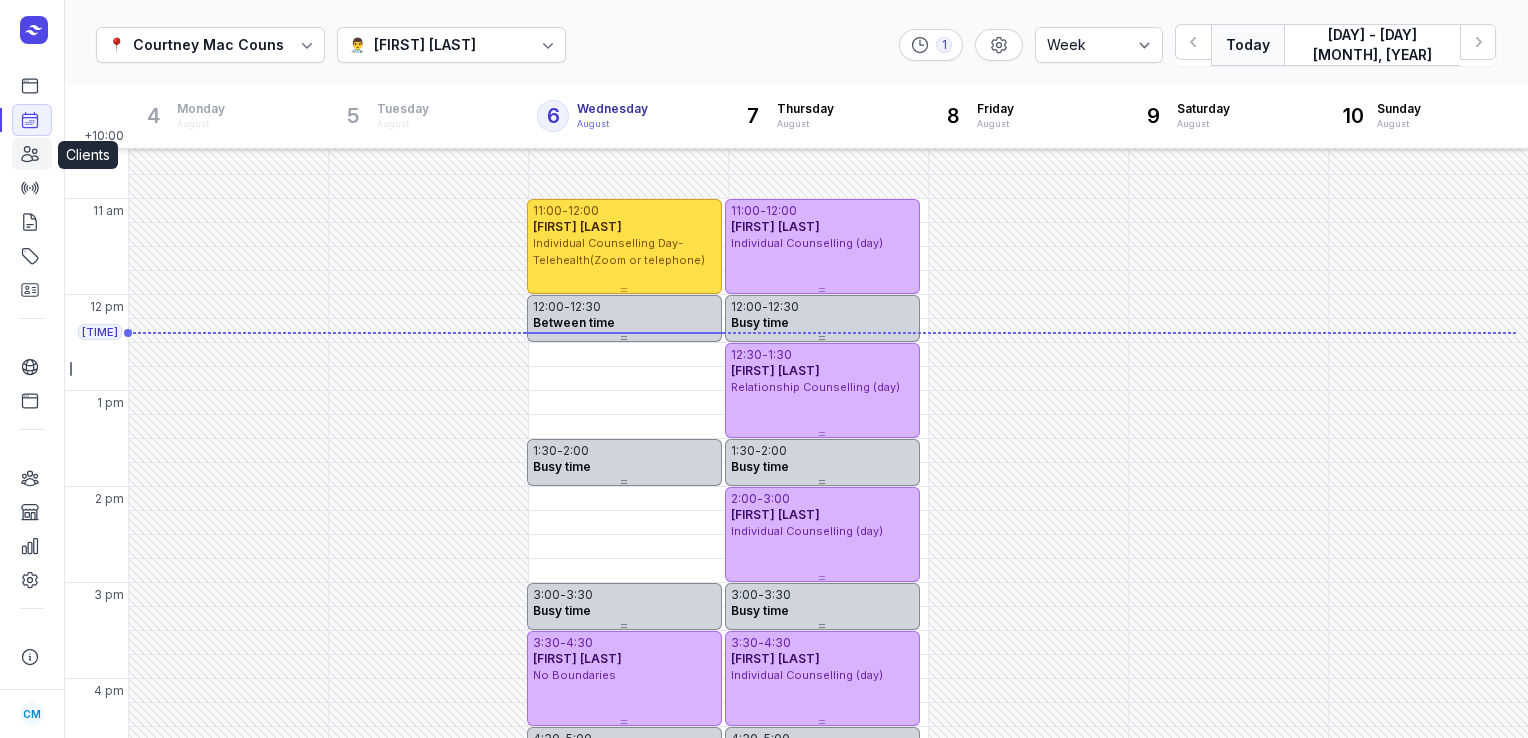 click 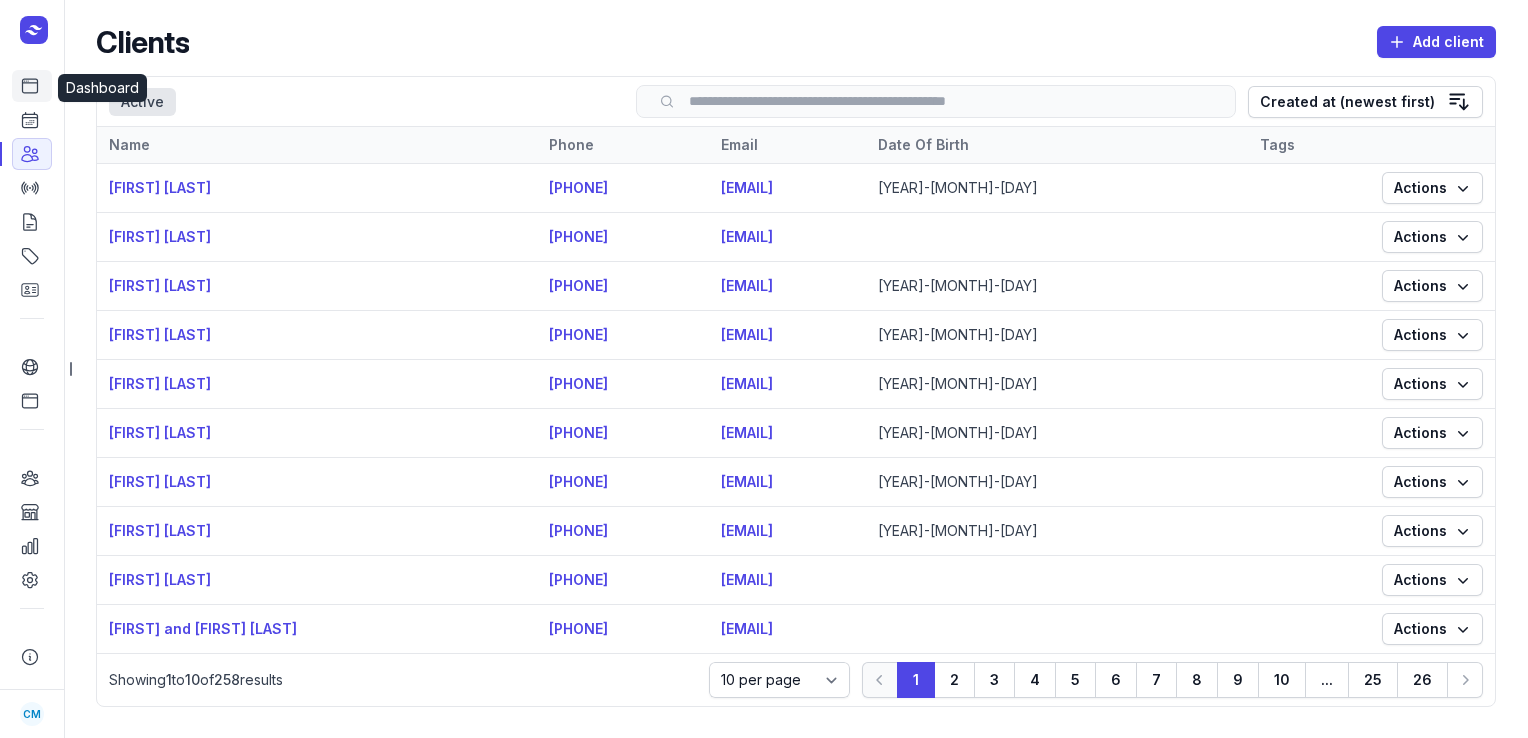 click 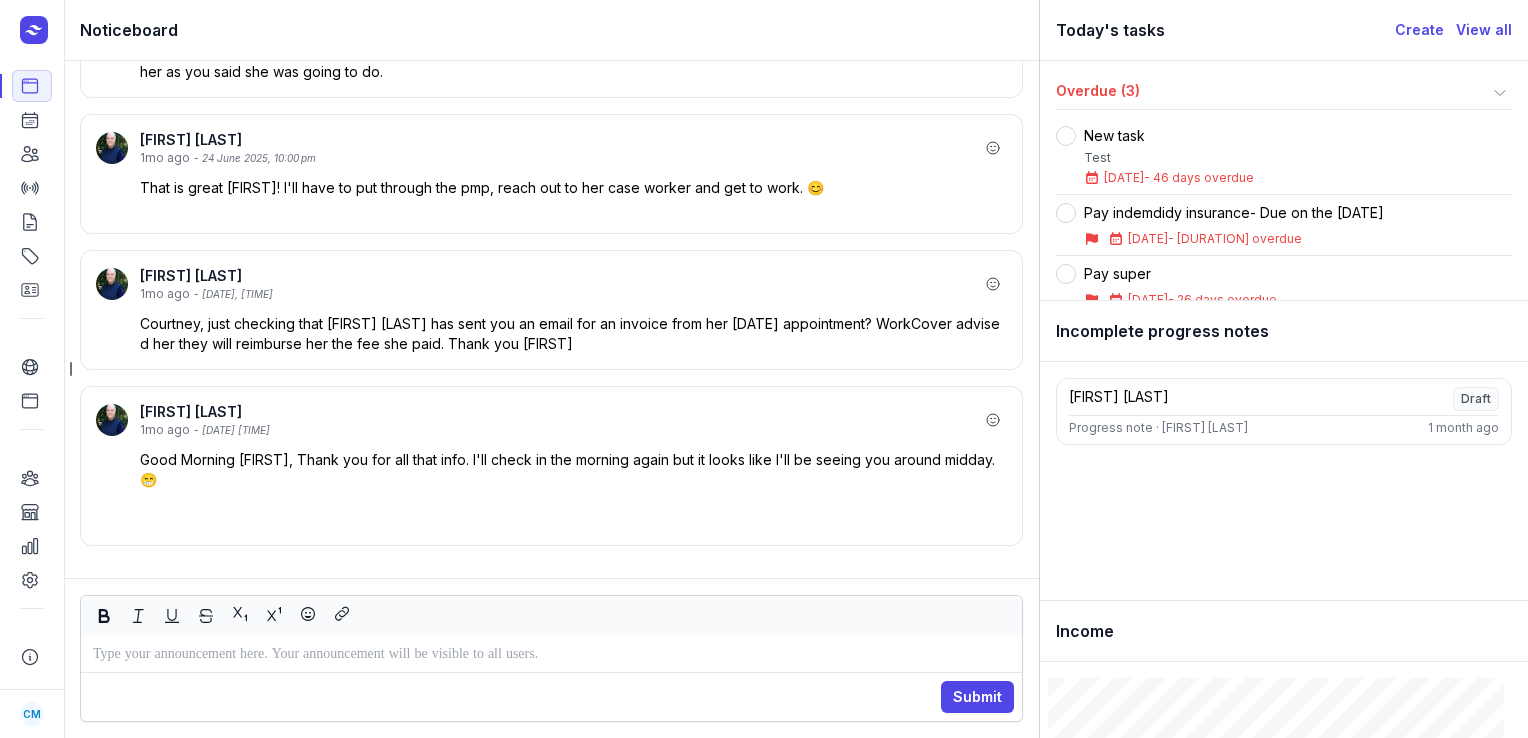 click at bounding box center (551, 654) 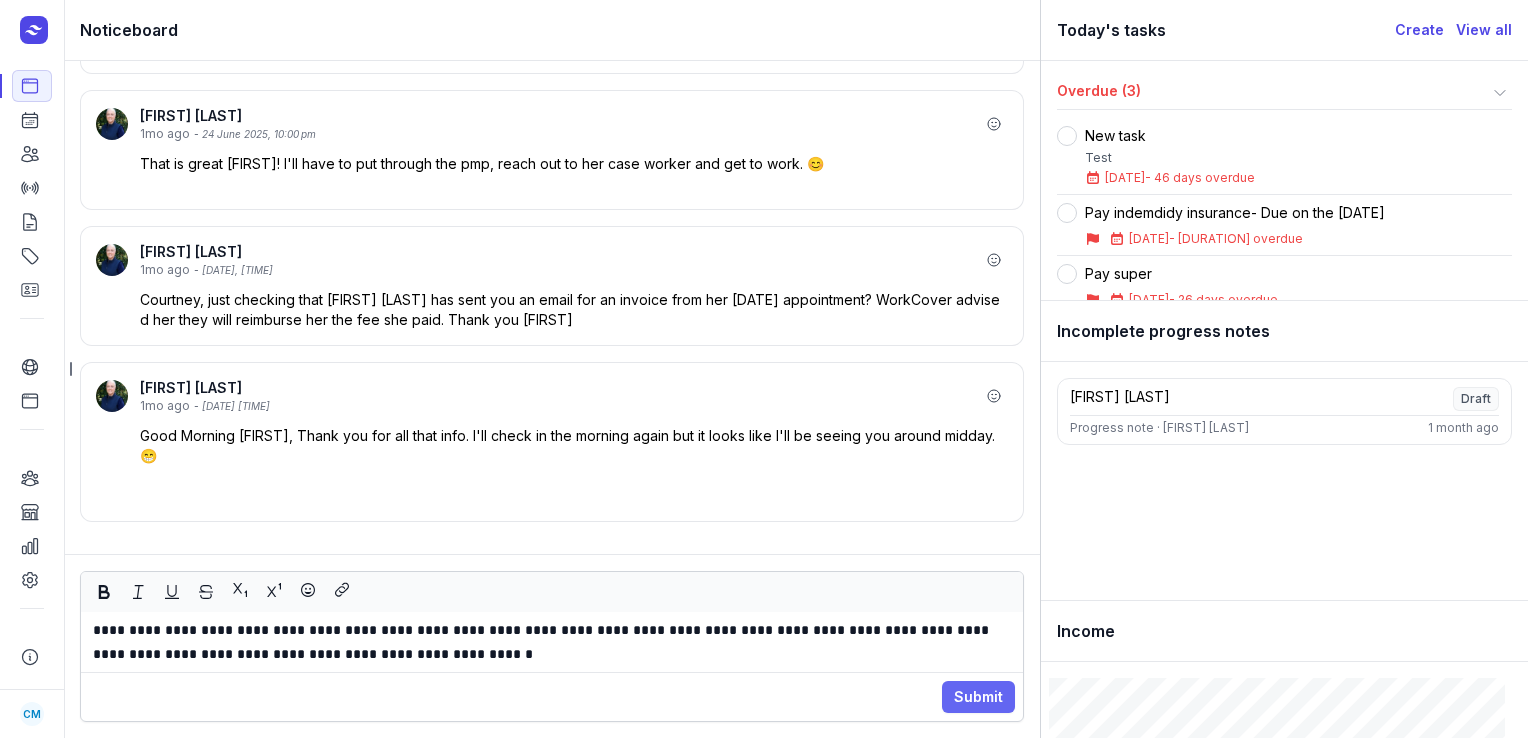 click on "Submit" at bounding box center [978, 697] 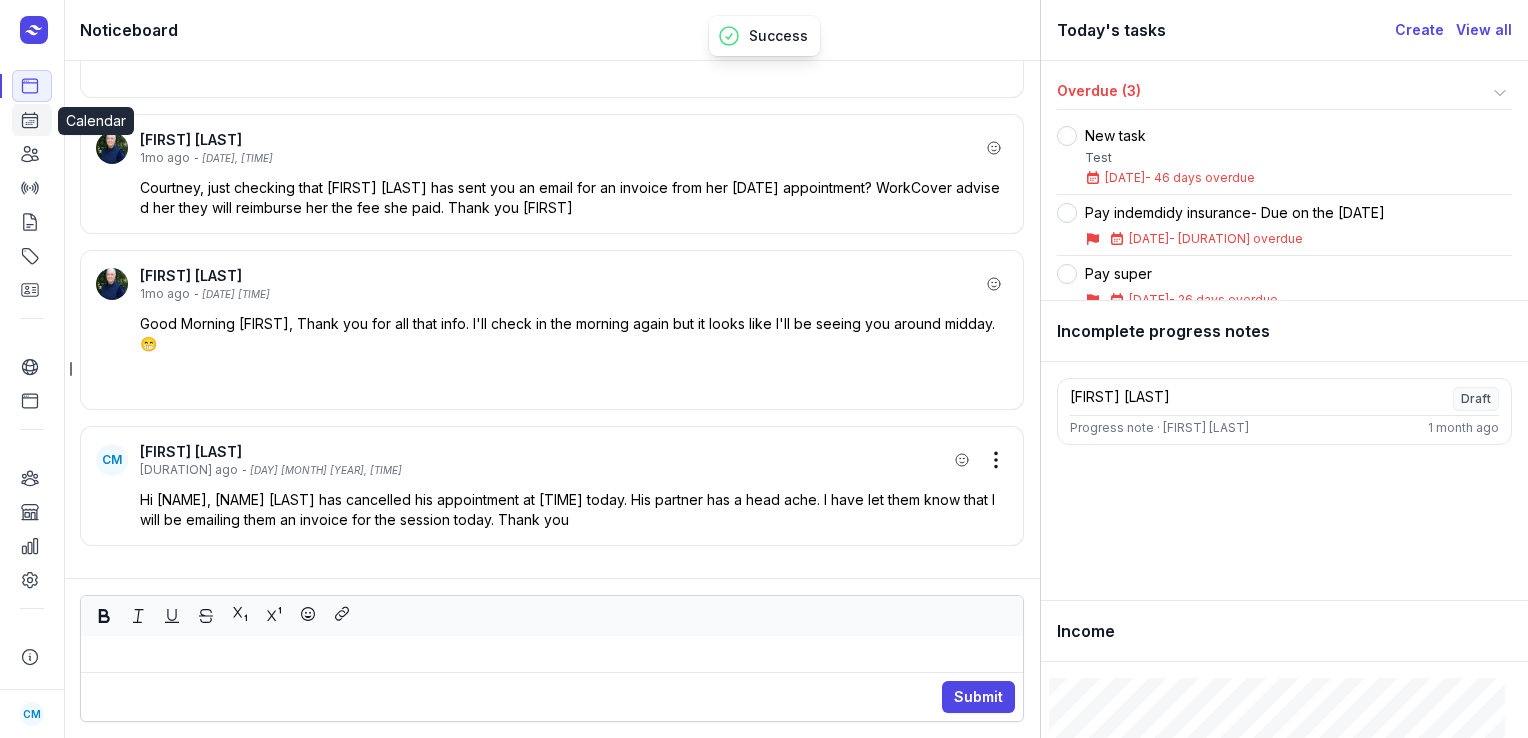 click 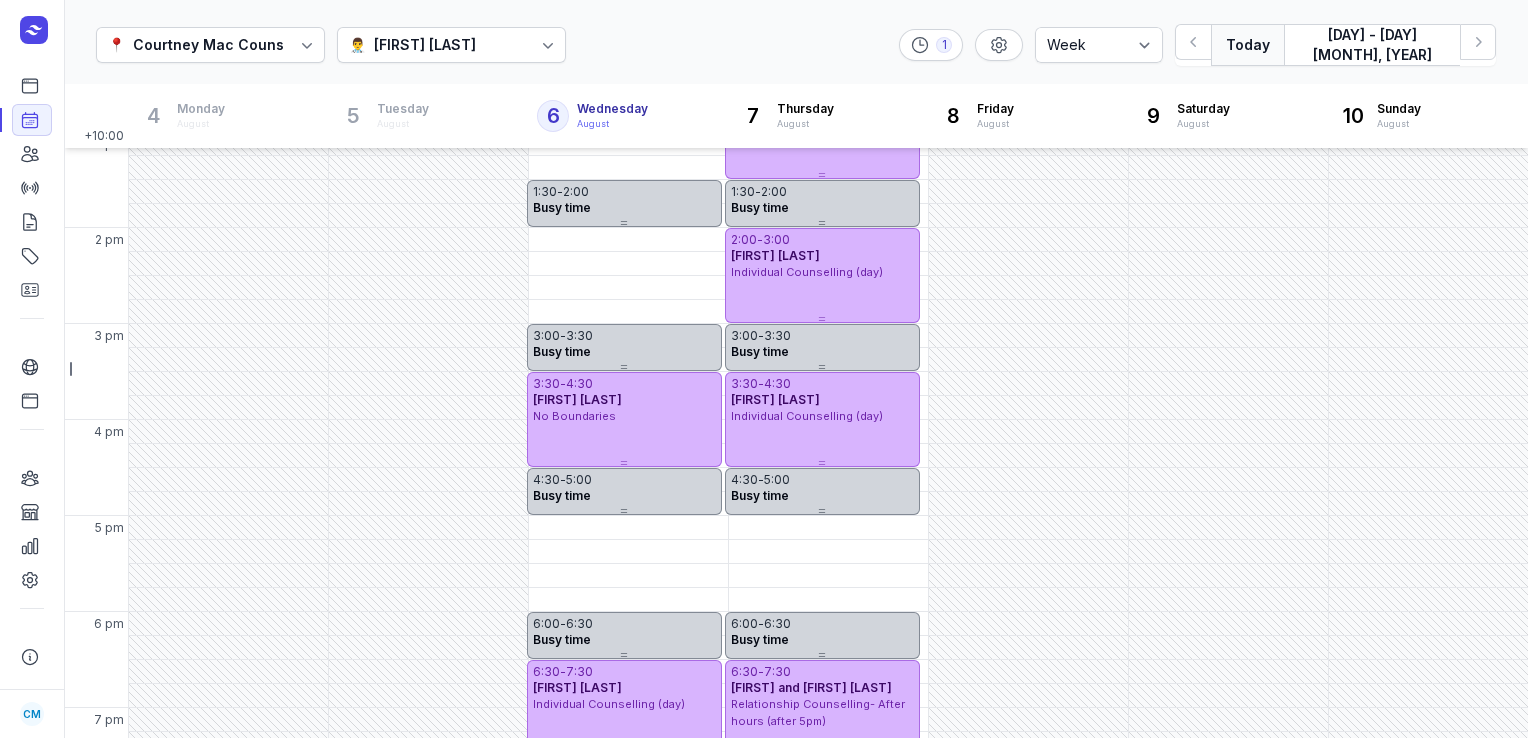 scroll, scrollTop: 498, scrollLeft: 0, axis: vertical 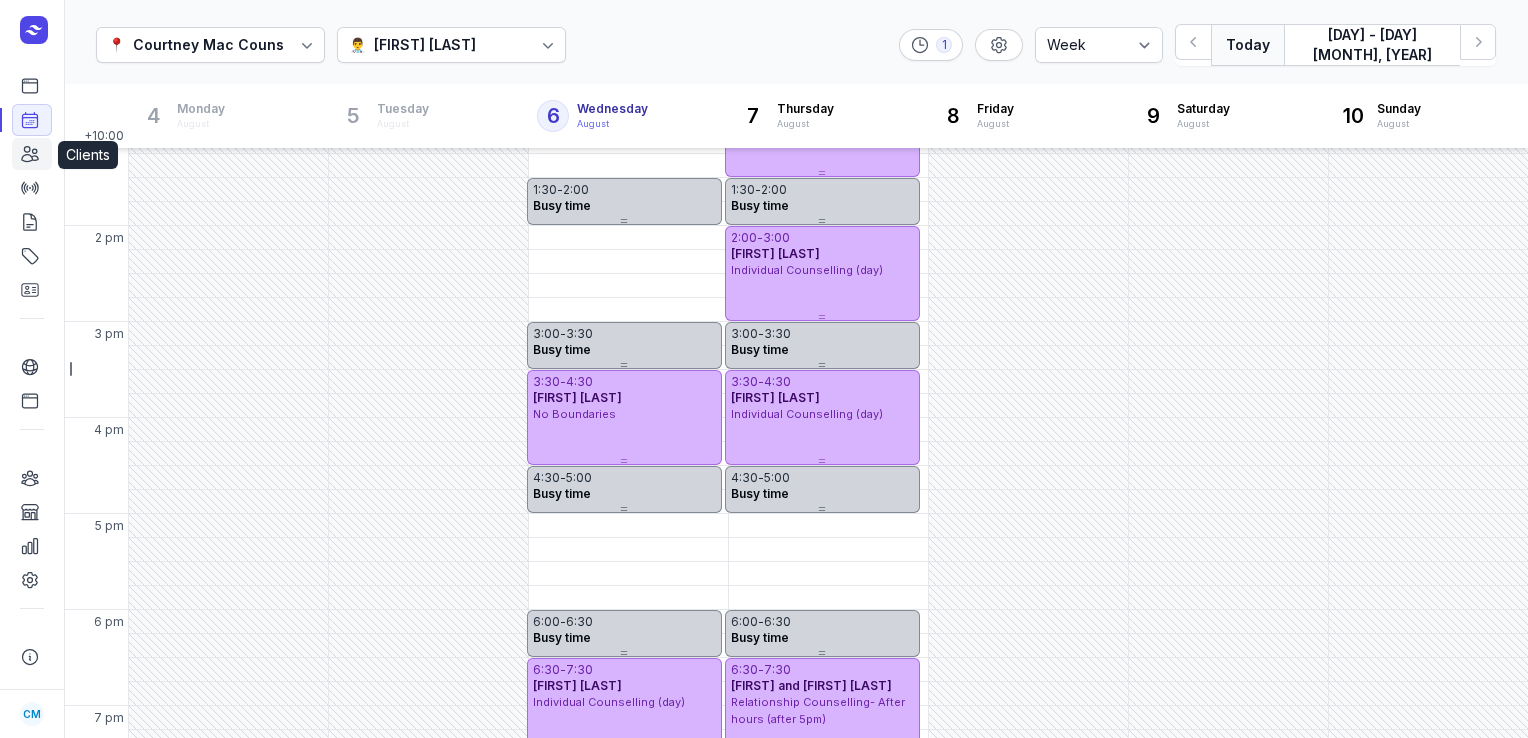 click 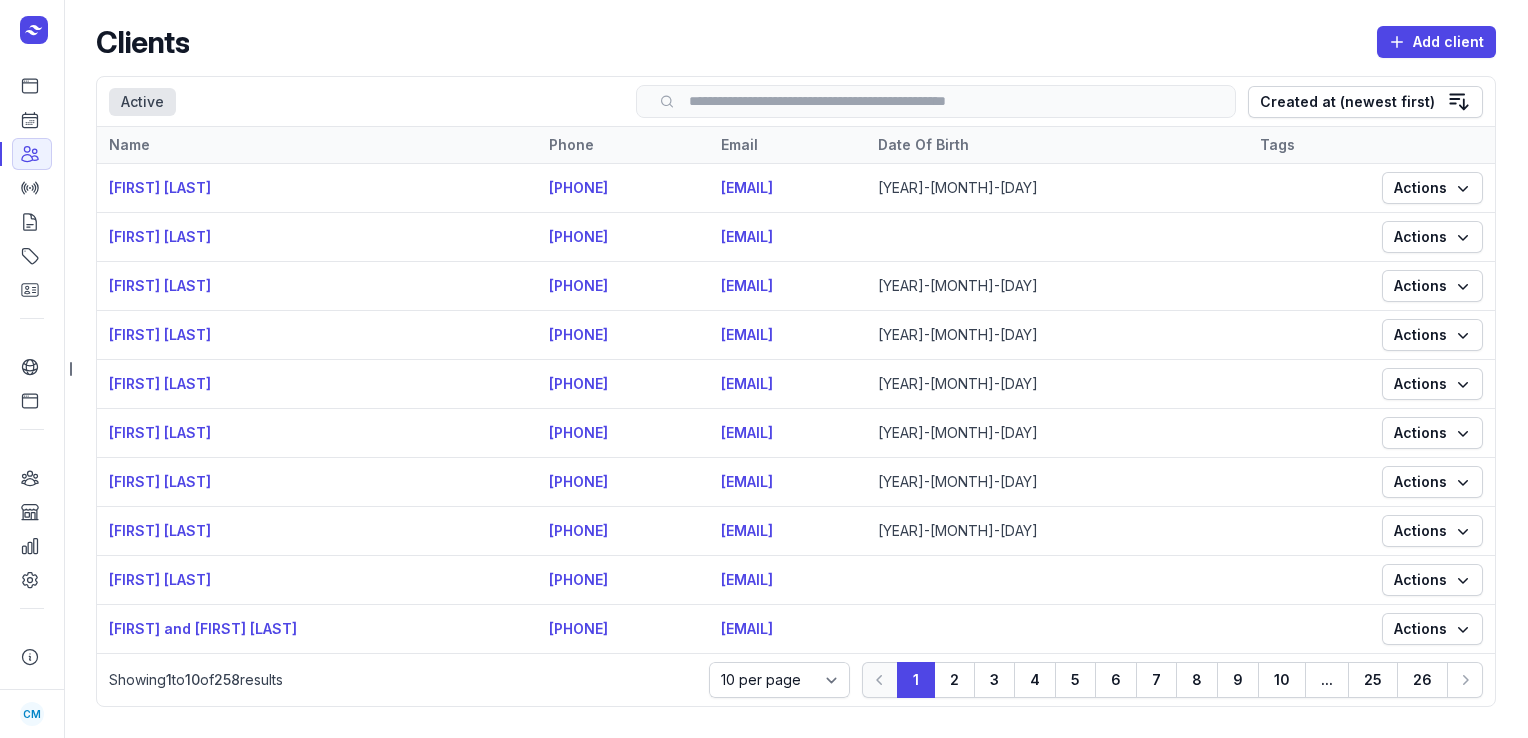 click at bounding box center [936, 101] 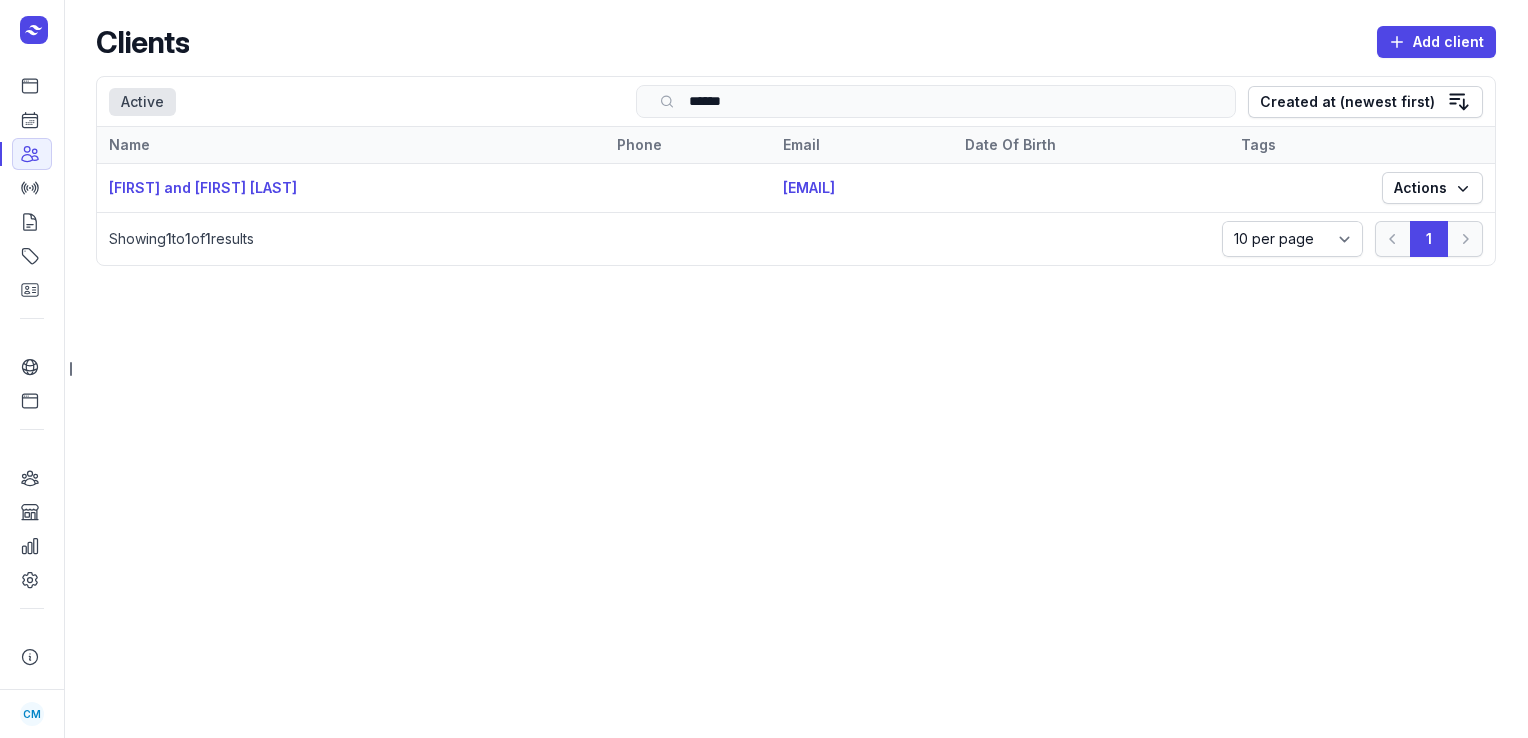 type on "*******" 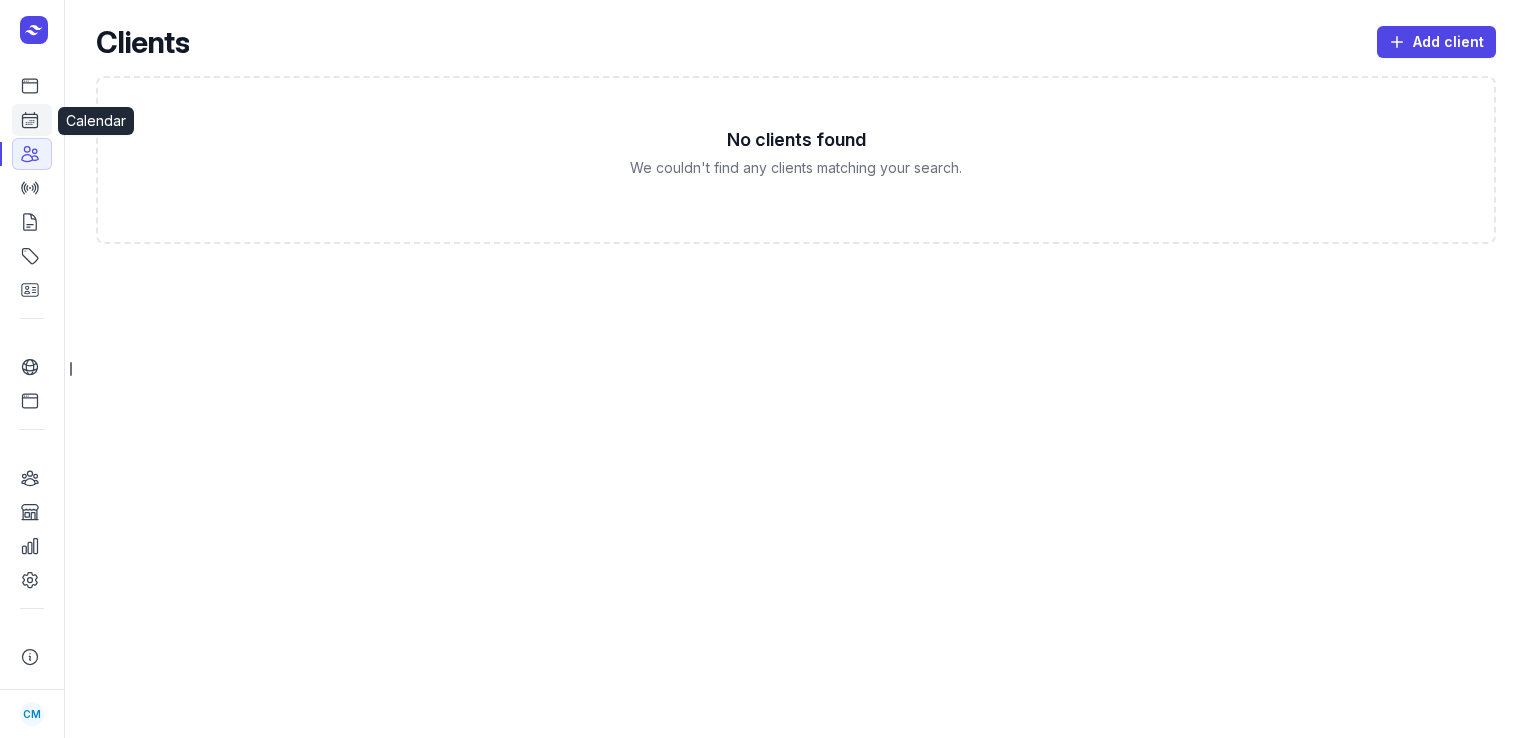 click on "Calendar" 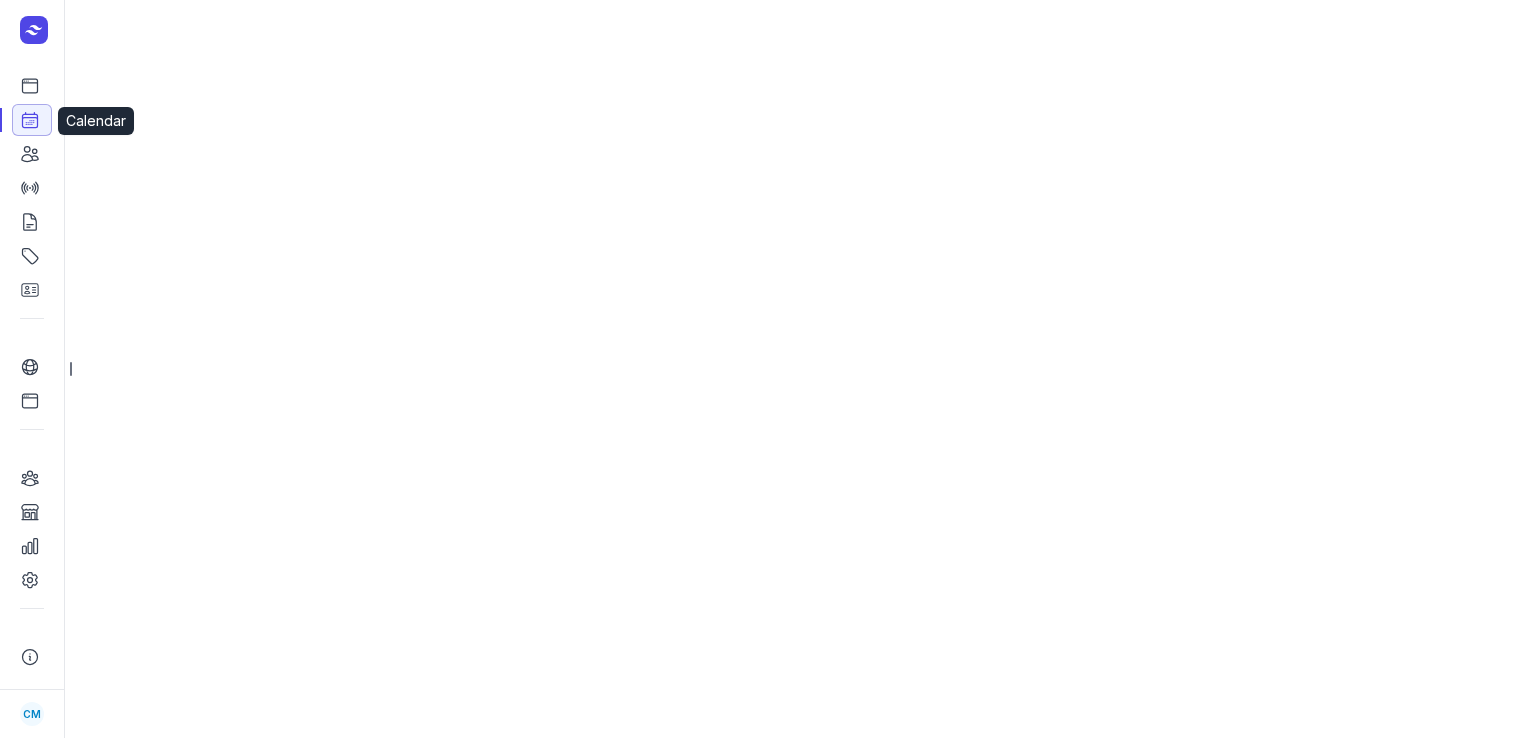 select on "week" 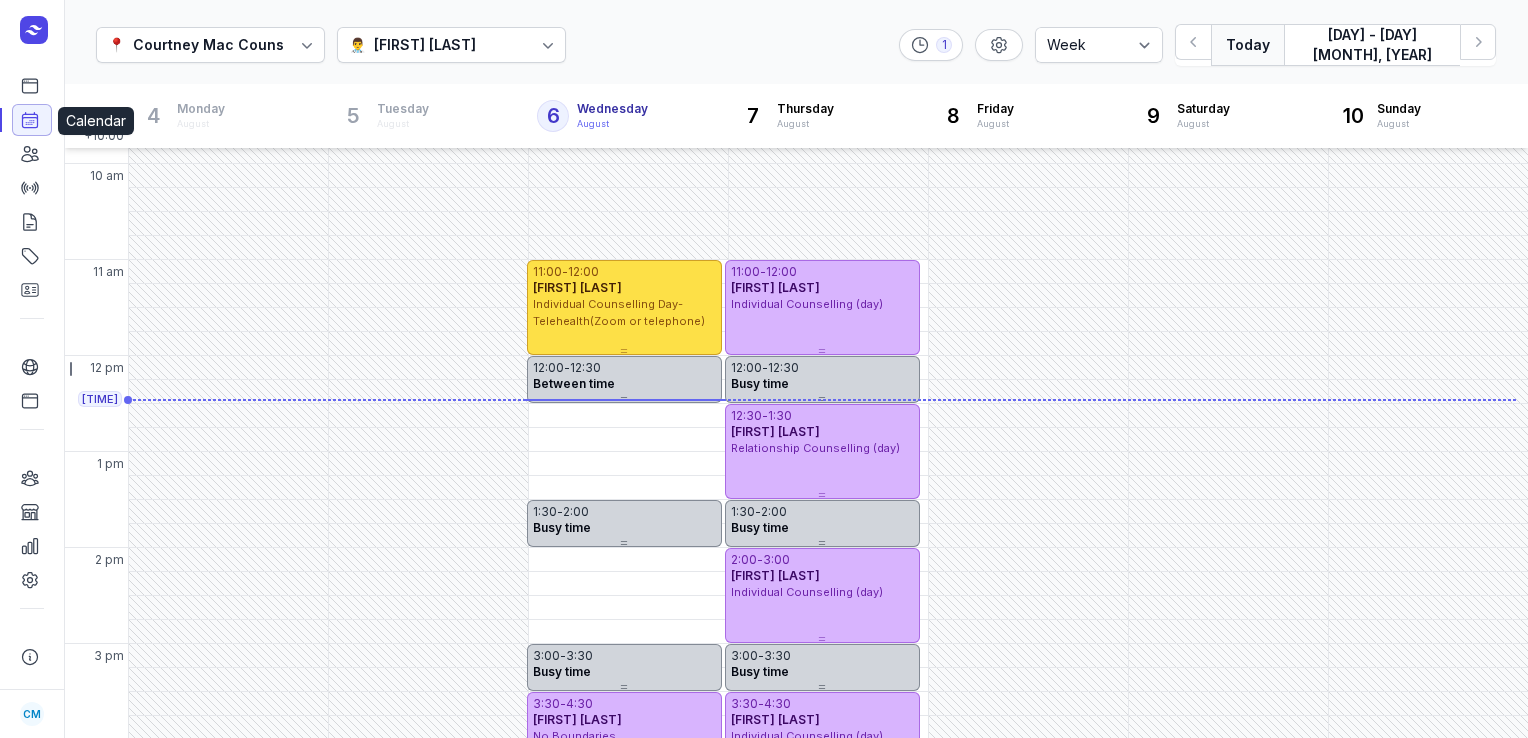 scroll, scrollTop: 177, scrollLeft: 0, axis: vertical 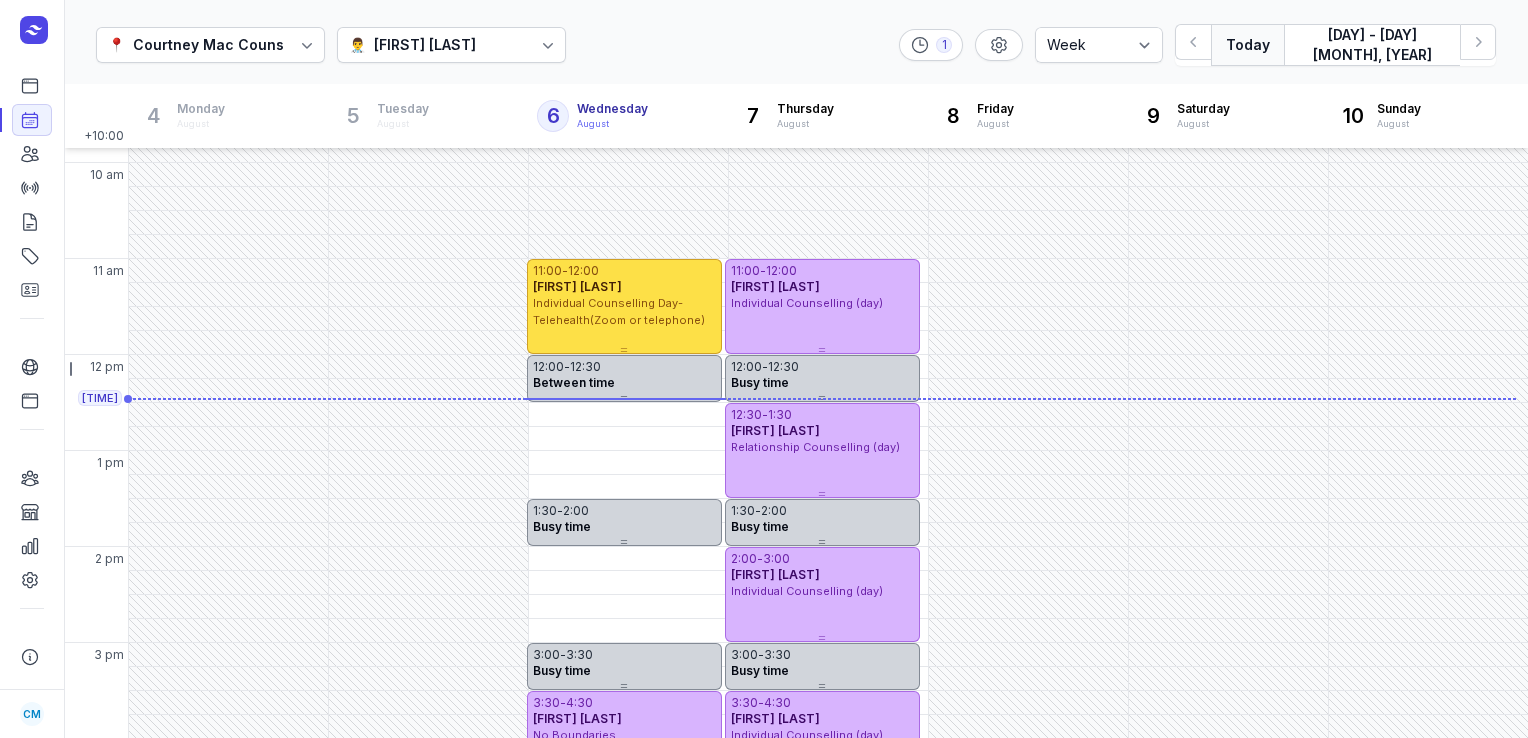 click on "👨‍⚕️ [FIRST] [LAST]" at bounding box center [451, 45] 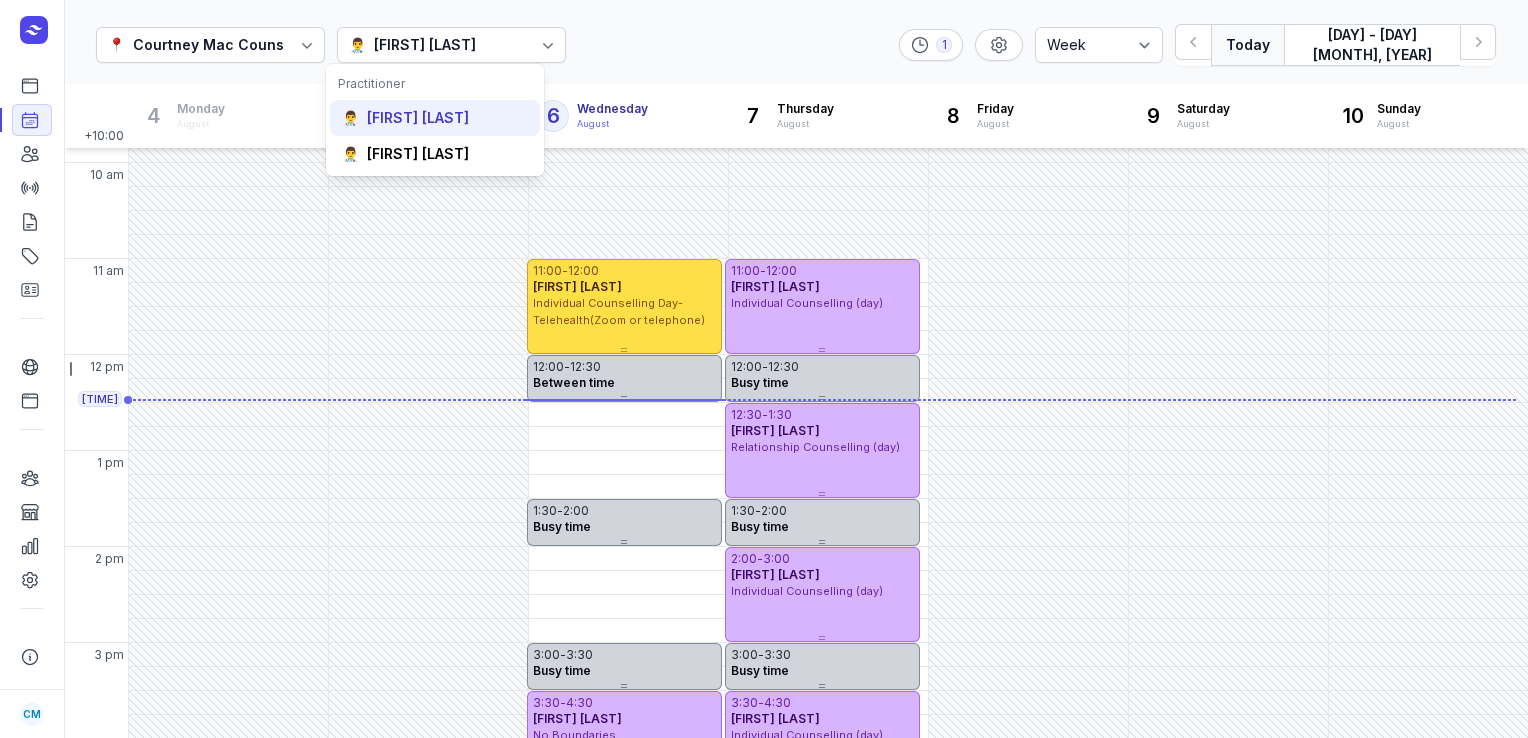 click on "[FIRST] [LAST]" at bounding box center [418, 118] 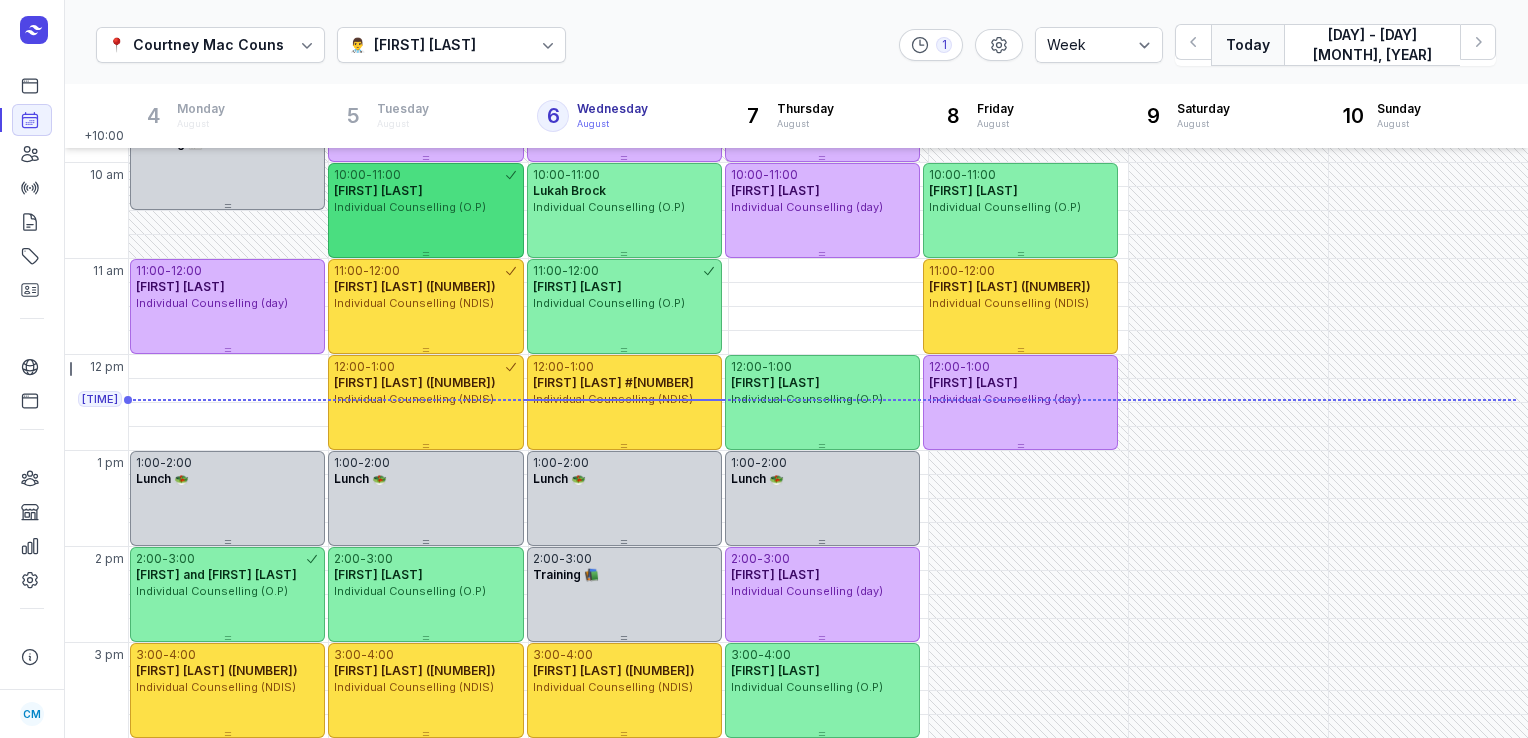 scroll, scrollTop: 56, scrollLeft: 0, axis: vertical 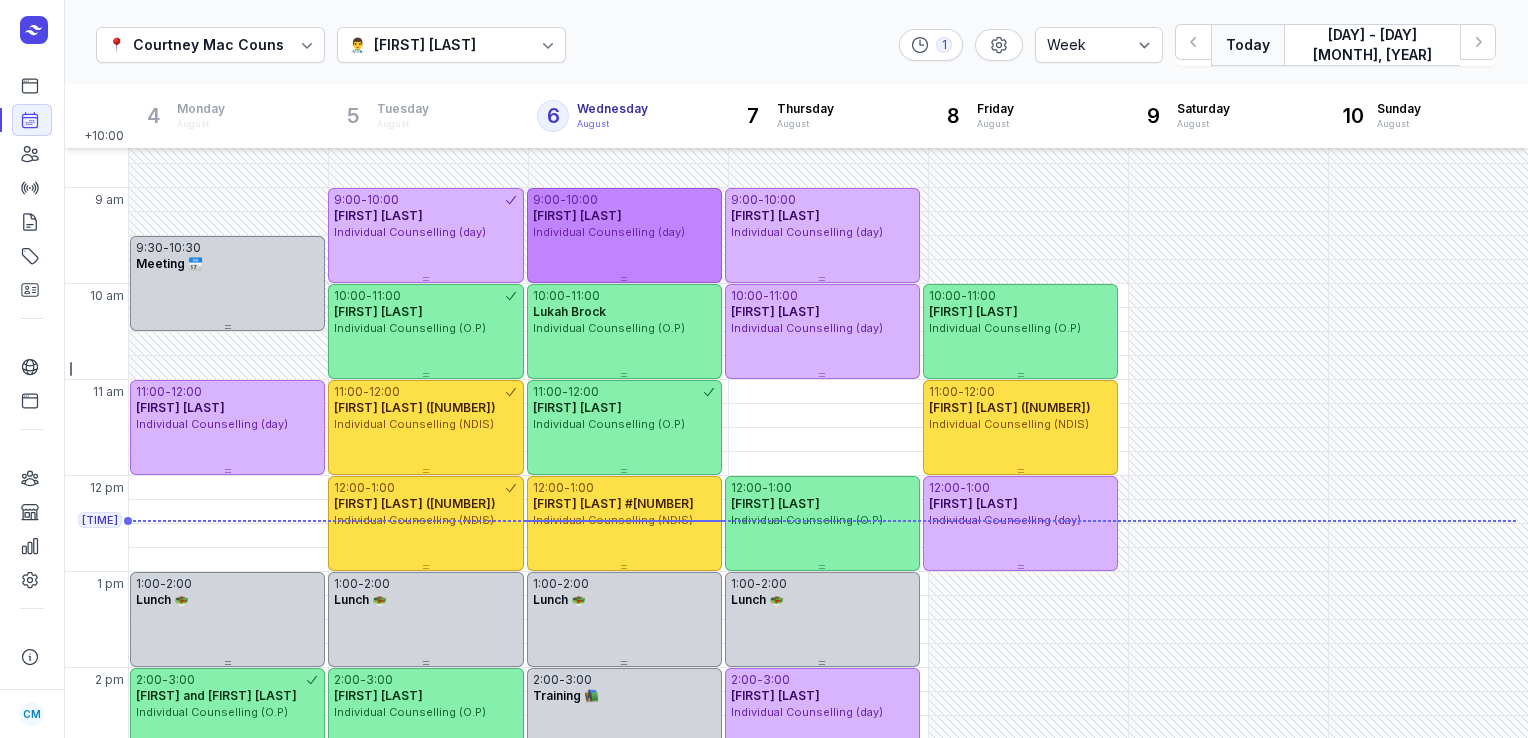 click on "Individual Counselling (day)" at bounding box center [609, 232] 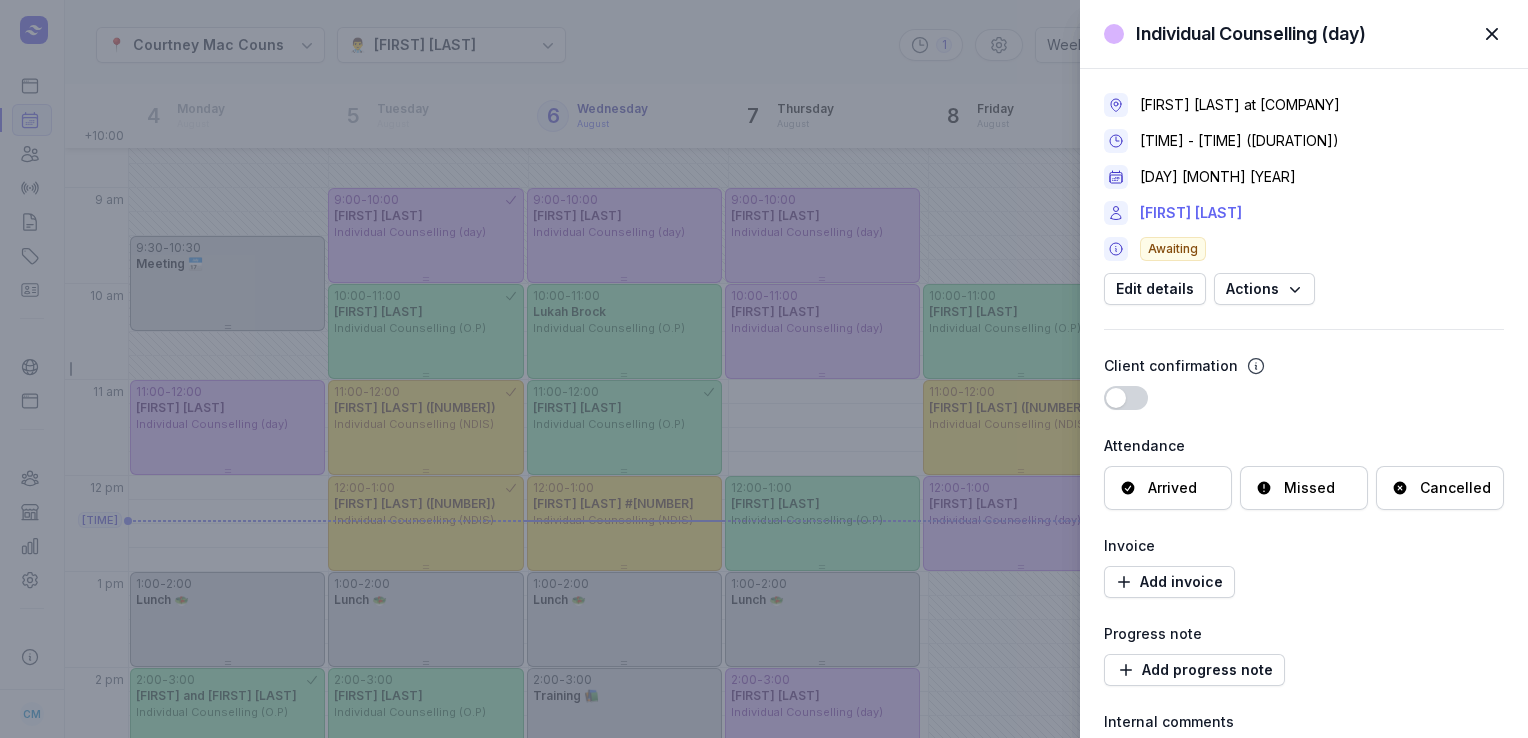 click on "[FIRST] [LAST]" at bounding box center (1191, 213) 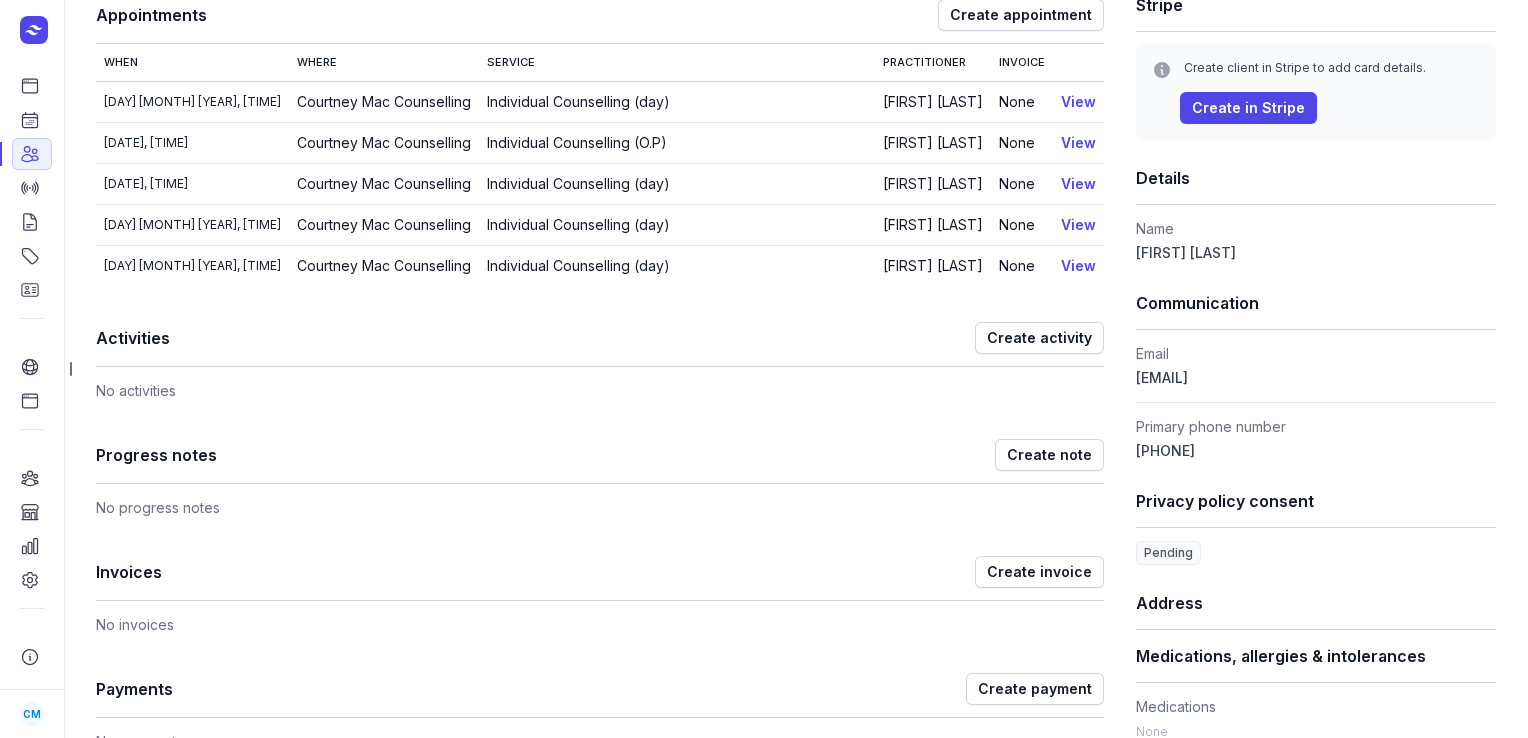 scroll, scrollTop: 295, scrollLeft: 0, axis: vertical 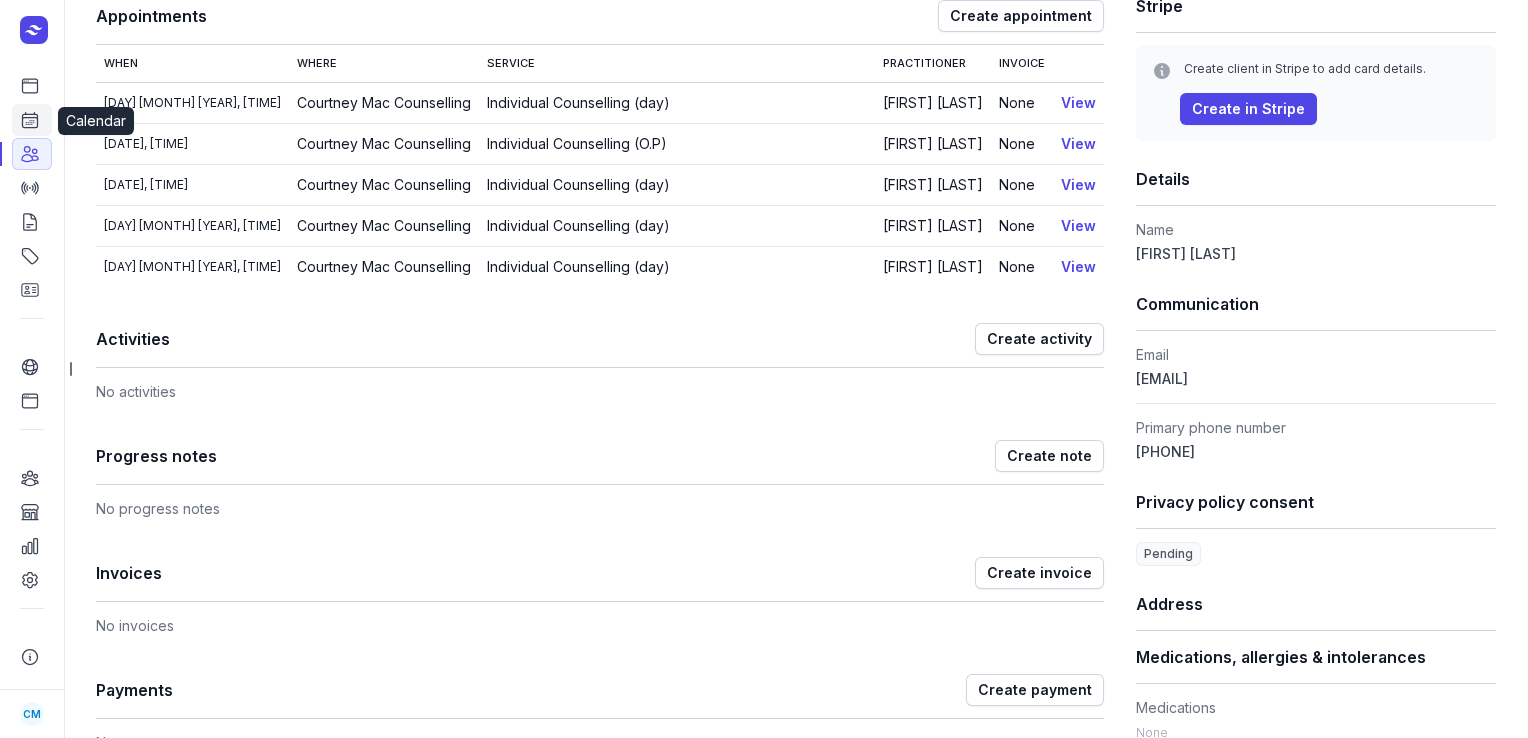 click on "Calendar" 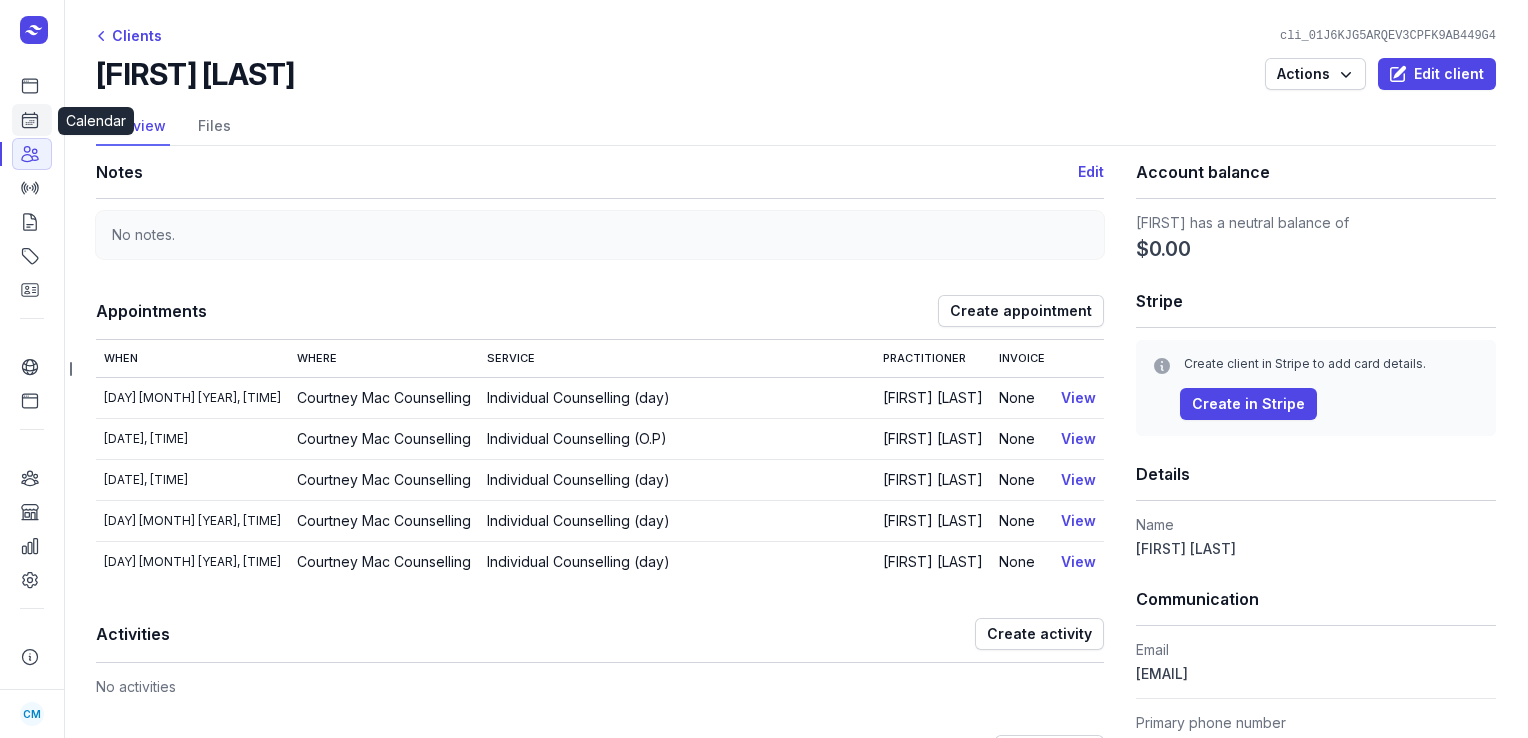 select on "week" 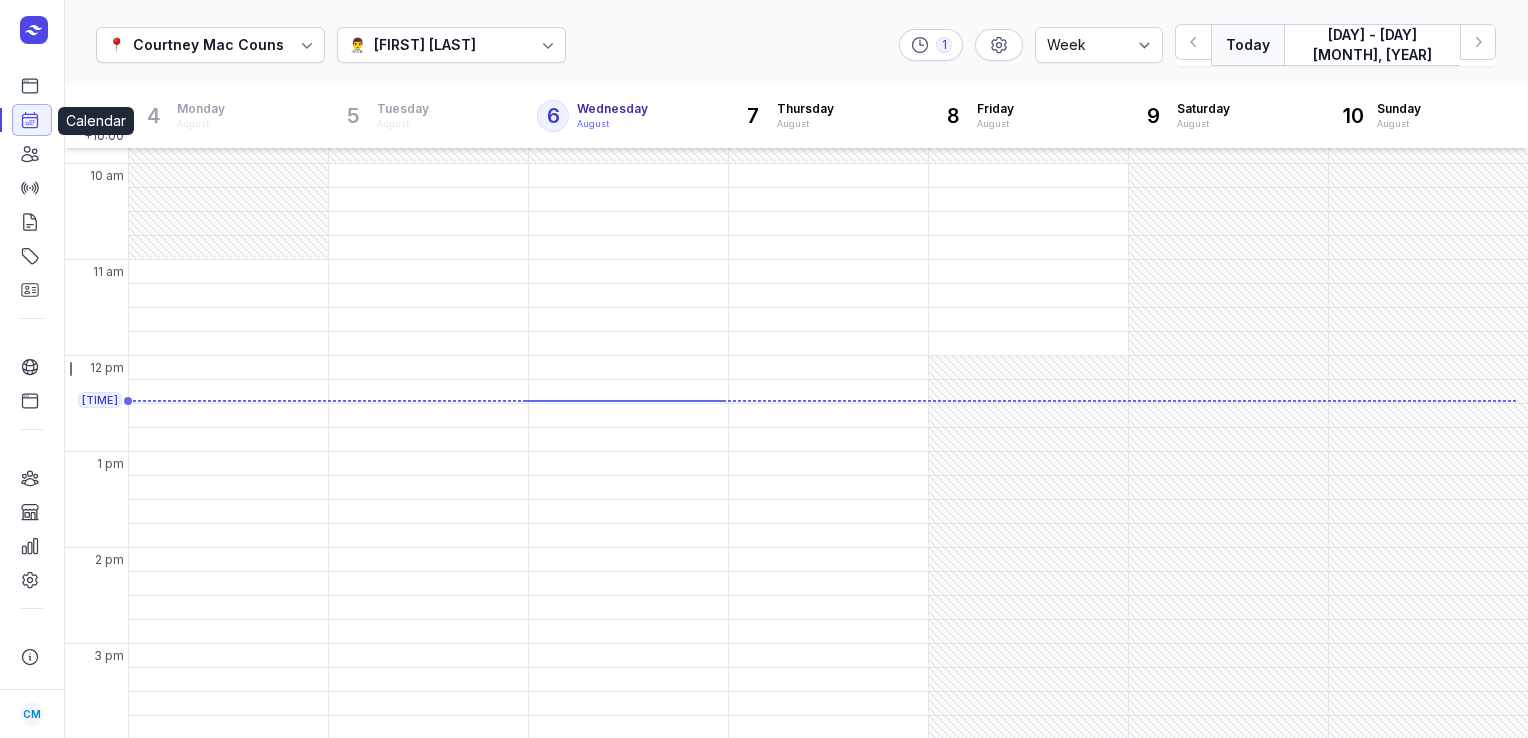 scroll, scrollTop: 178, scrollLeft: 0, axis: vertical 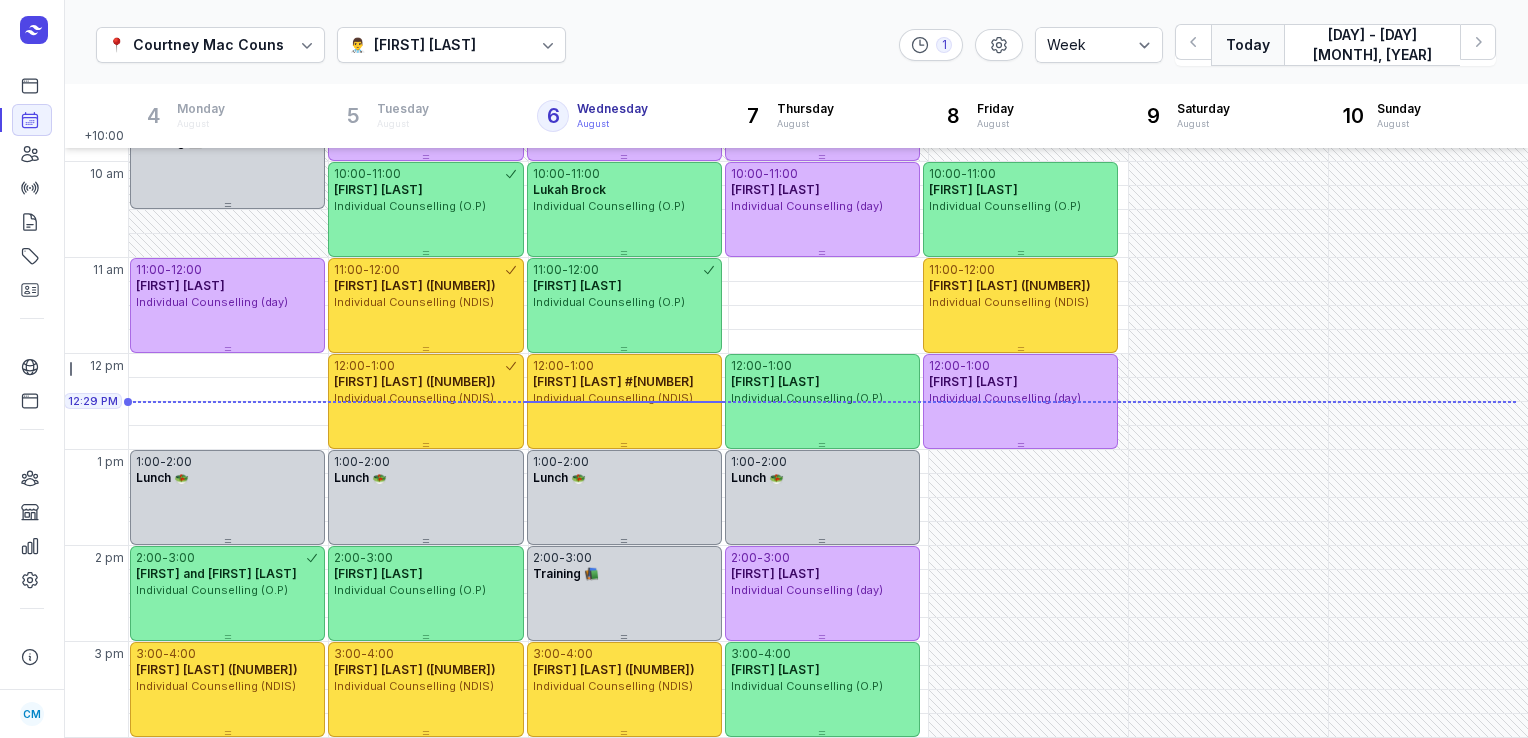 click on "👨‍⚕️ [FIRST] [LAST]" at bounding box center [451, 45] 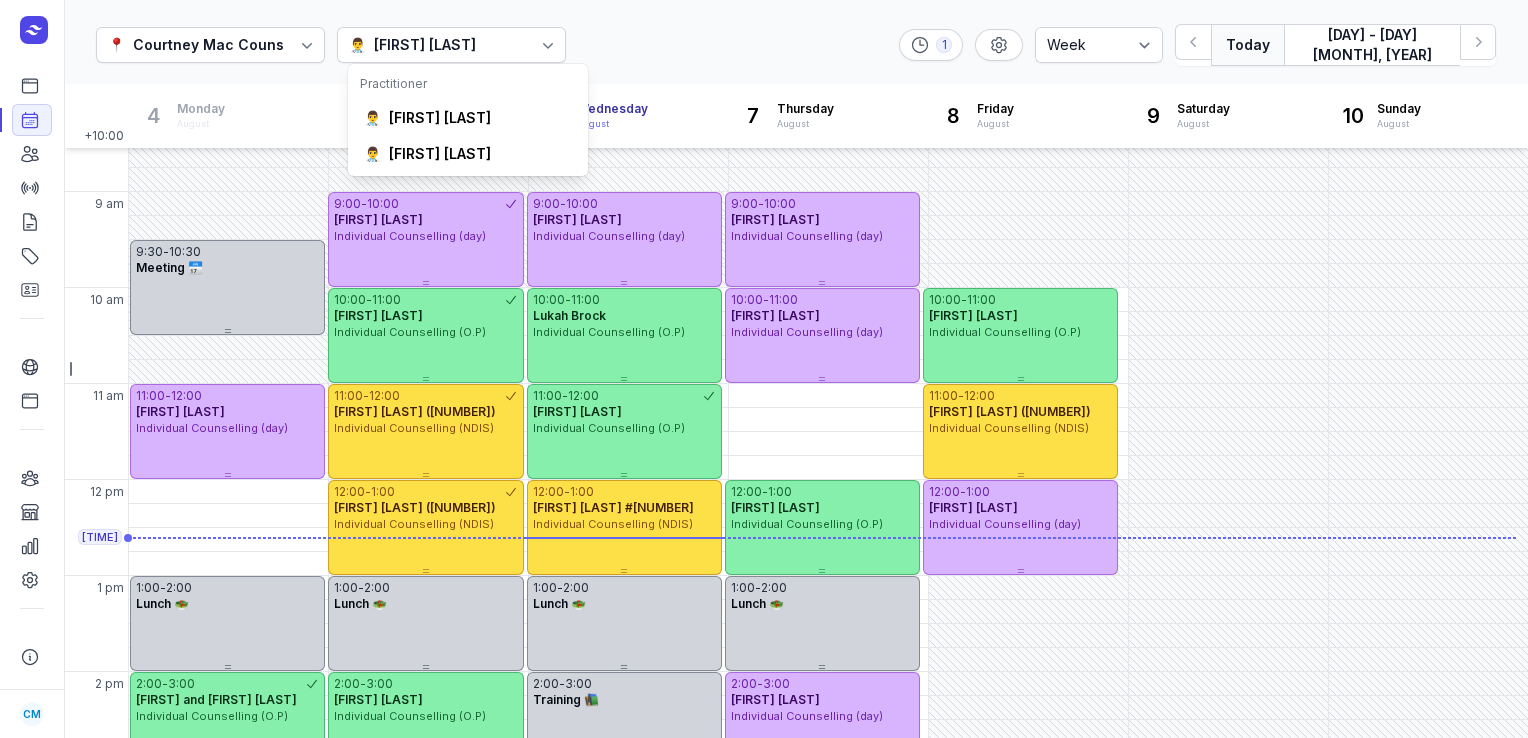 scroll, scrollTop: 52, scrollLeft: 0, axis: vertical 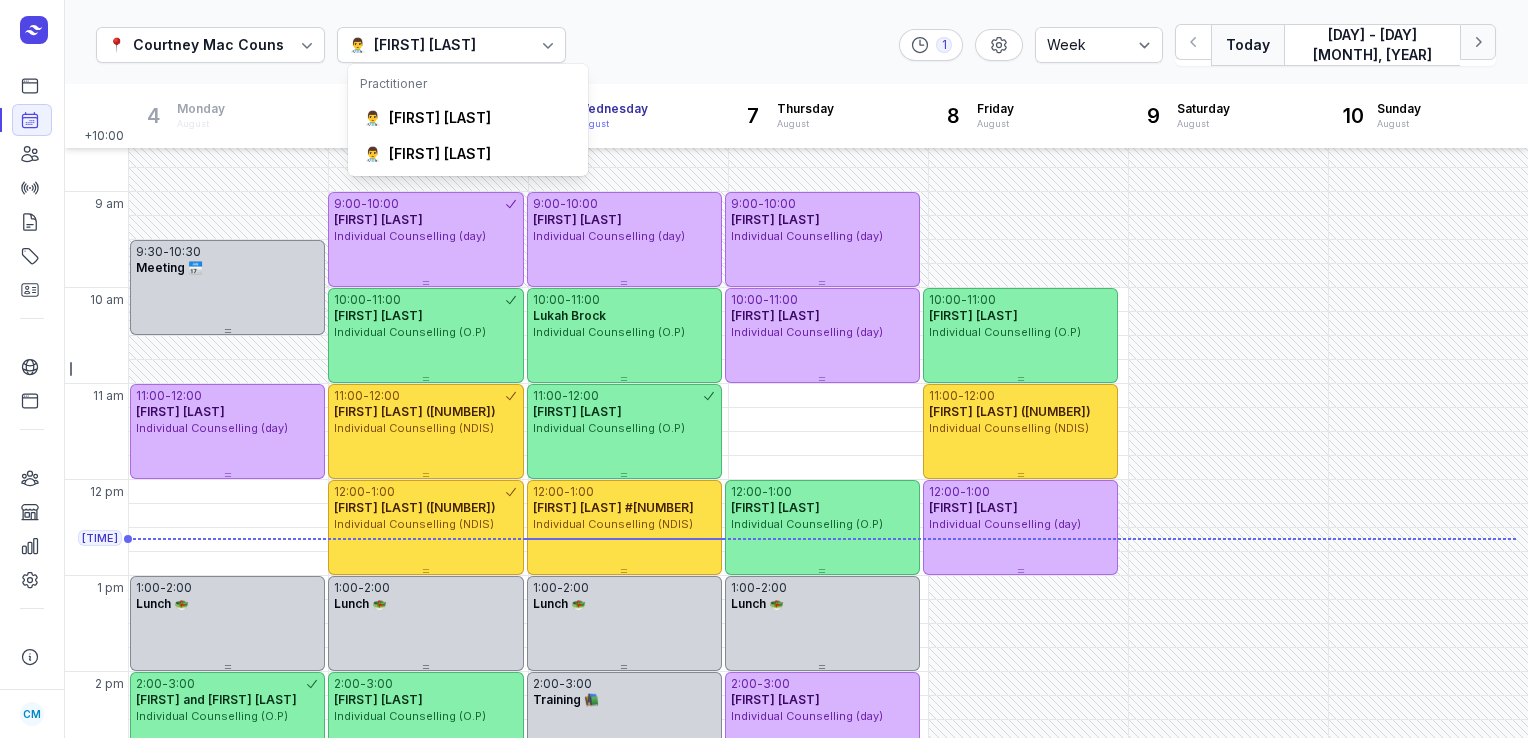 click 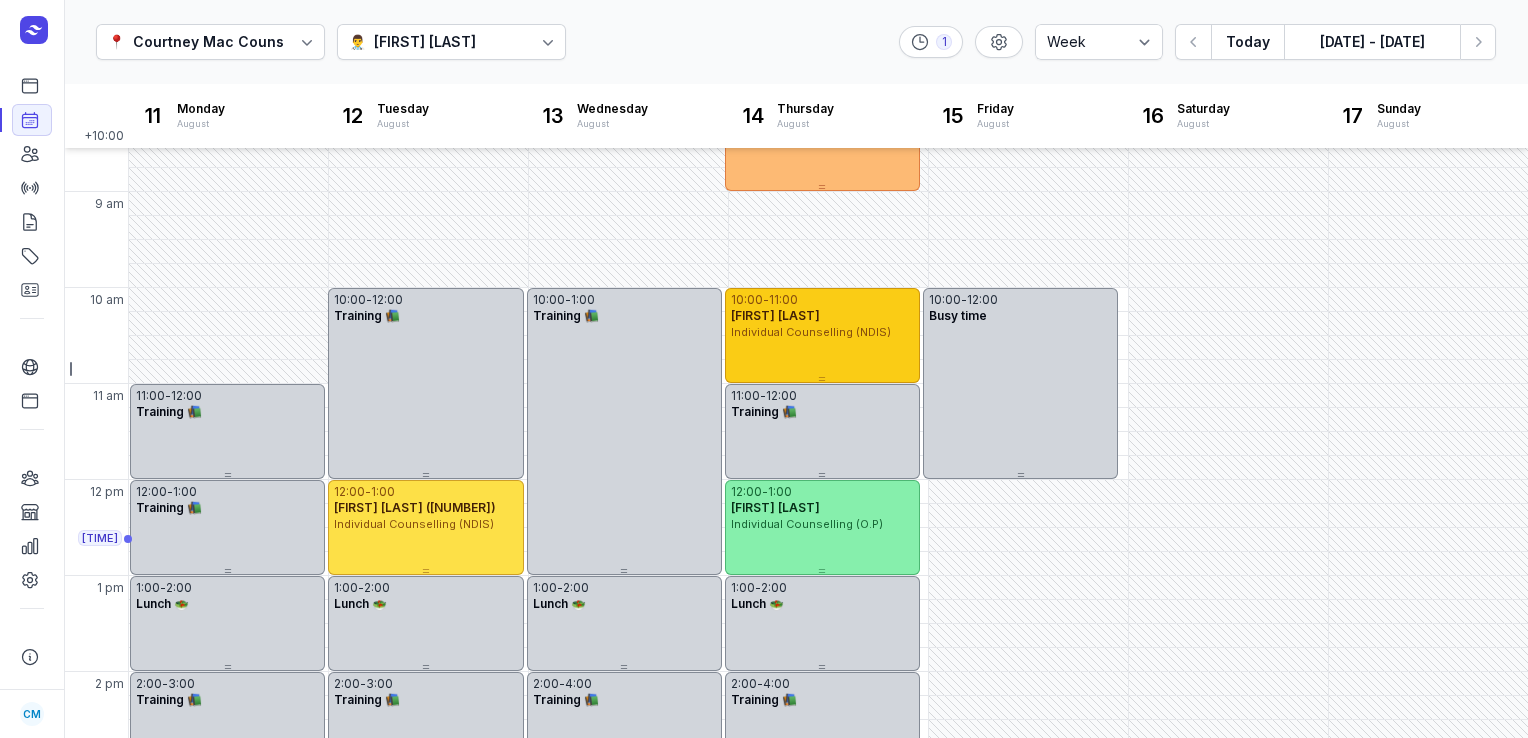 click on "Individual Counselling (NDIS)" at bounding box center (811, 332) 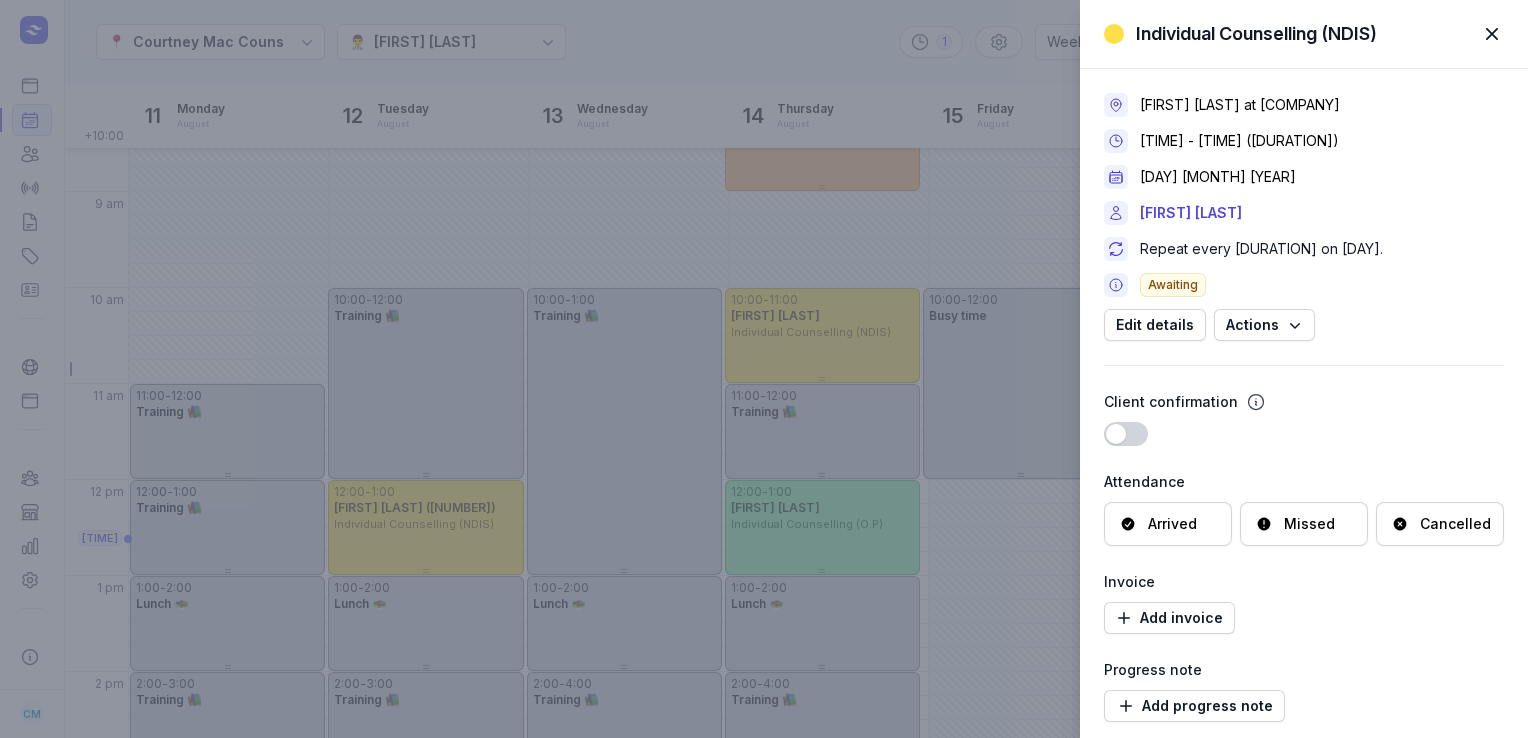 click on "Cancelled" at bounding box center (1455, 524) 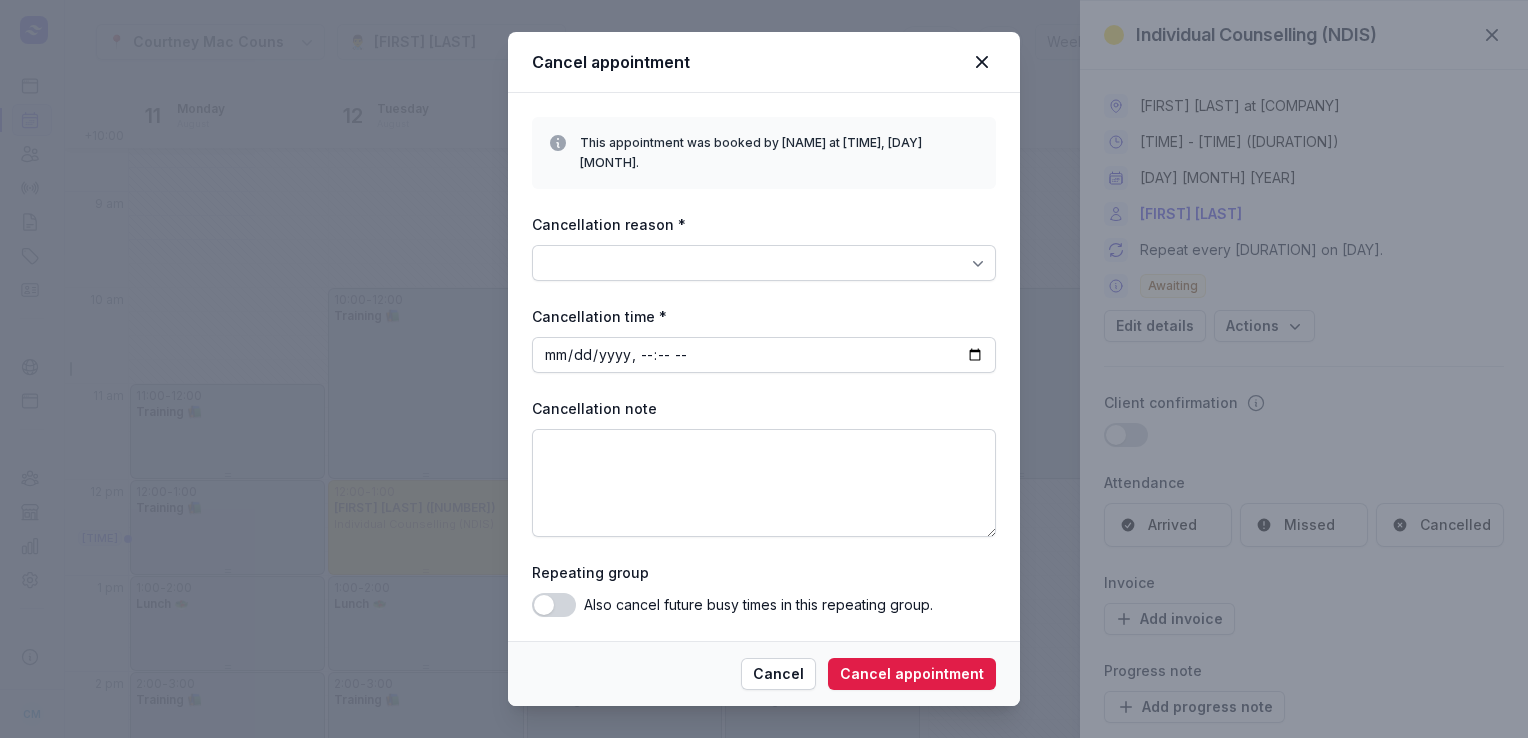 click at bounding box center (764, 263) 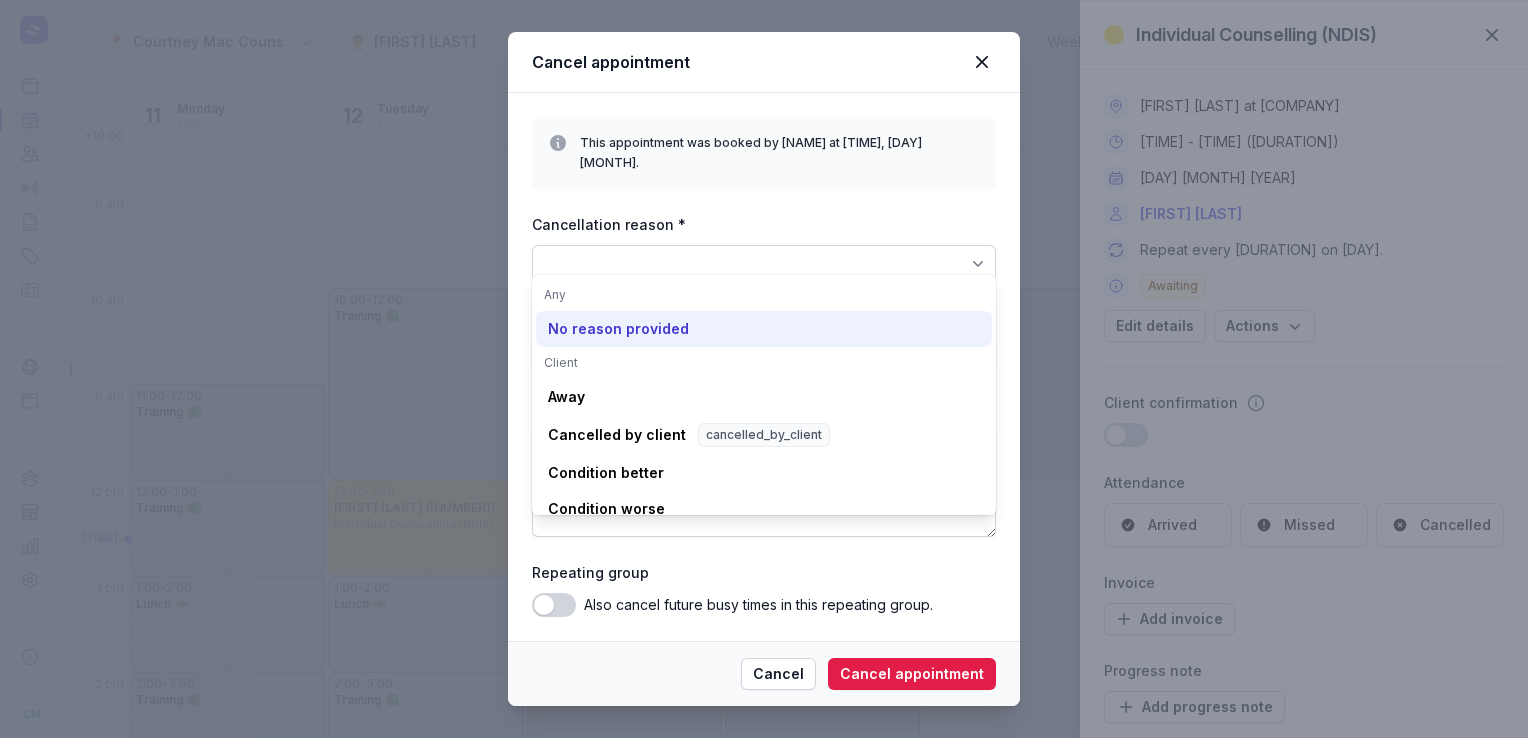 click on "No reason provided" 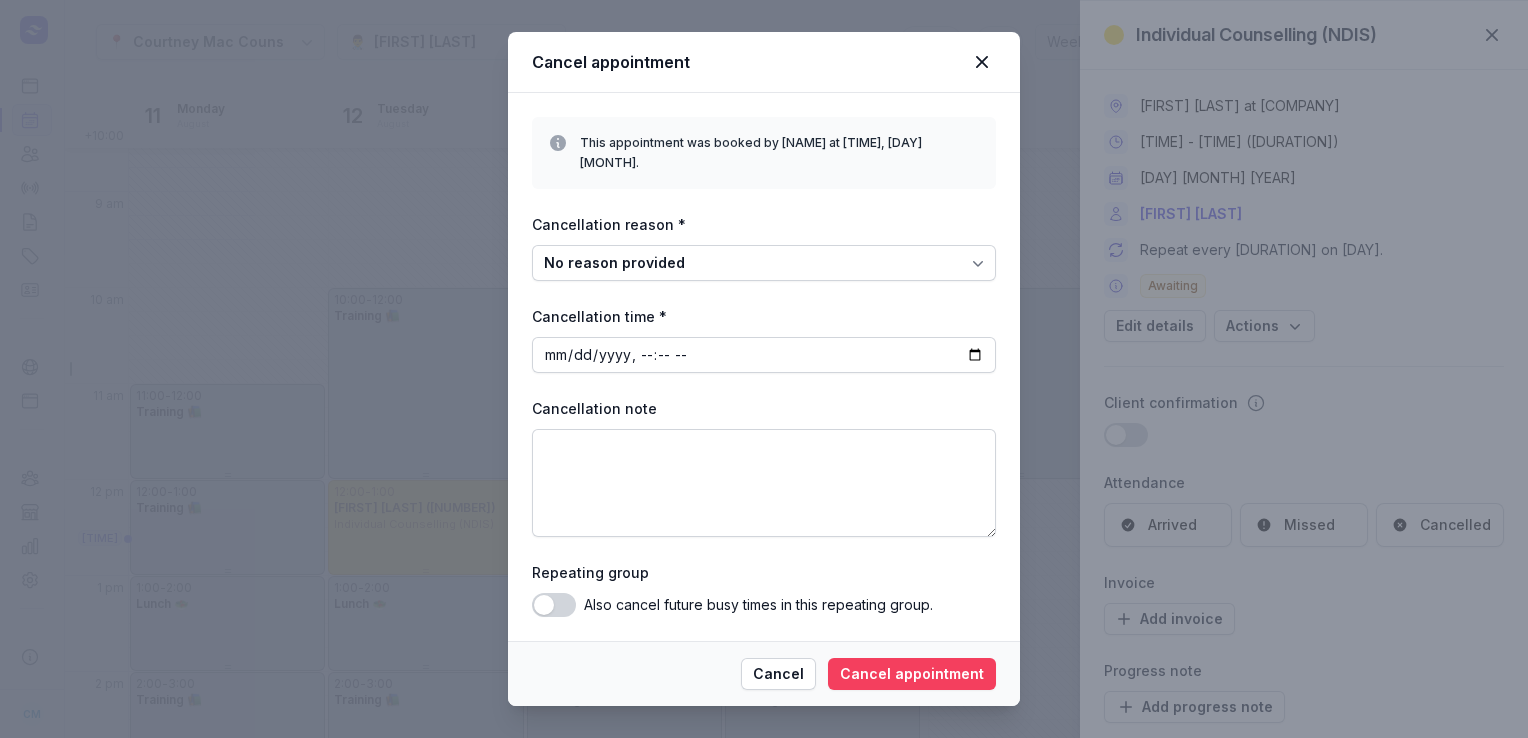 click on "Cancel appointment" 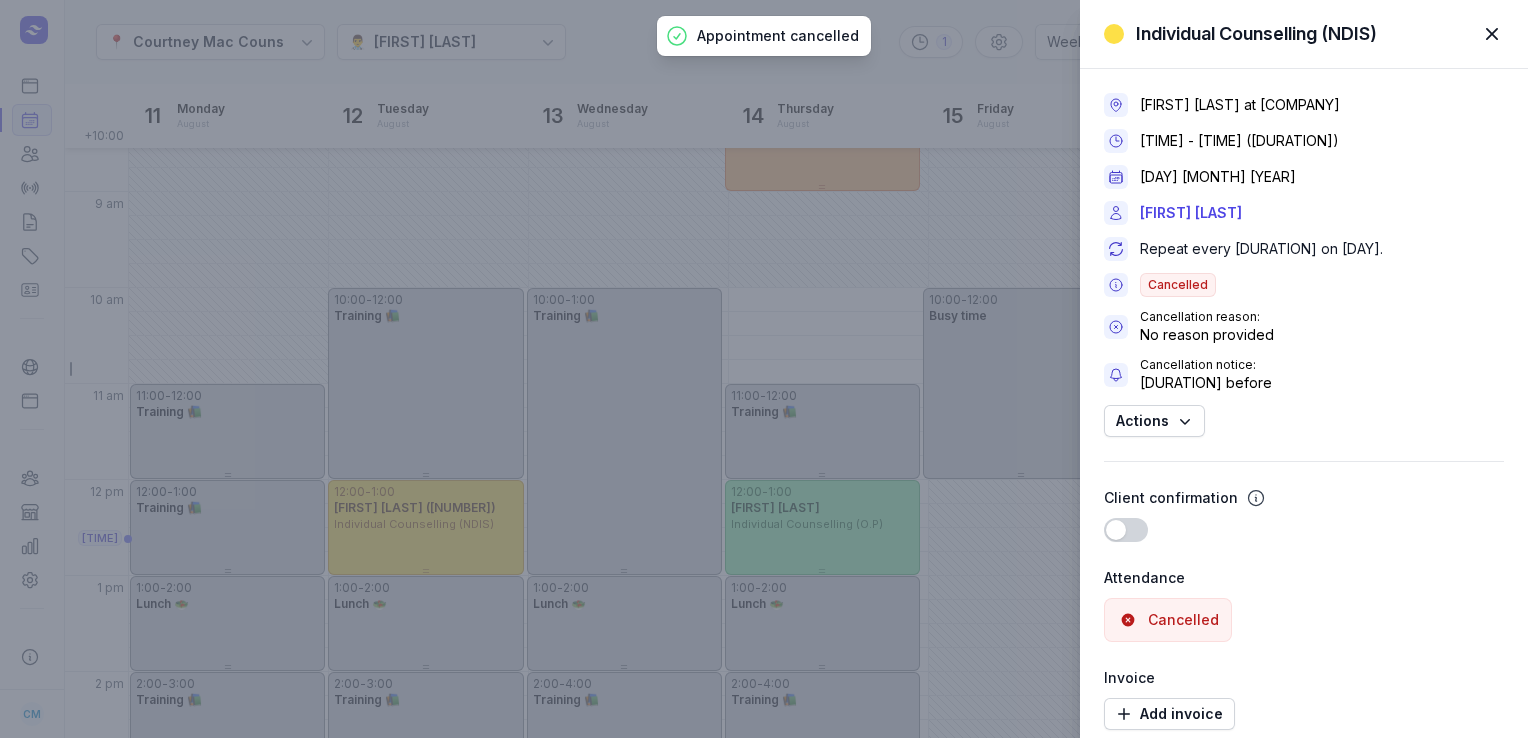 click on "Individual Counselling (NDIS) Close panel [FIRST] [LAST] at [COMPANY] [TIME] - [TIME] ([DURATION]) [DAY] [MONTH] [YEAR] [FIRST] [LAST] Repeat every 2 weeks on Thu. Cancelled Cancellation reason: No reason provided Cancellation notice: [DURATION] before  Actions  Client confirmation Use setting Attendance Cancelled Invoice  Add invoice  Progress note  Add progress note  Internal comments" at bounding box center (764, 369) 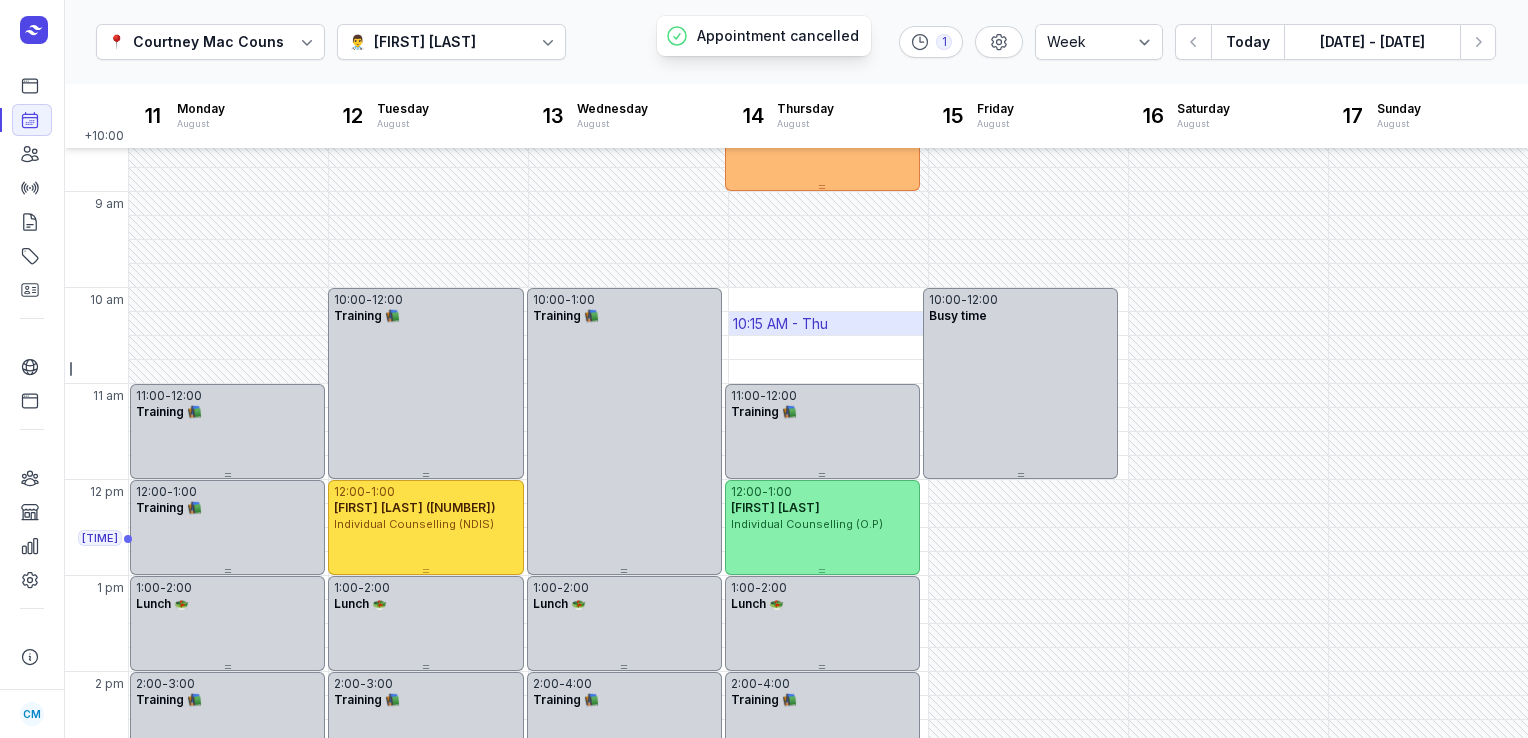 click on "10:15 AM - Thu" at bounding box center (828, 323) 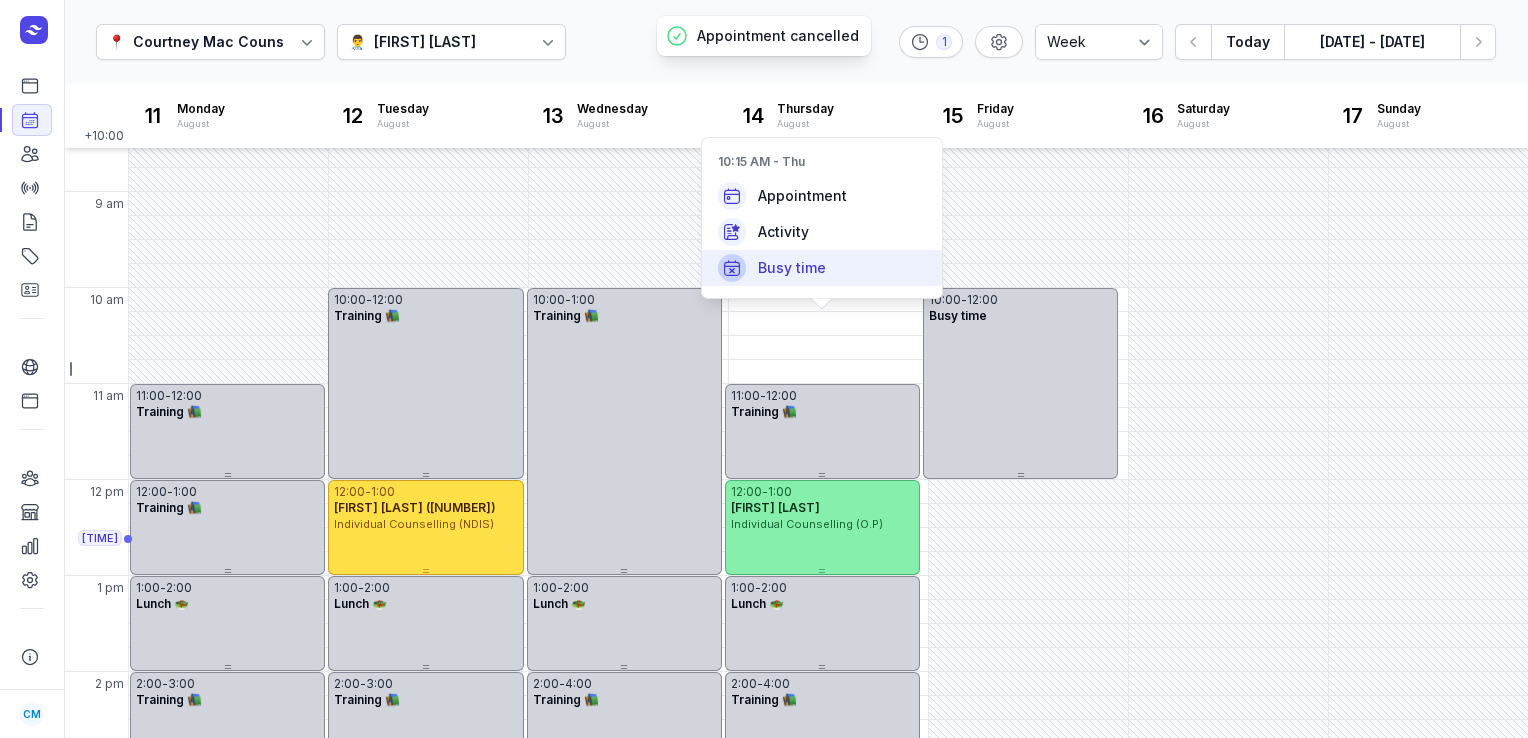 click on "Busy time" at bounding box center [822, 268] 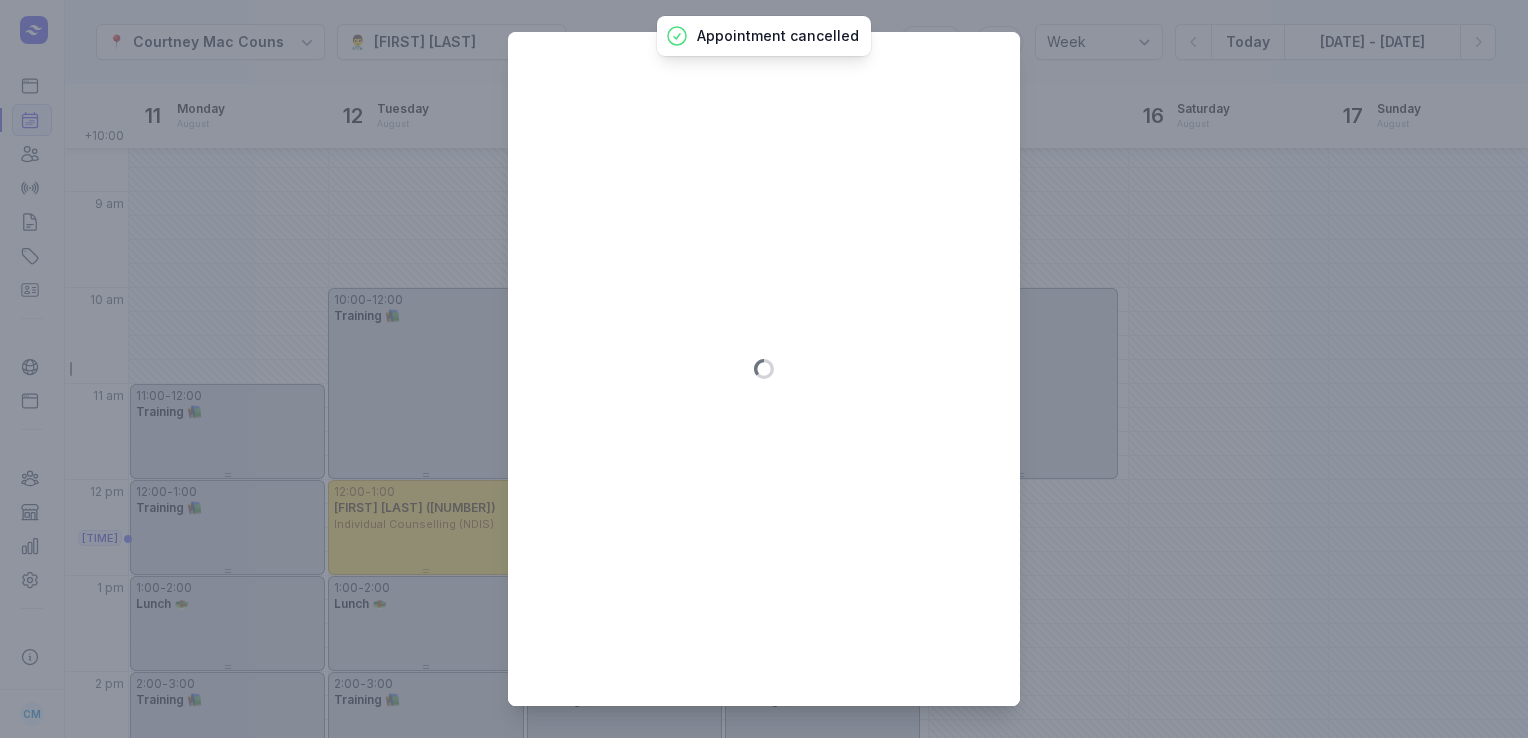 type on "[YEAR]-[MONTH]-[DAY]" 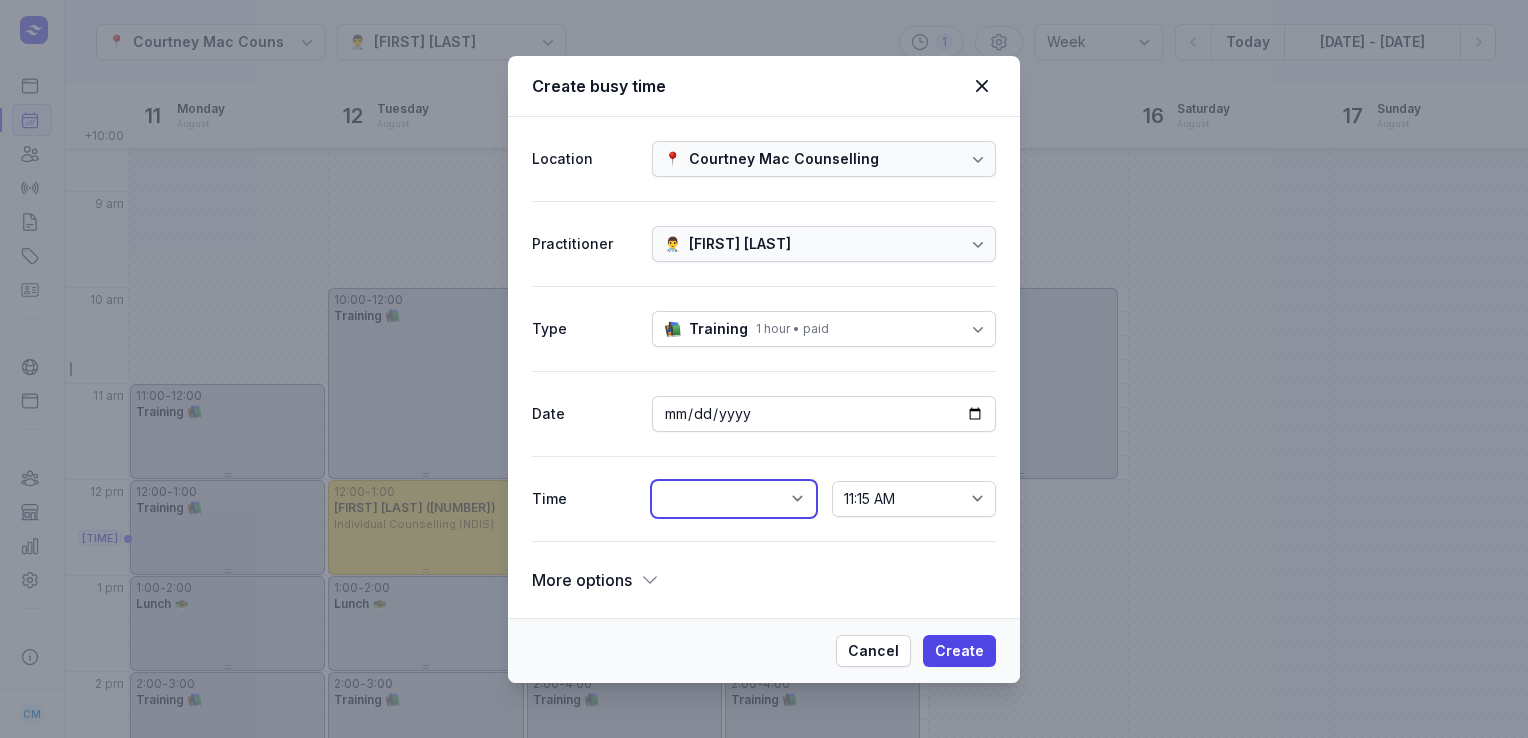 click on "12:00 AM 12:15 AM 12:30 AM 12:45 AM 1:00 AM 1:15 AM 1:30 AM 1:45 AM 2:00 AM 2:15 AM 2:30 AM 2:45 AM 3:00 AM 3:15 AM 3:30 AM 3:45 AM 4:00 AM 4:15 AM 4:30 AM 4:45 AM 5:00 AM 5:15 AM 5:30 AM 5:45 AM 6:00 AM 6:15 AM 6:30 AM 6:45 AM 7:00 AM 7:15 AM 7:30 AM 7:45 AM 8:00 AM 8:15 AM 8:30 AM 8:45 AM 9:00 AM 9:15 AM 9:30 AM 9:45 AM 10:00 AM 10:15 AM 10:30 AM 10:45 AM 11:00 AM 11:15 AM 11:30 AM 11:45 AM 12:00 PM 12:15 PM 12:30 PM 12:45 PM 1:00 PM 1:15 PM 1:30 PM 1:45 PM 2:00 PM 2:15 PM 2:30 PM 2:45 PM 3:00 PM 3:15 PM 3:30 PM 3:45 PM 4:00 PM 4:15 PM 4:30 PM 4:45 PM 5:00 PM 5:15 PM 5:30 PM 5:45 PM 6:00 PM 6:15 PM 6:30 PM 6:45 PM 7:00 PM 7:15 PM 7:30 PM 7:45 PM 8:00 PM 8:15 PM 8:30 PM 8:45 PM 9:00 PM 9:15 PM 9:30 PM 9:45 PM 10:00 PM 10:15 PM 10:30 PM 10:45 PM 11:00 PM 11:15 PM 11:30 PM 11:45 PM" at bounding box center (734, 499) 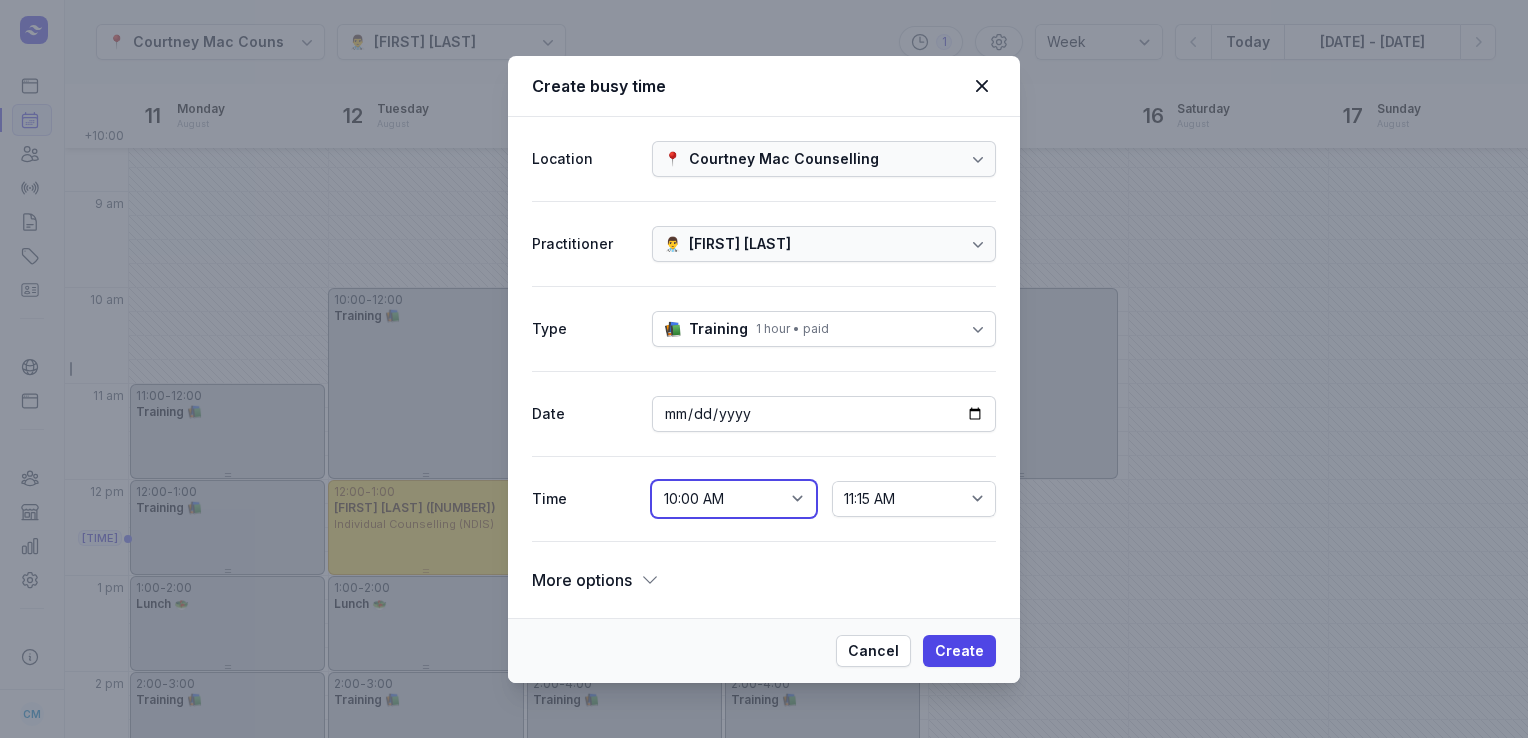click on "12:00 AM 12:15 AM 12:30 AM 12:45 AM 1:00 AM 1:15 AM 1:30 AM 1:45 AM 2:00 AM 2:15 AM 2:30 AM 2:45 AM 3:00 AM 3:15 AM 3:30 AM 3:45 AM 4:00 AM 4:15 AM 4:30 AM 4:45 AM 5:00 AM 5:15 AM 5:30 AM 5:45 AM 6:00 AM 6:15 AM 6:30 AM 6:45 AM 7:00 AM 7:15 AM 7:30 AM 7:45 AM 8:00 AM 8:15 AM 8:30 AM 8:45 AM 9:00 AM 9:15 AM 9:30 AM 9:45 AM 10:00 AM 10:15 AM 10:30 AM 10:45 AM 11:00 AM 11:15 AM 11:30 AM 11:45 AM 12:00 PM 12:15 PM 12:30 PM 12:45 PM 1:00 PM 1:15 PM 1:30 PM 1:45 PM 2:00 PM 2:15 PM 2:30 PM 2:45 PM 3:00 PM 3:15 PM 3:30 PM 3:45 PM 4:00 PM 4:15 PM 4:30 PM 4:45 PM 5:00 PM 5:15 PM 5:30 PM 5:45 PM 6:00 PM 6:15 PM 6:30 PM 6:45 PM 7:00 PM 7:15 PM 7:30 PM 7:45 PM 8:00 PM 8:15 PM 8:30 PM 8:45 PM 9:00 PM 9:15 PM 9:30 PM 9:45 PM 10:00 PM 10:15 PM 10:30 PM 10:45 PM 11:00 PM 11:15 PM 11:30 PM 11:45 PM" at bounding box center [734, 499] 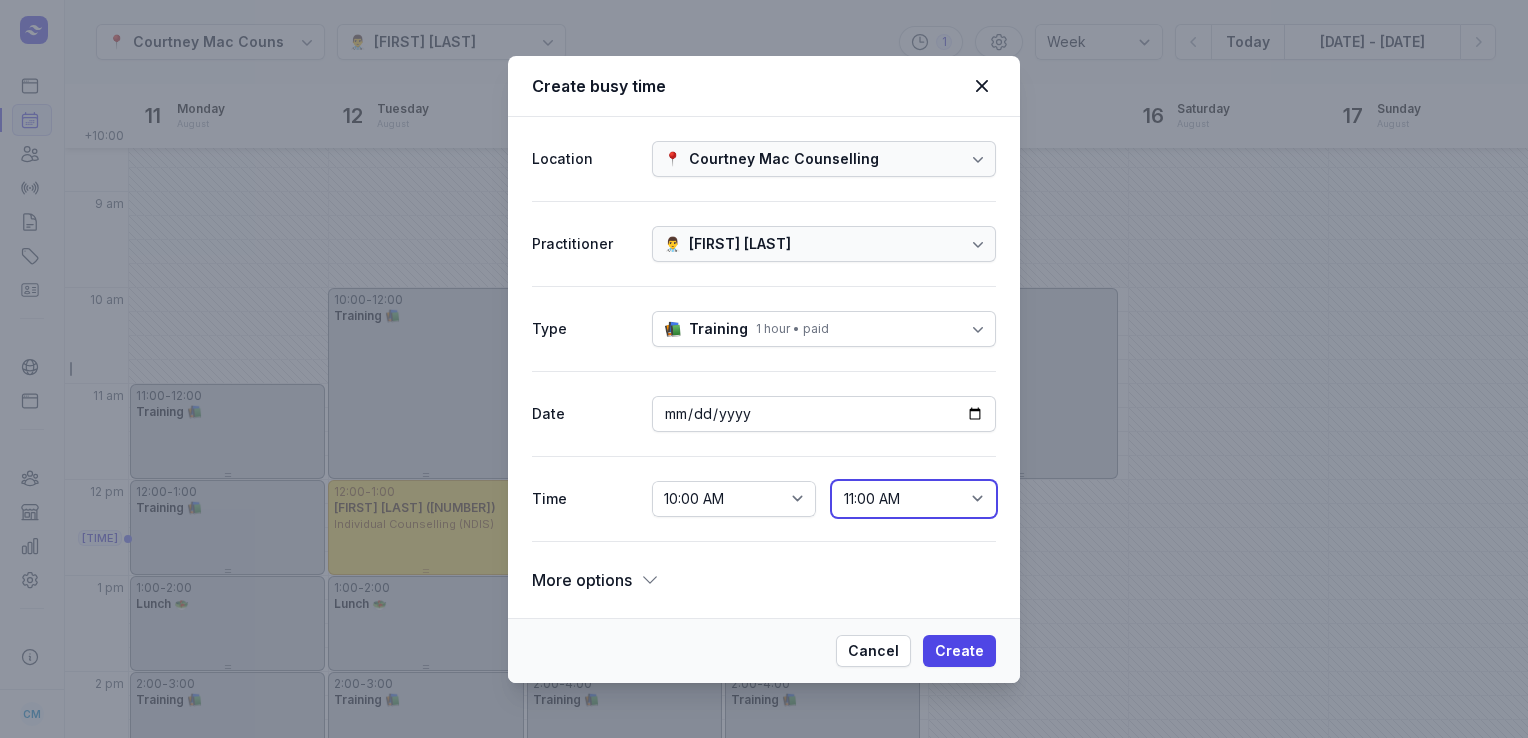 click on "10:15 AM 10:30 AM 10:45 AM 11:00 AM 11:15 AM 11:30 AM 11:45 AM 12:00 PM 12:15 PM 12:30 PM 12:45 PM 1:00 PM 1:15 PM 1:30 PM 1:45 PM 2:00 PM 2:15 PM 2:30 PM 2:45 PM 3:00 PM 3:15 PM 3:30 PM 3:45 PM 4:00 PM 4:15 PM 4:30 PM 4:45 PM 5:00 PM 5:15 PM 5:30 PM 5:45 PM 6:00 PM 6:15 PM 6:30 PM 6:45 PM 7:00 PM 7:15 PM 7:30 PM 7:45 PM 8:00 PM 8:15 PM 8:30 PM 8:45 PM 9:00 PM 9:15 PM 9:30 PM 9:45 PM 10:00 PM 10:15 PM 10:30 PM 10:45 PM 11:00 PM 11:15 PM 11:30 PM 11:45 PM 12:00 AM" at bounding box center (914, 499) 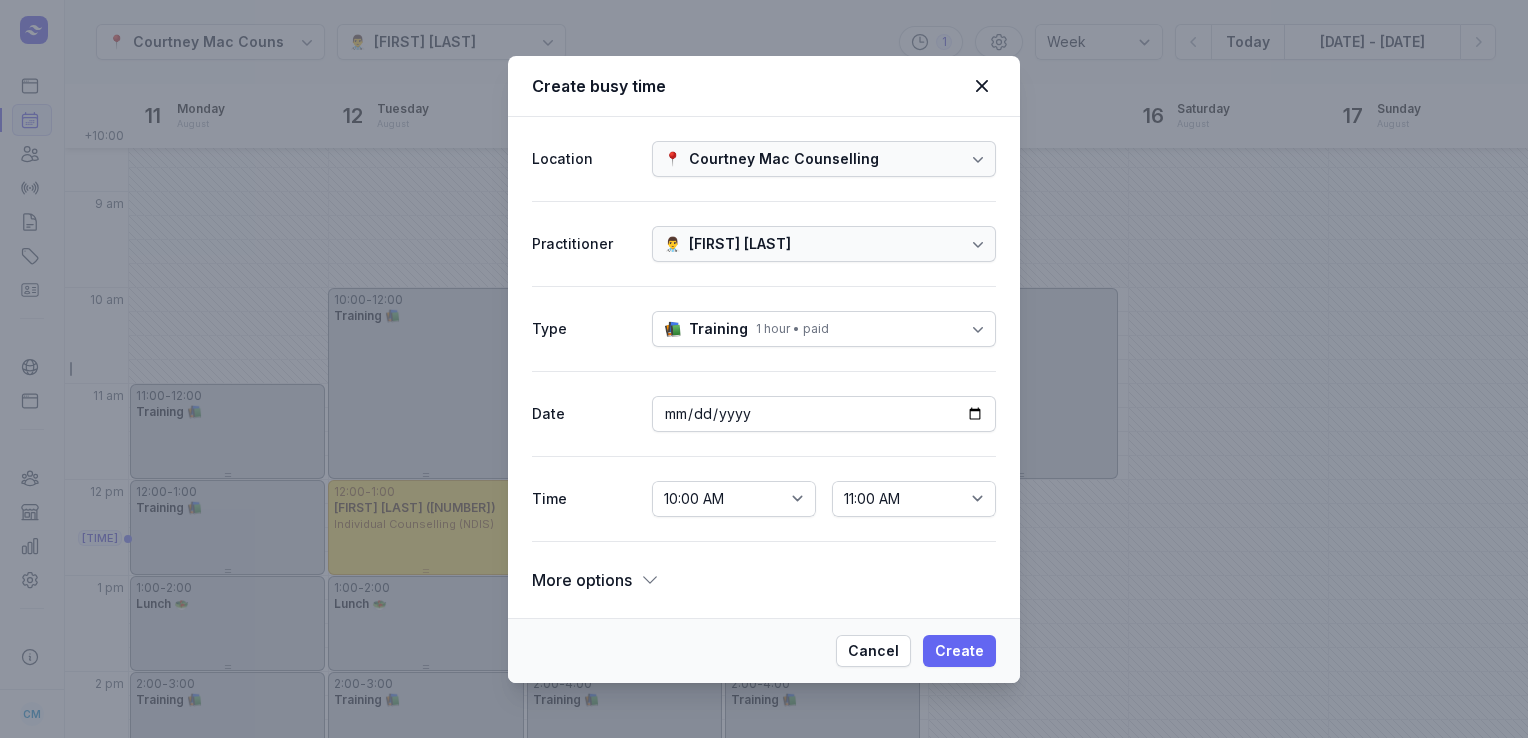 click on "Create" at bounding box center (959, 651) 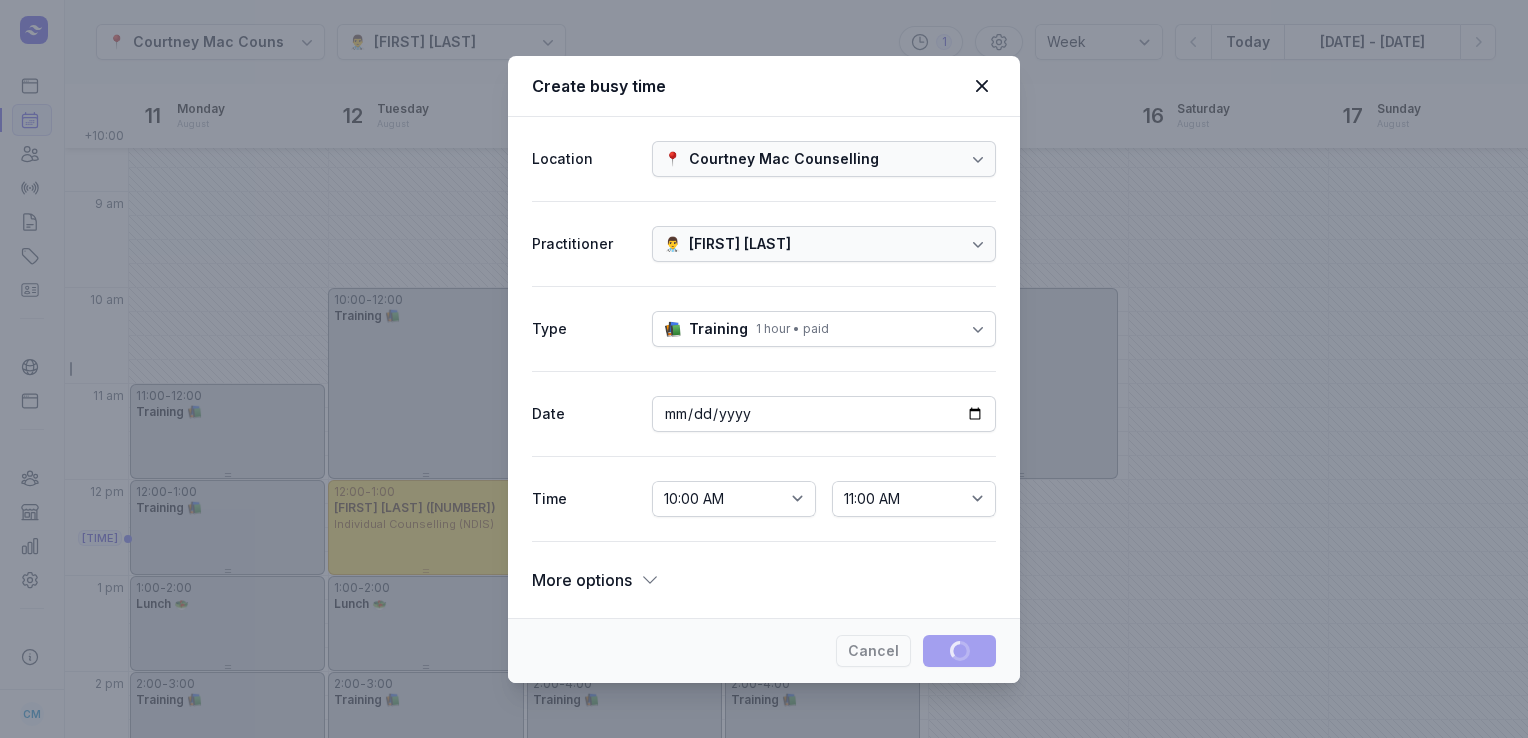type 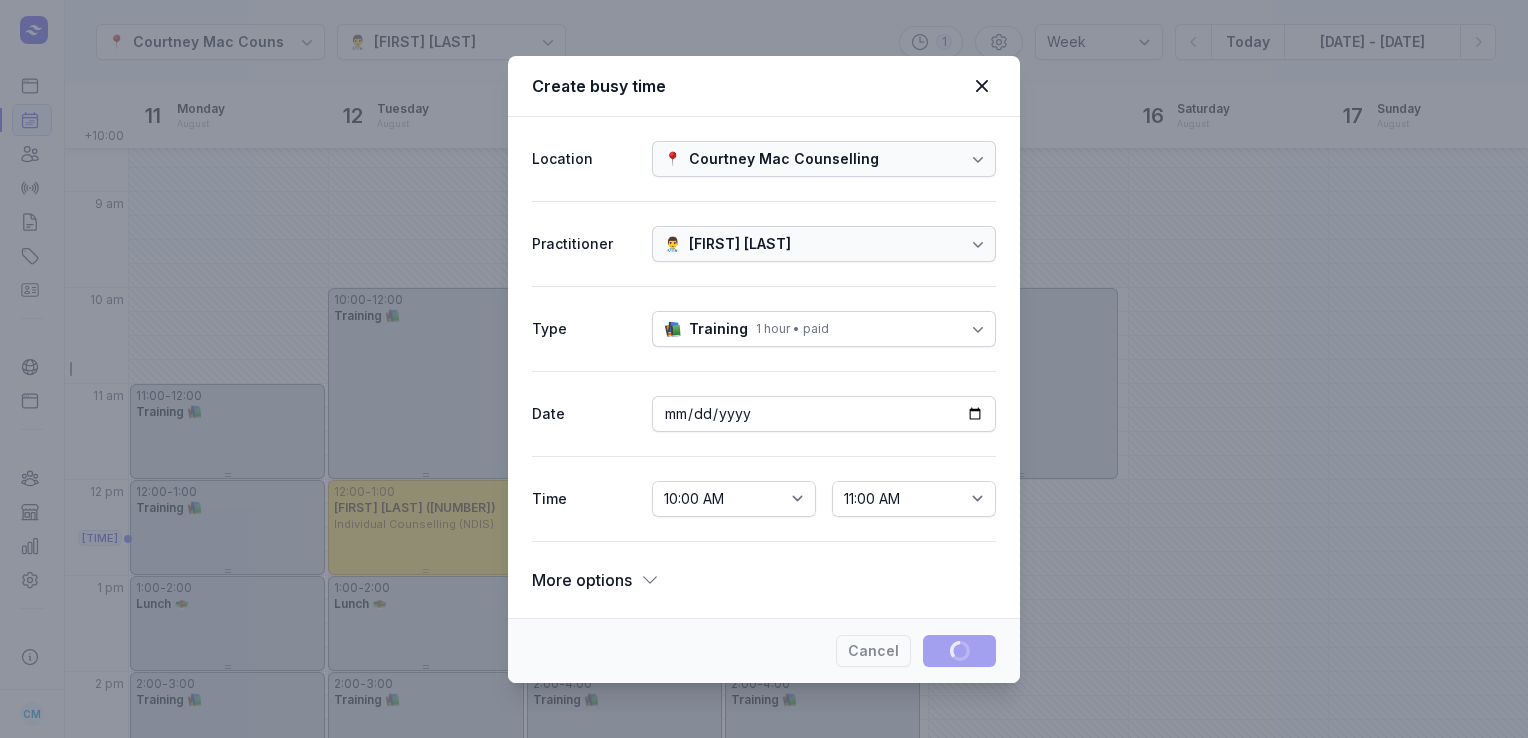 select 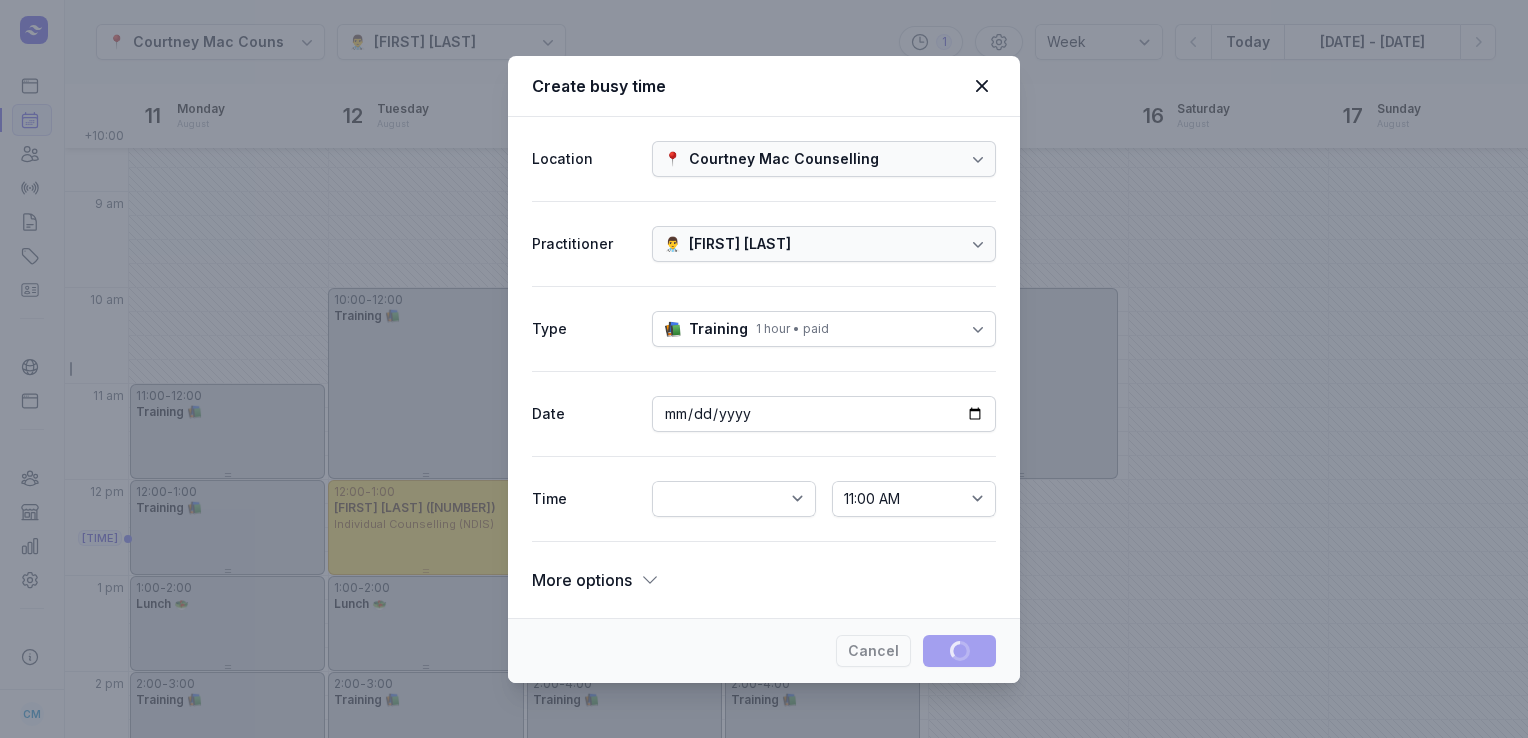 select 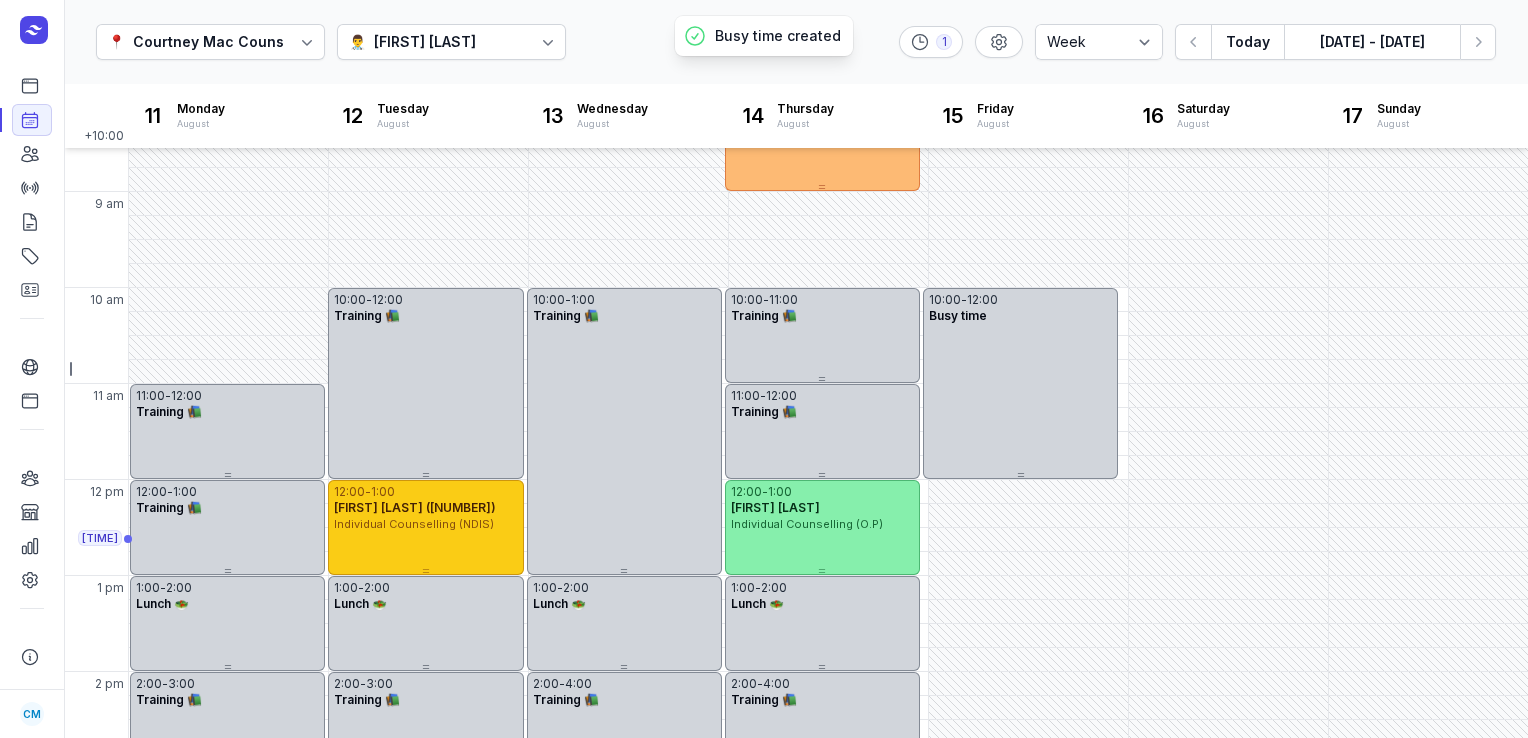 click on "[FIRST] [LAST] ([NUMBER])" at bounding box center [415, 507] 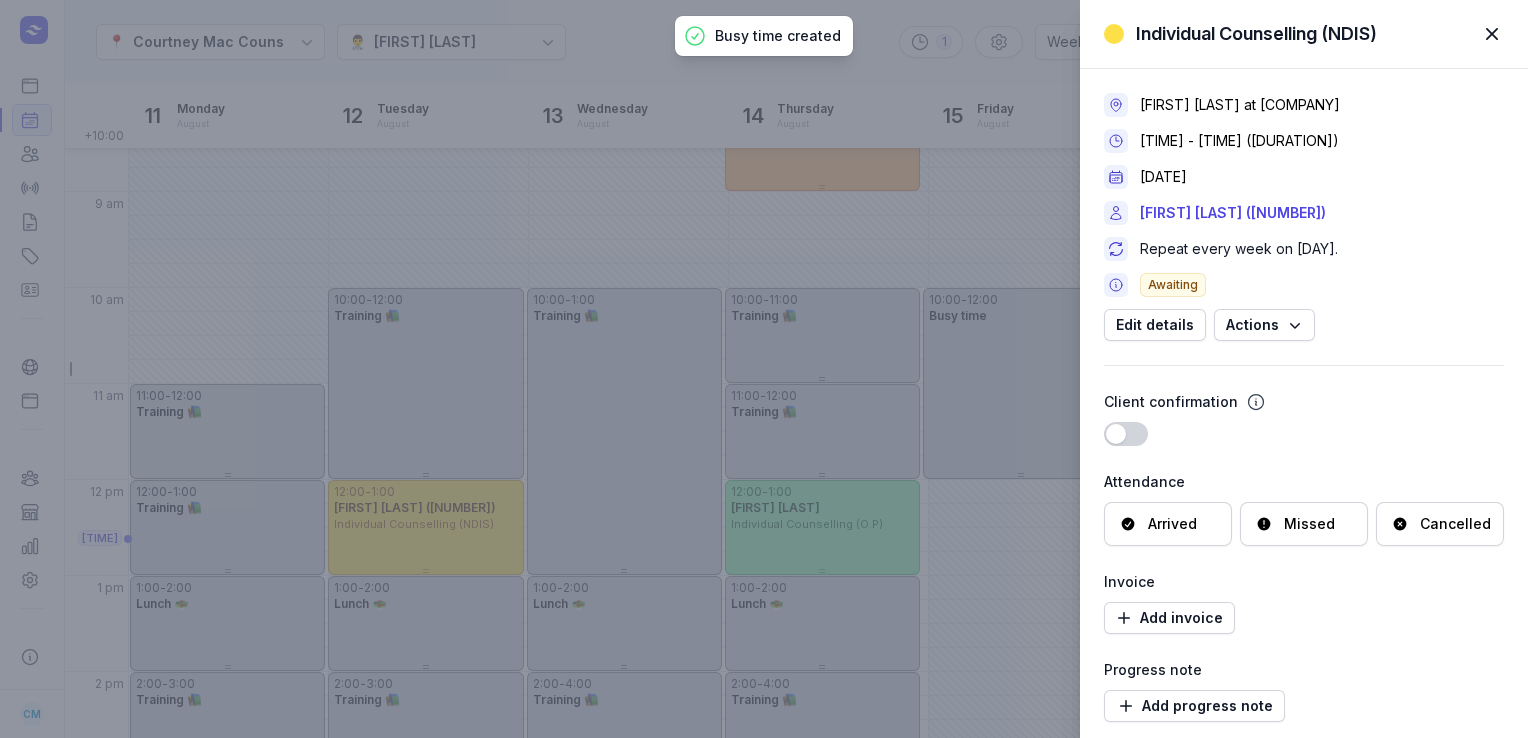 click on "Cancelled" at bounding box center [1440, 524] 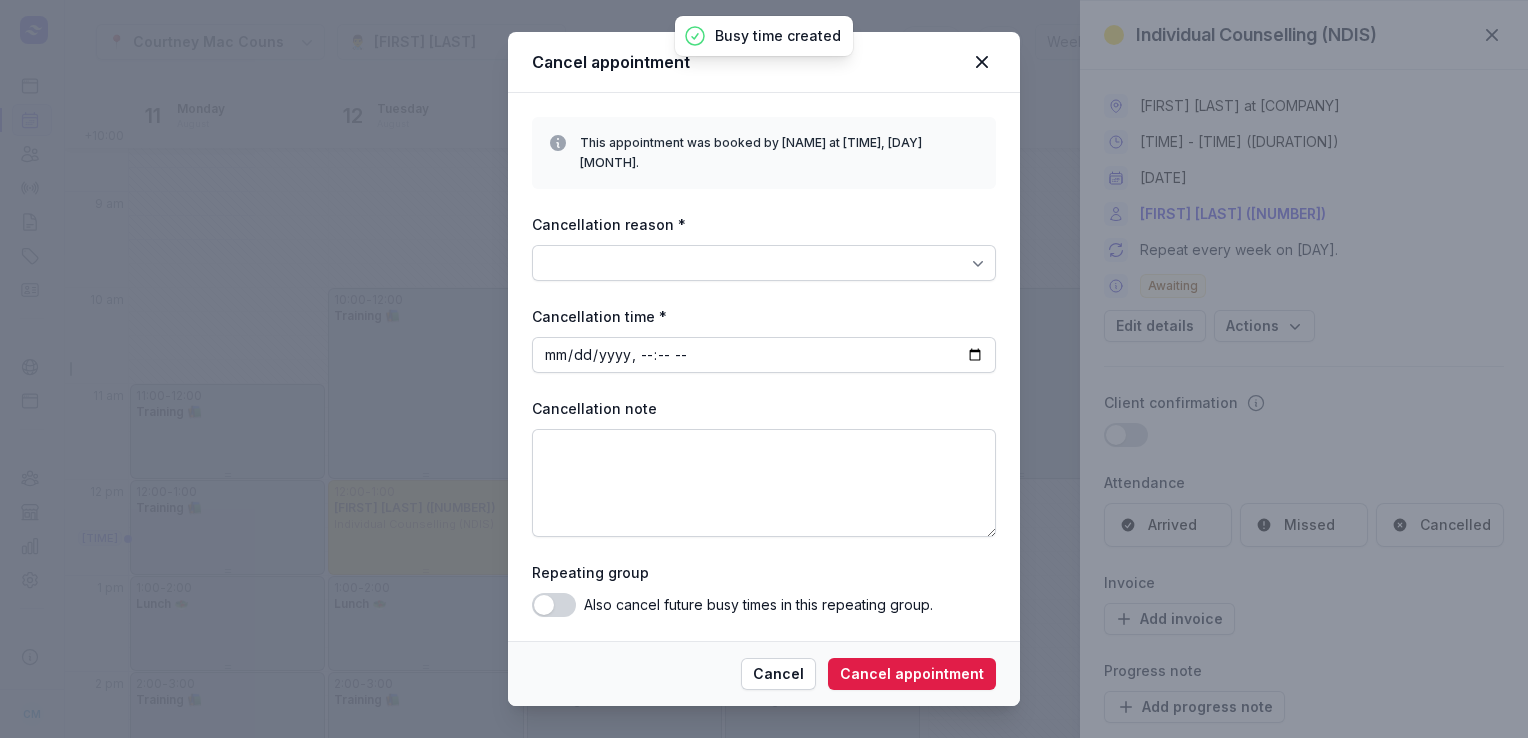 click on "This appointment was booked by [FIRST] at [TIME], [DATE]. Cancellation reason *  Cancellation time * Cancellation note Repeating group Use setting Also cancel future busy times in this repeating group." 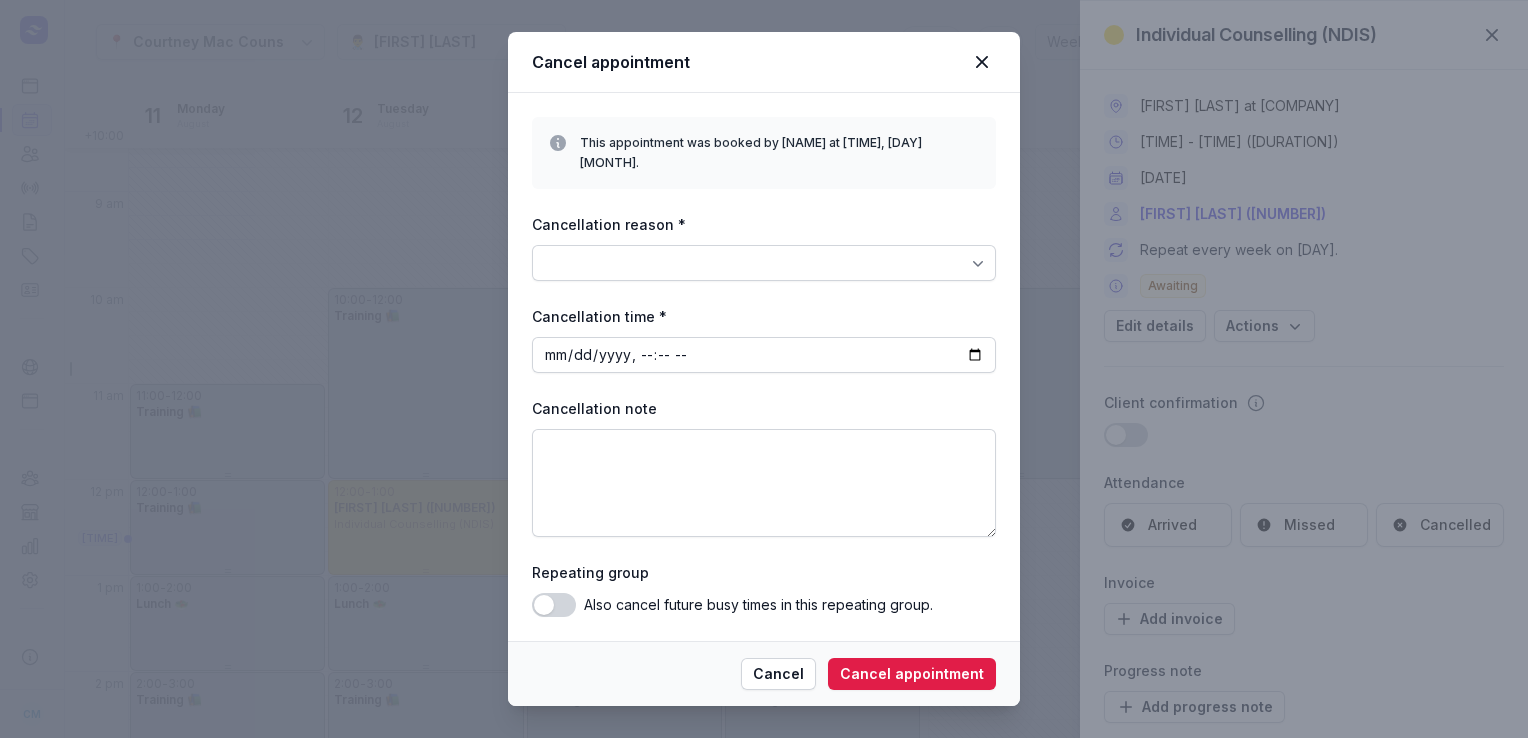 click 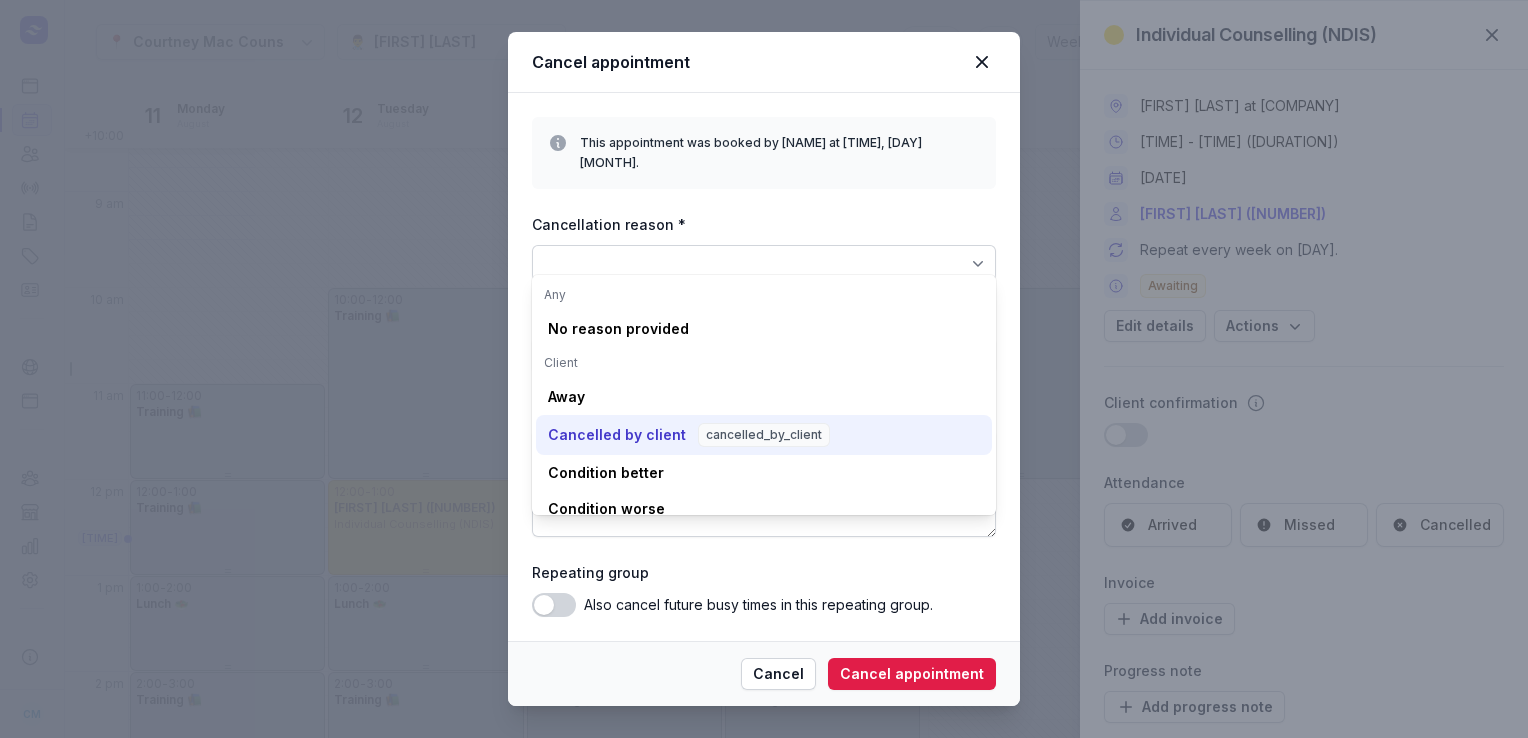 click on "Cancelled by client" at bounding box center [617, 435] 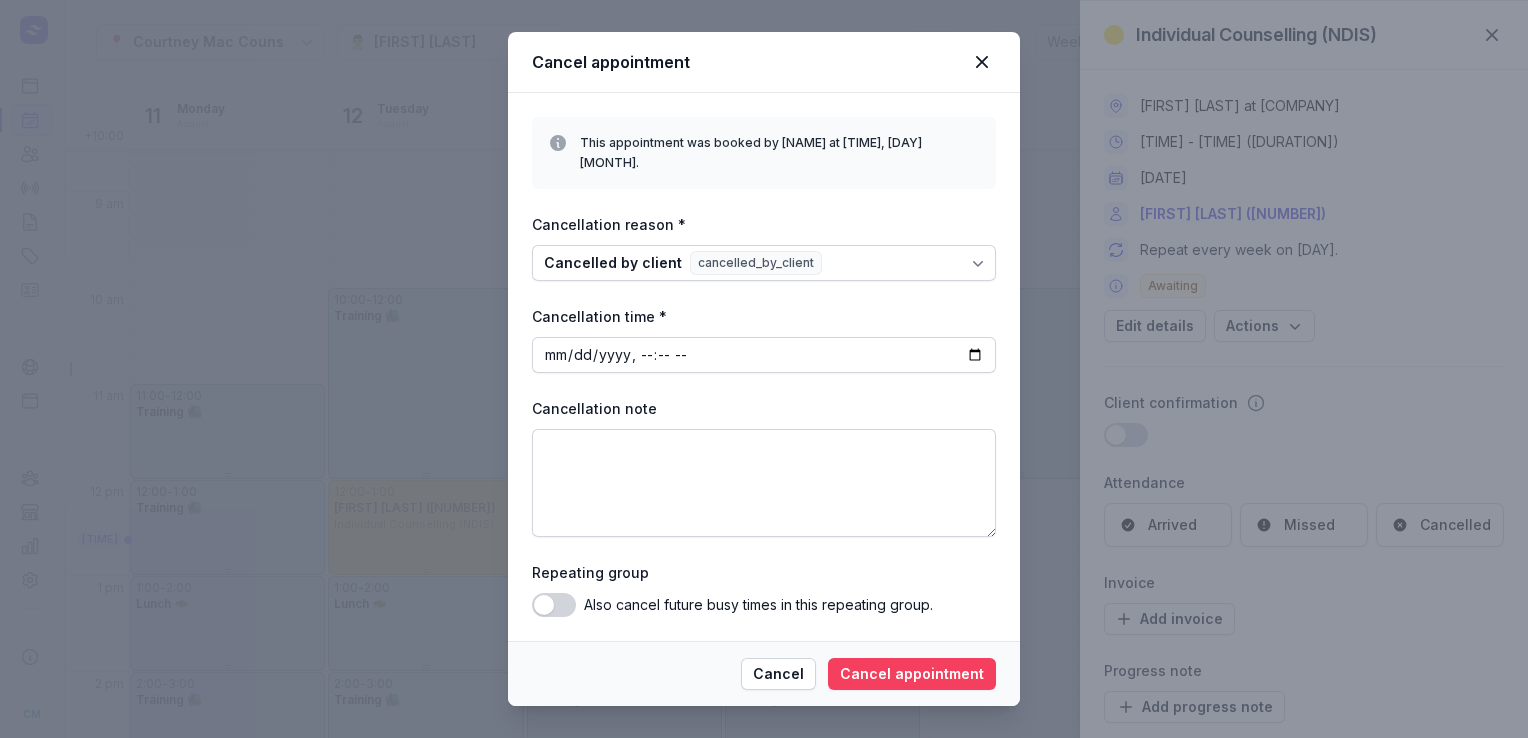 click on "Cancel appointment" at bounding box center [912, 674] 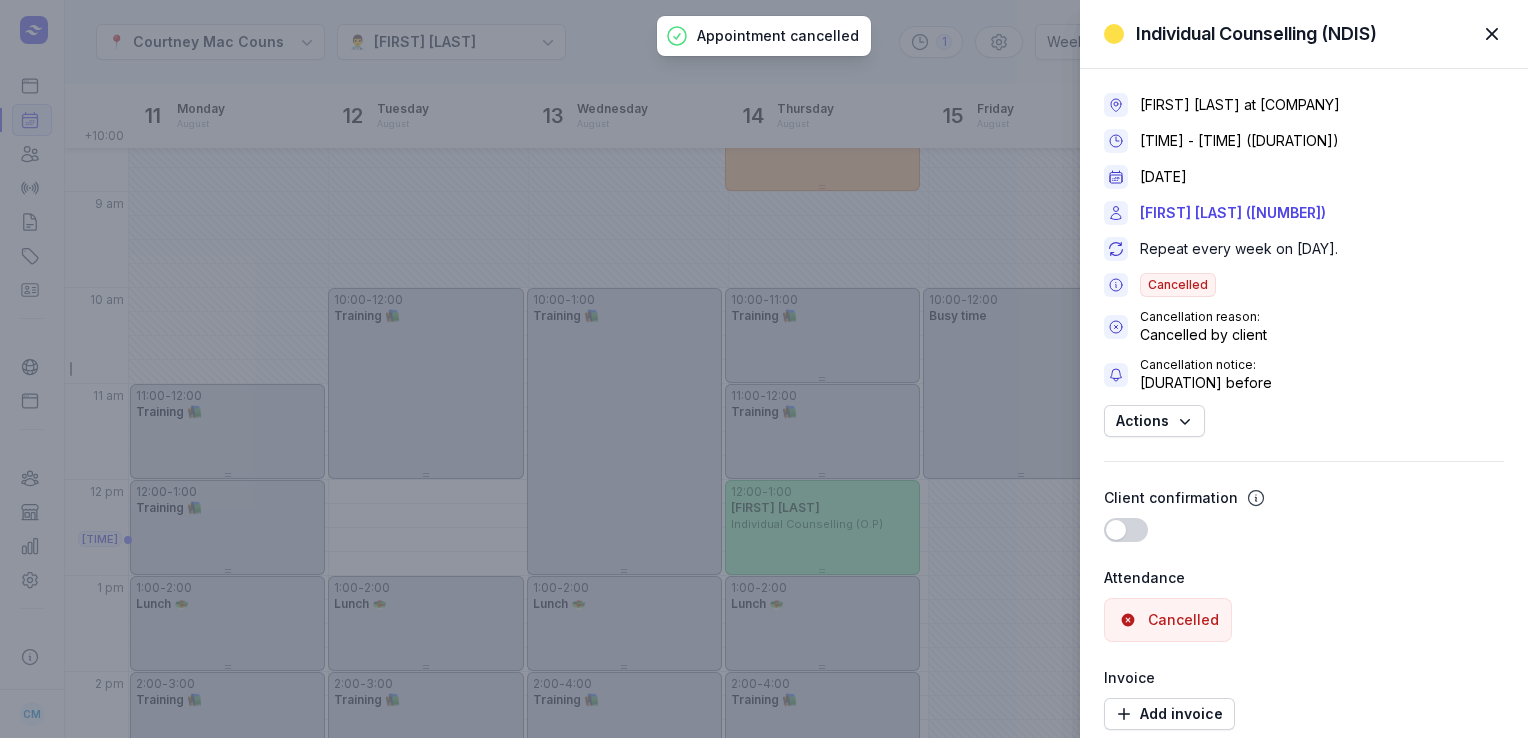 click at bounding box center (1492, 34) 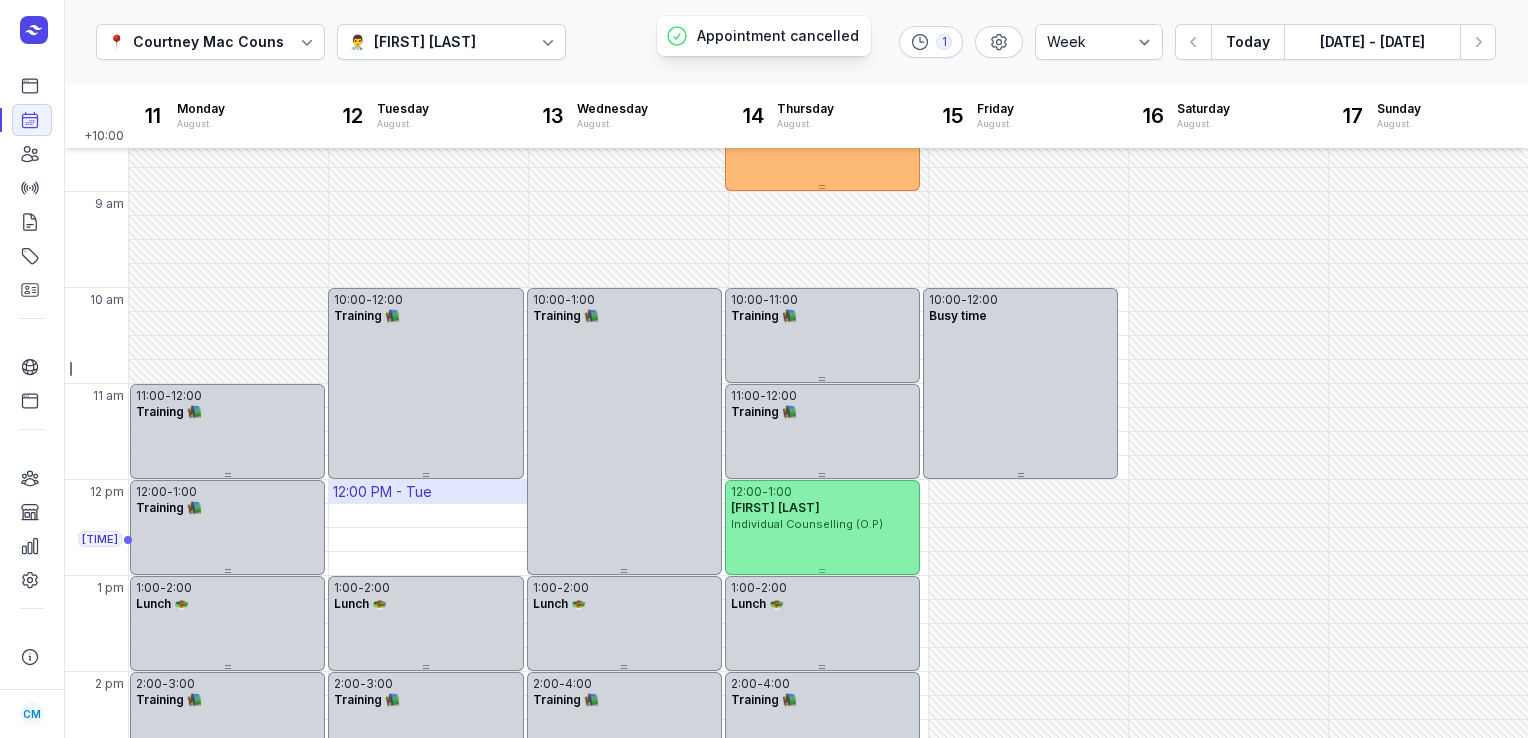 click on "12:00 PM - Tue" at bounding box center (428, 491) 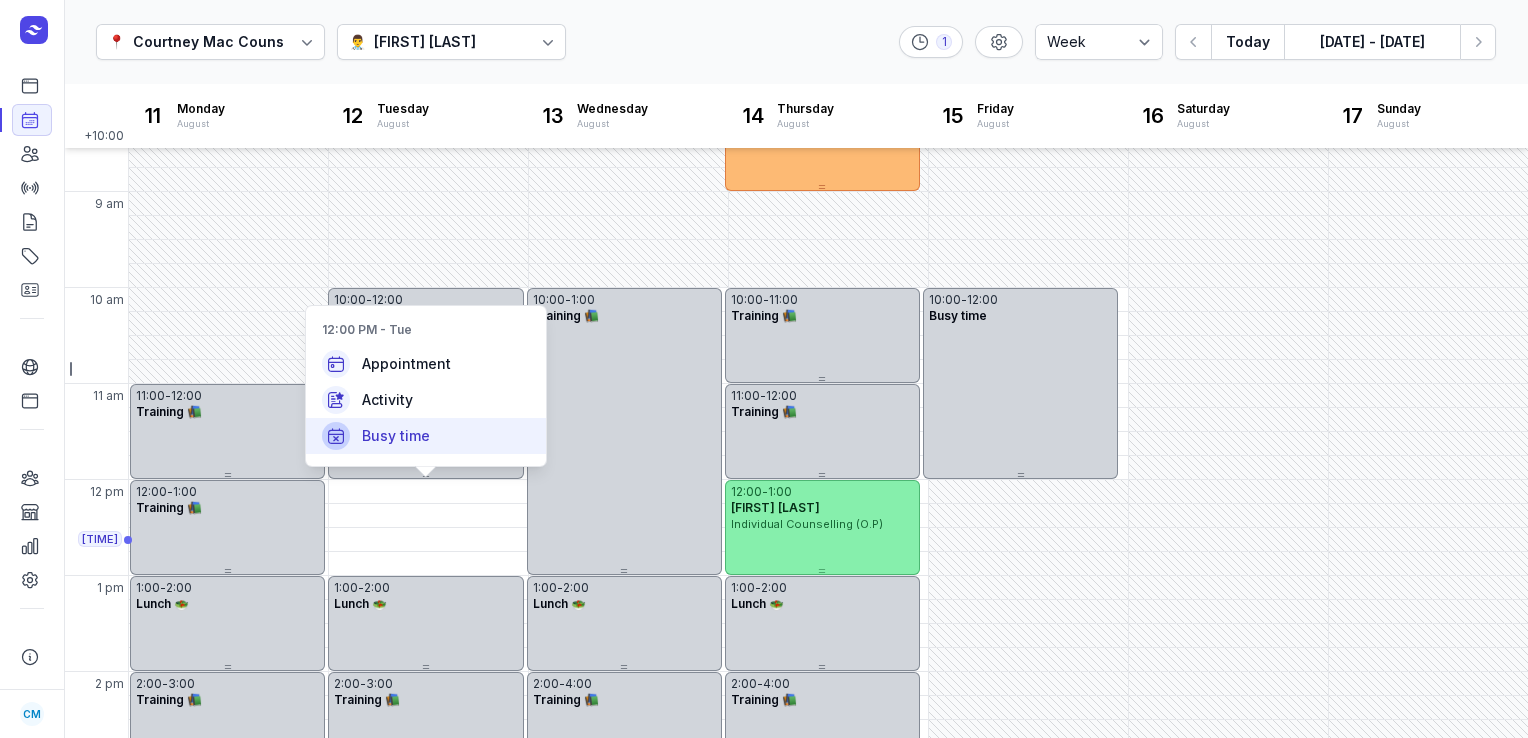 click on "Busy time" at bounding box center [426, 436] 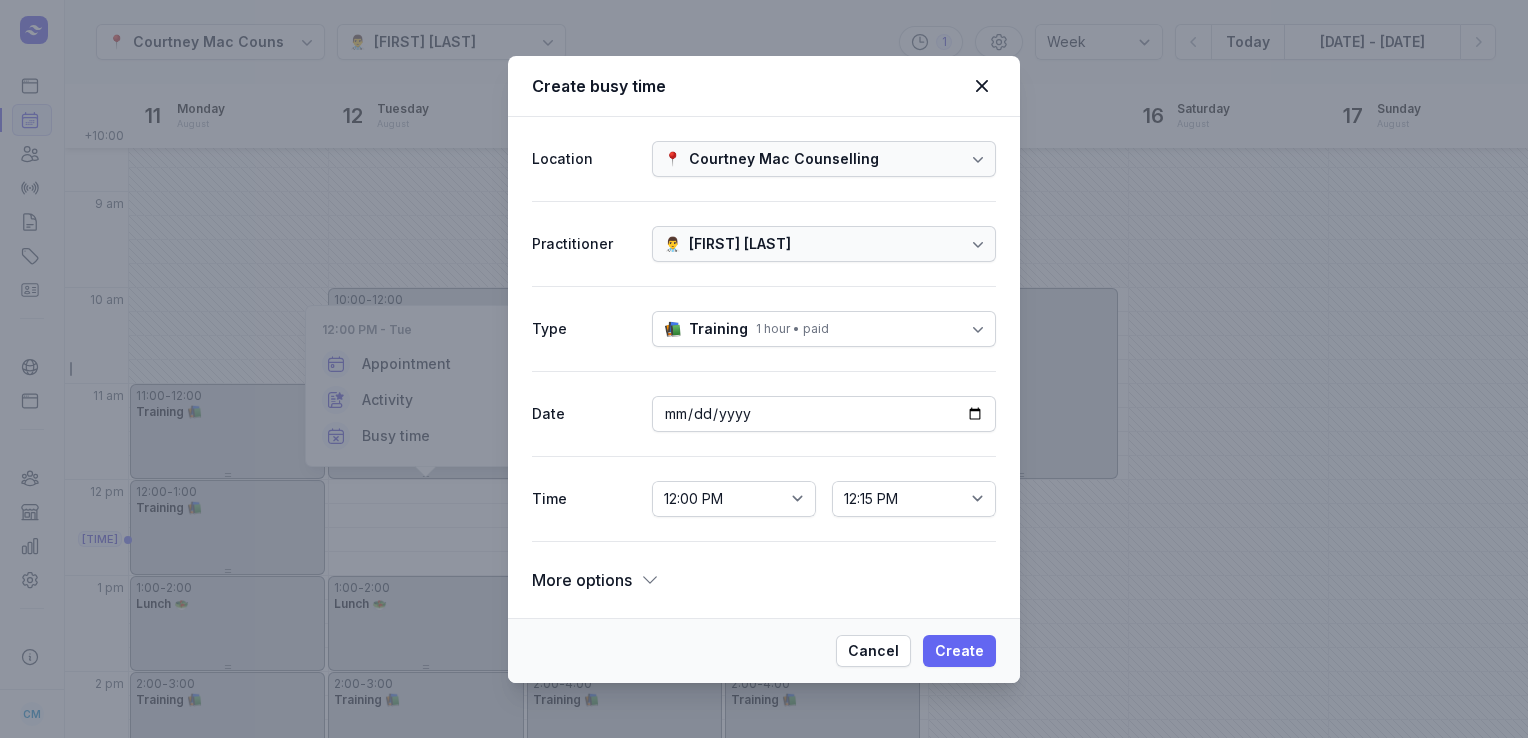 click on "Create" at bounding box center [959, 651] 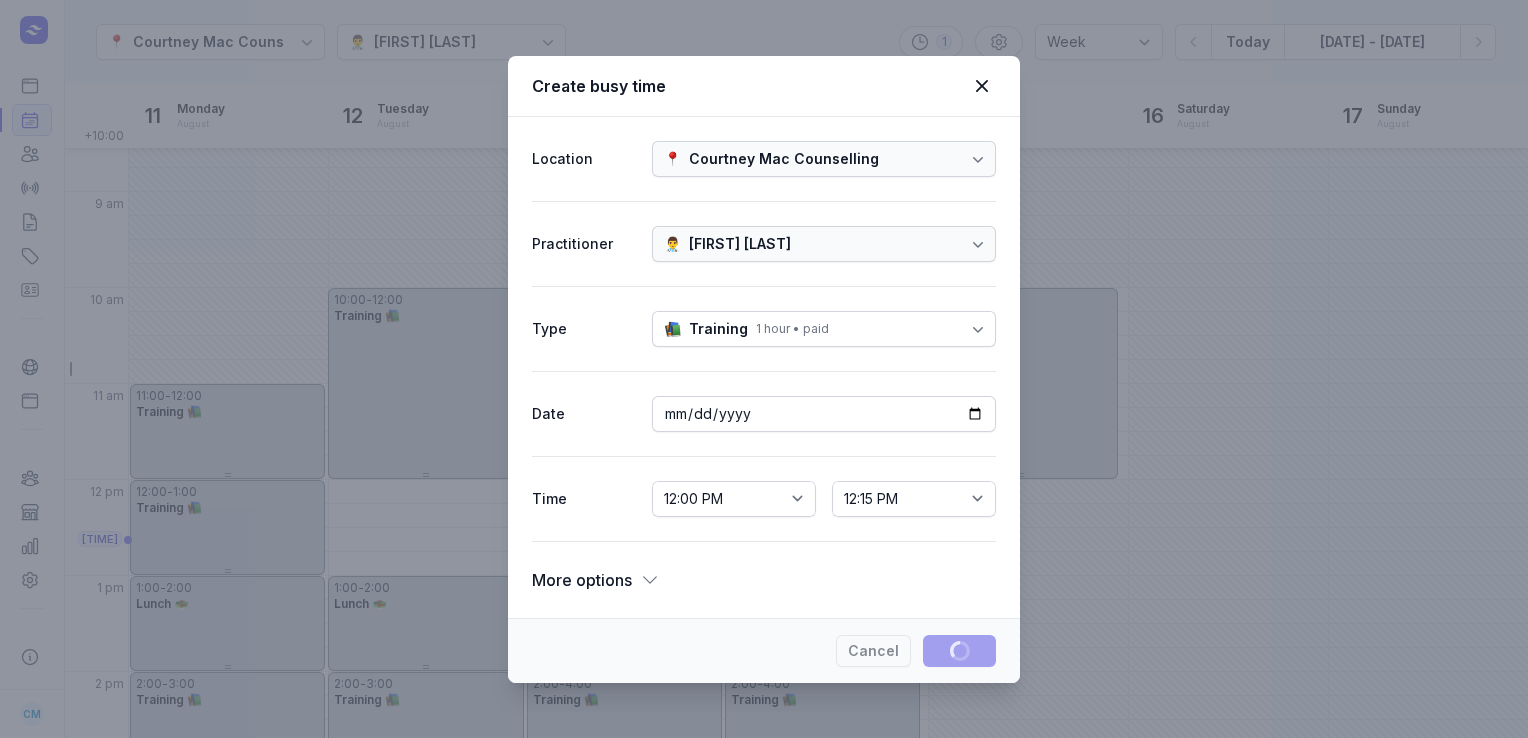 type 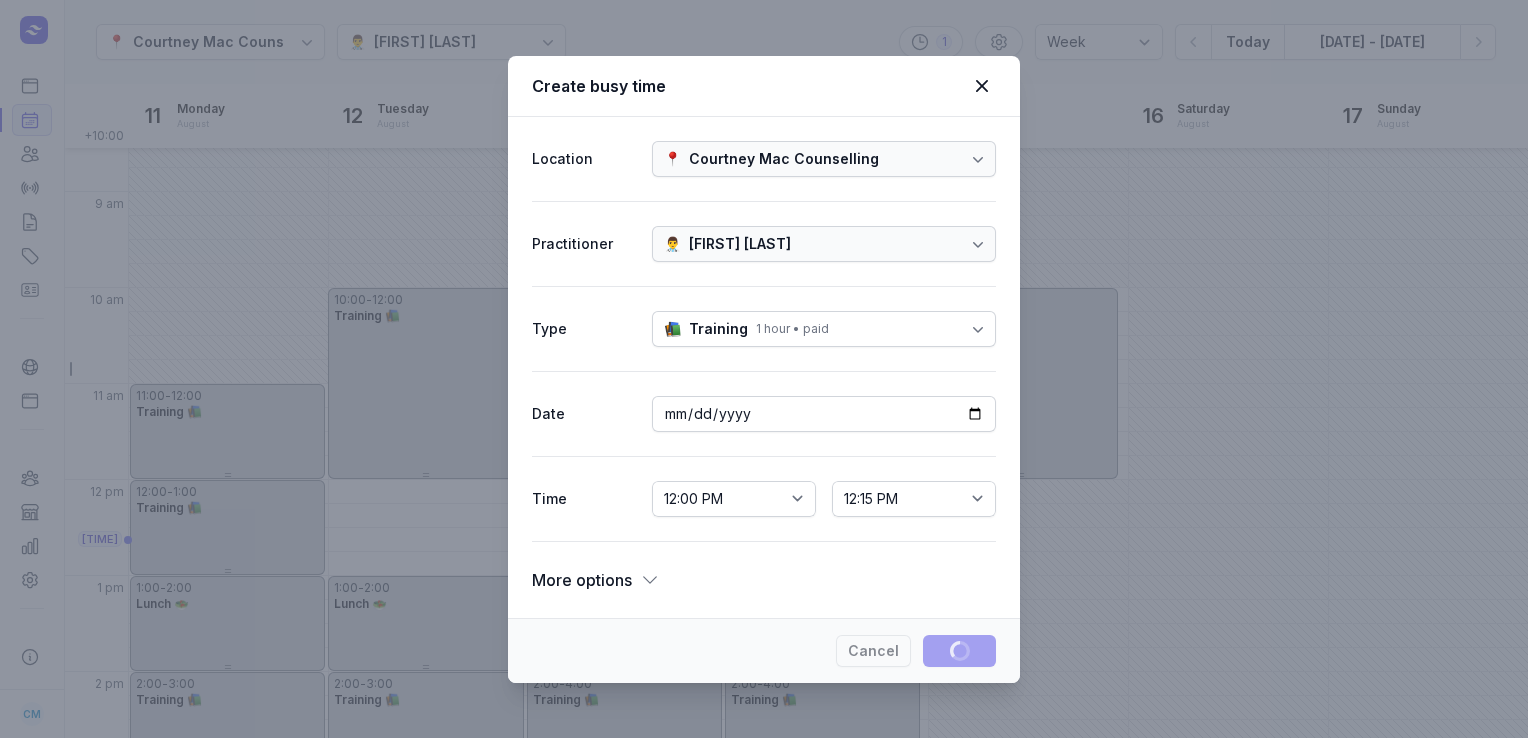 select 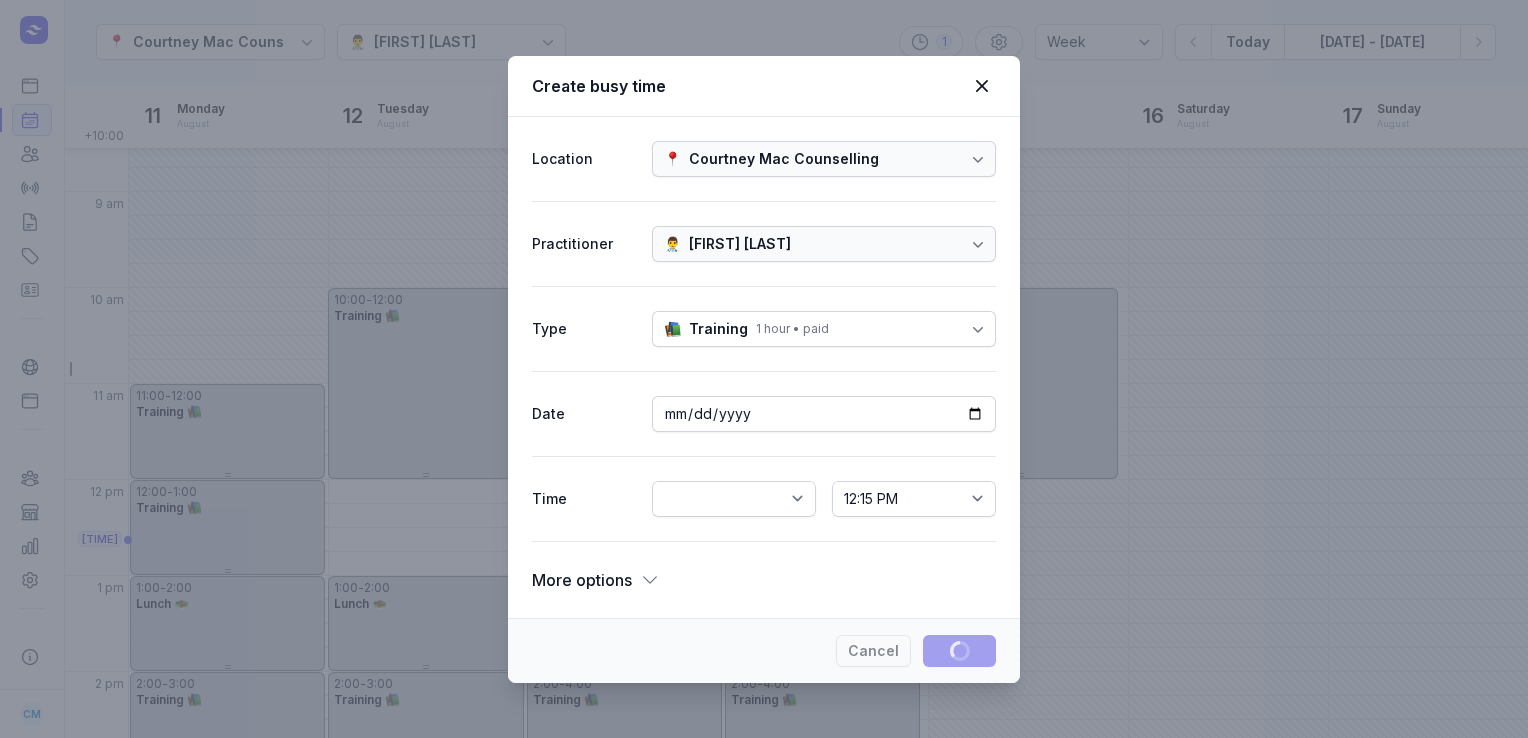 select 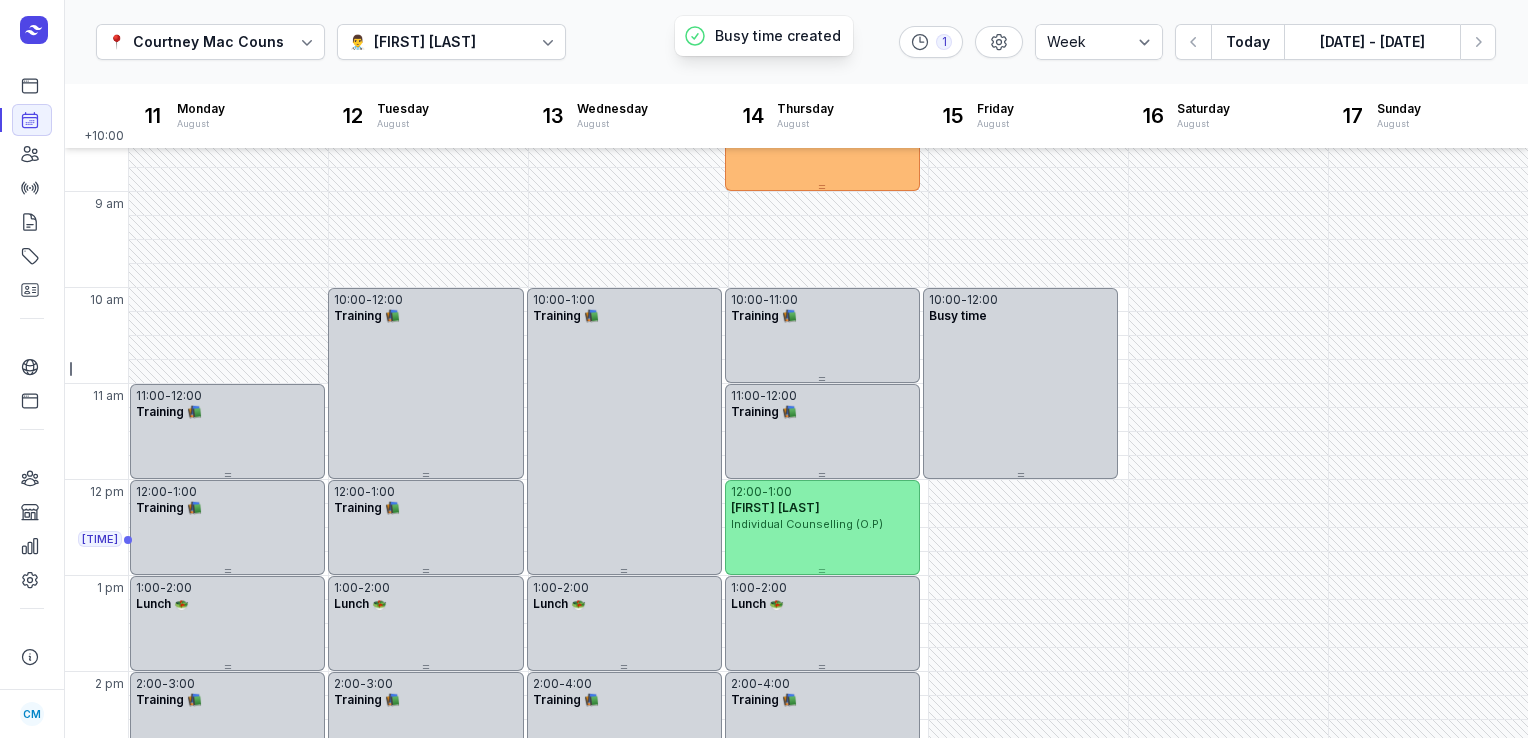 scroll, scrollTop: 172, scrollLeft: 0, axis: vertical 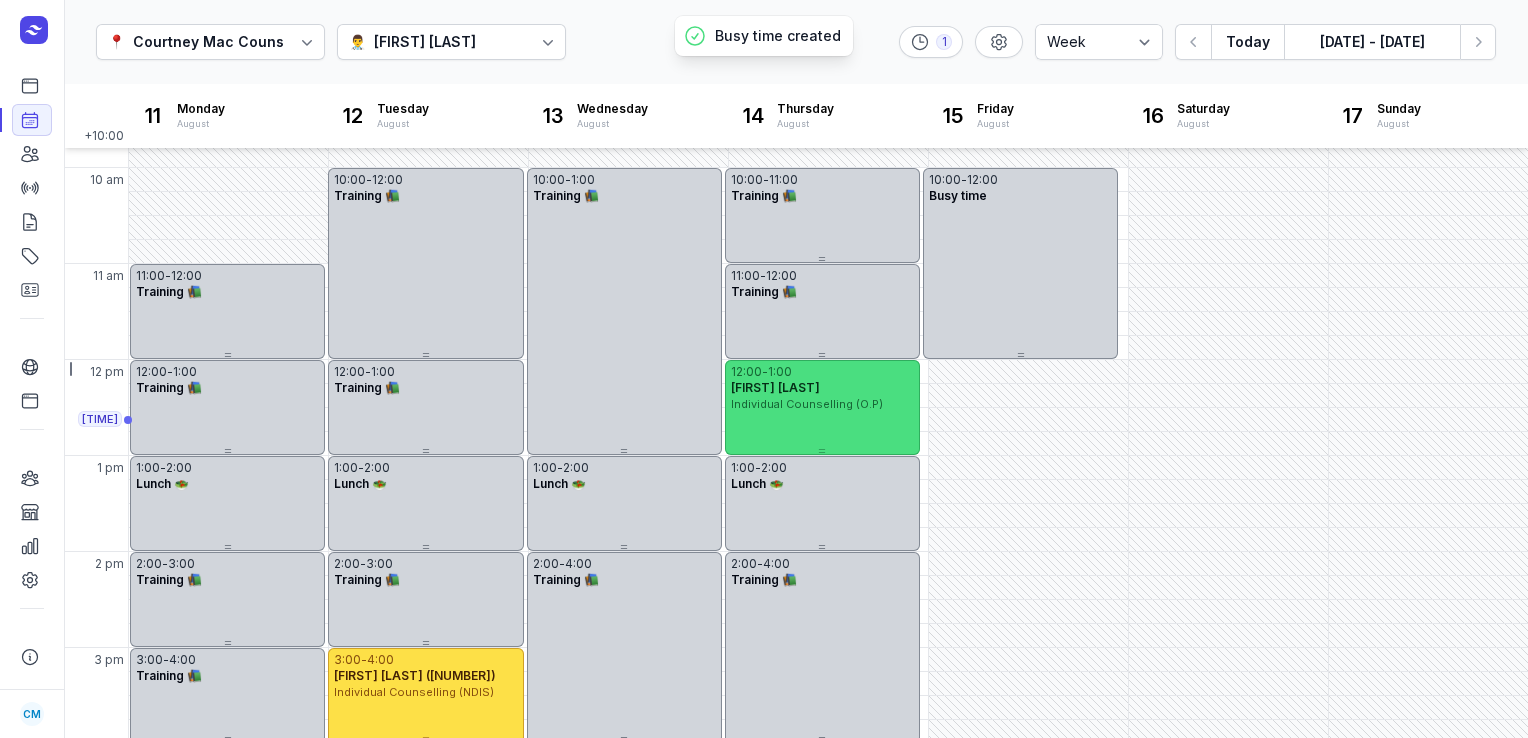 click on "[FIRST] [LAST]" at bounding box center [822, 388] 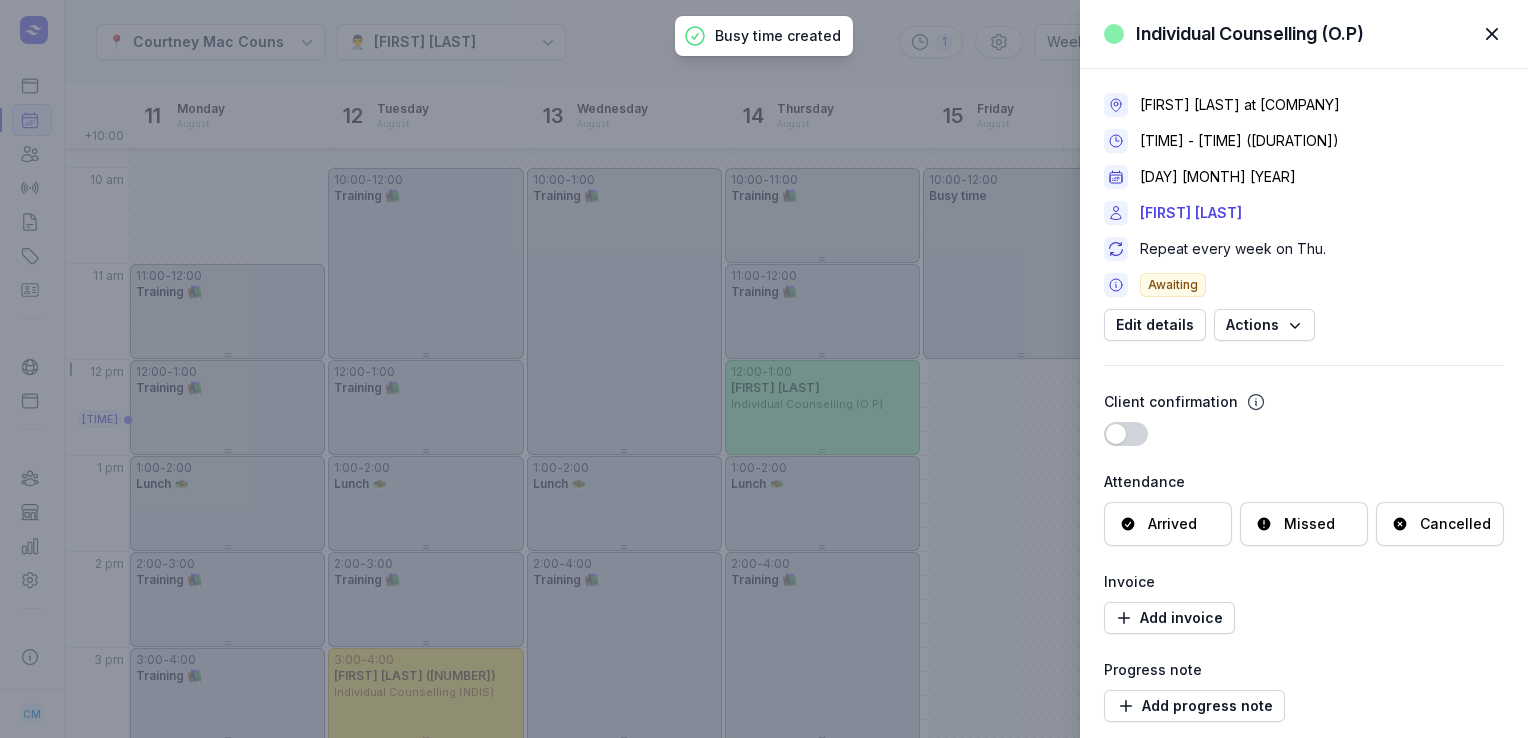 click on "Cancelled" at bounding box center [1455, 524] 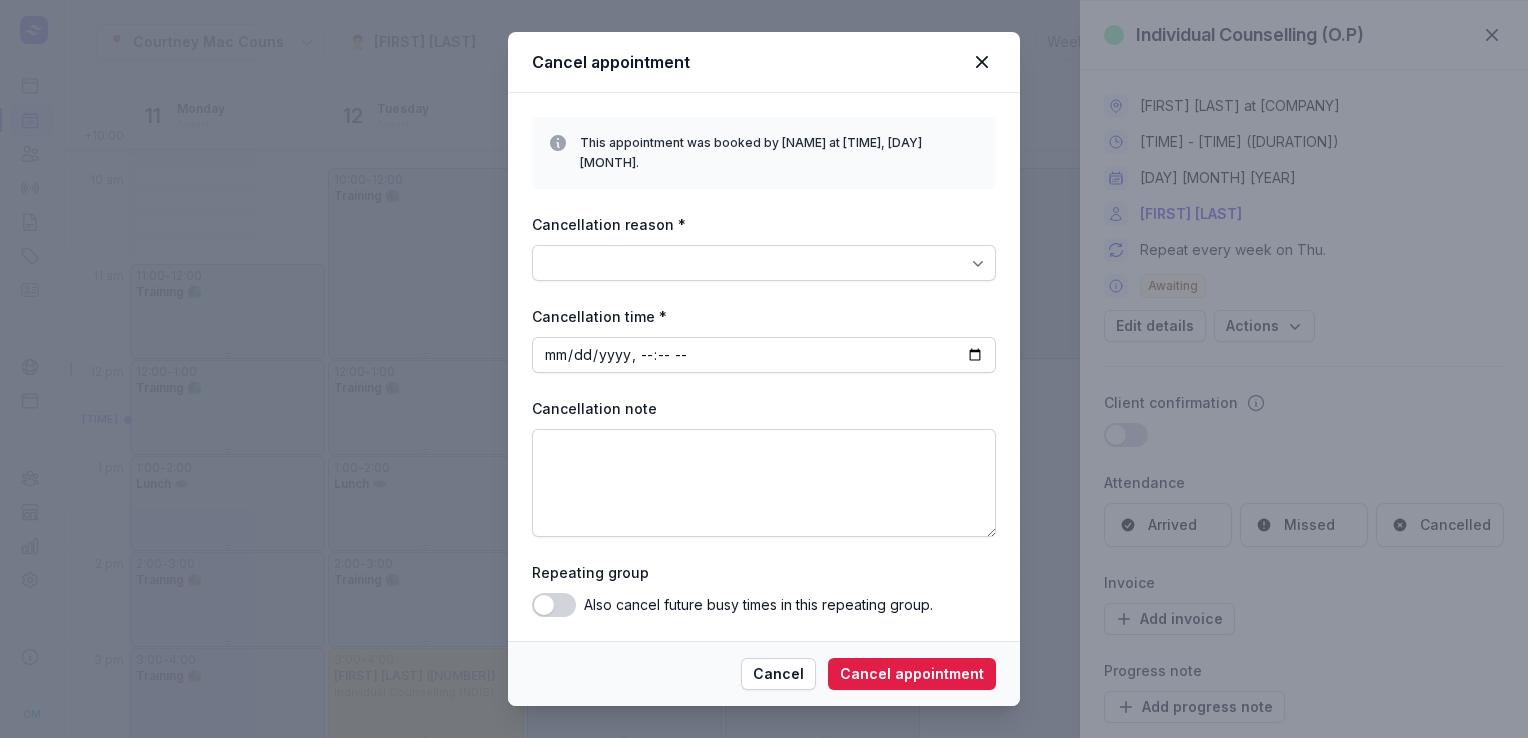 click at bounding box center (764, 263) 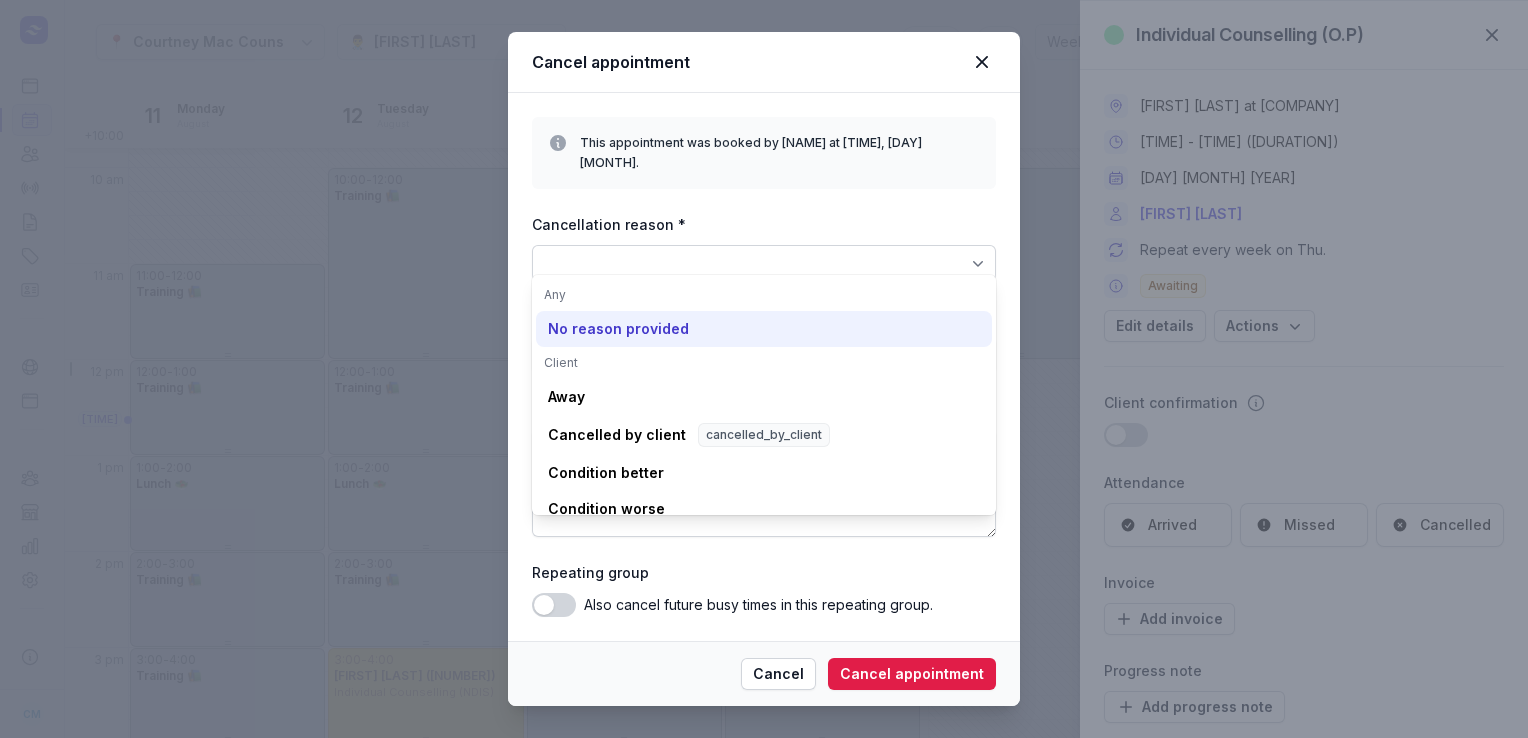 click on "No reason provided" 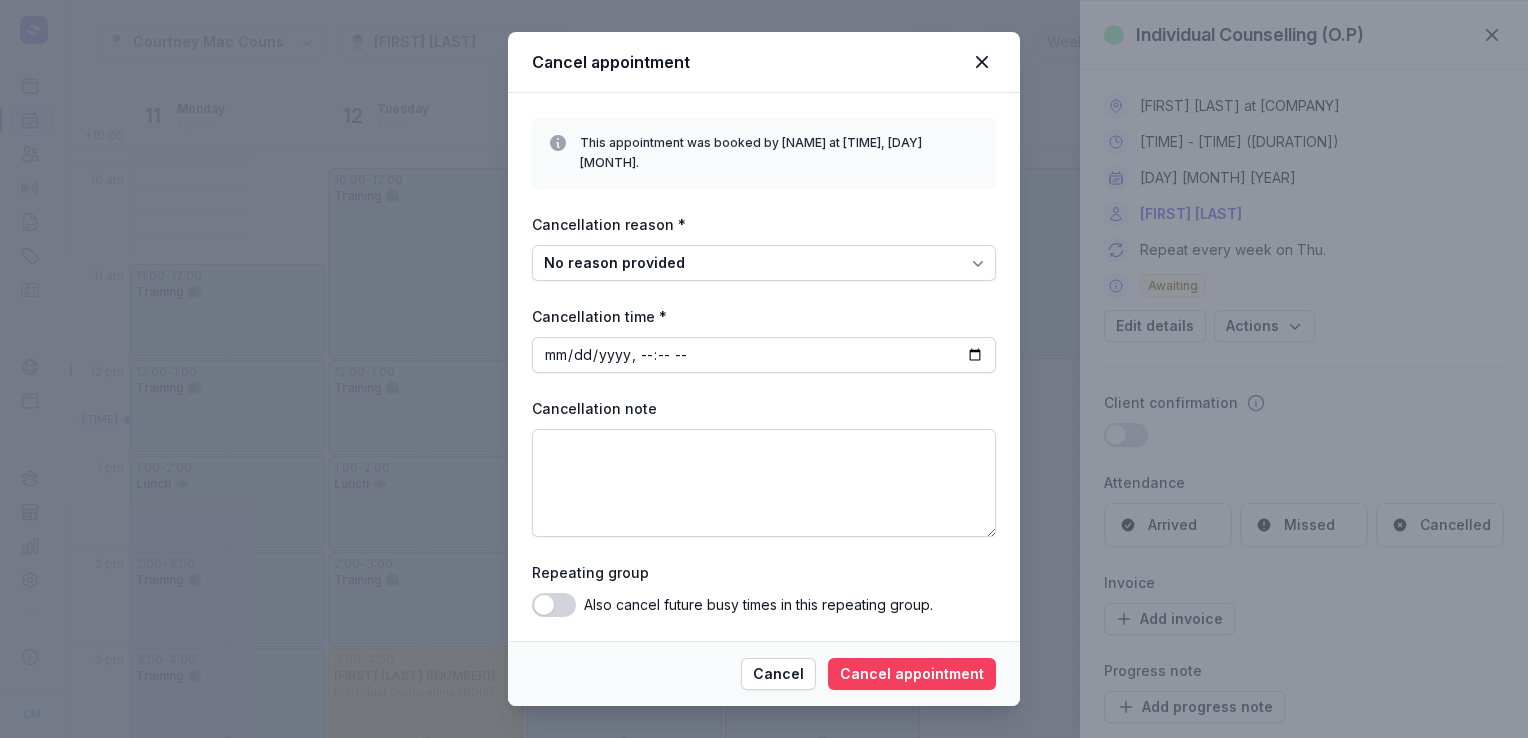 click on "Cancel appointment" at bounding box center (912, 674) 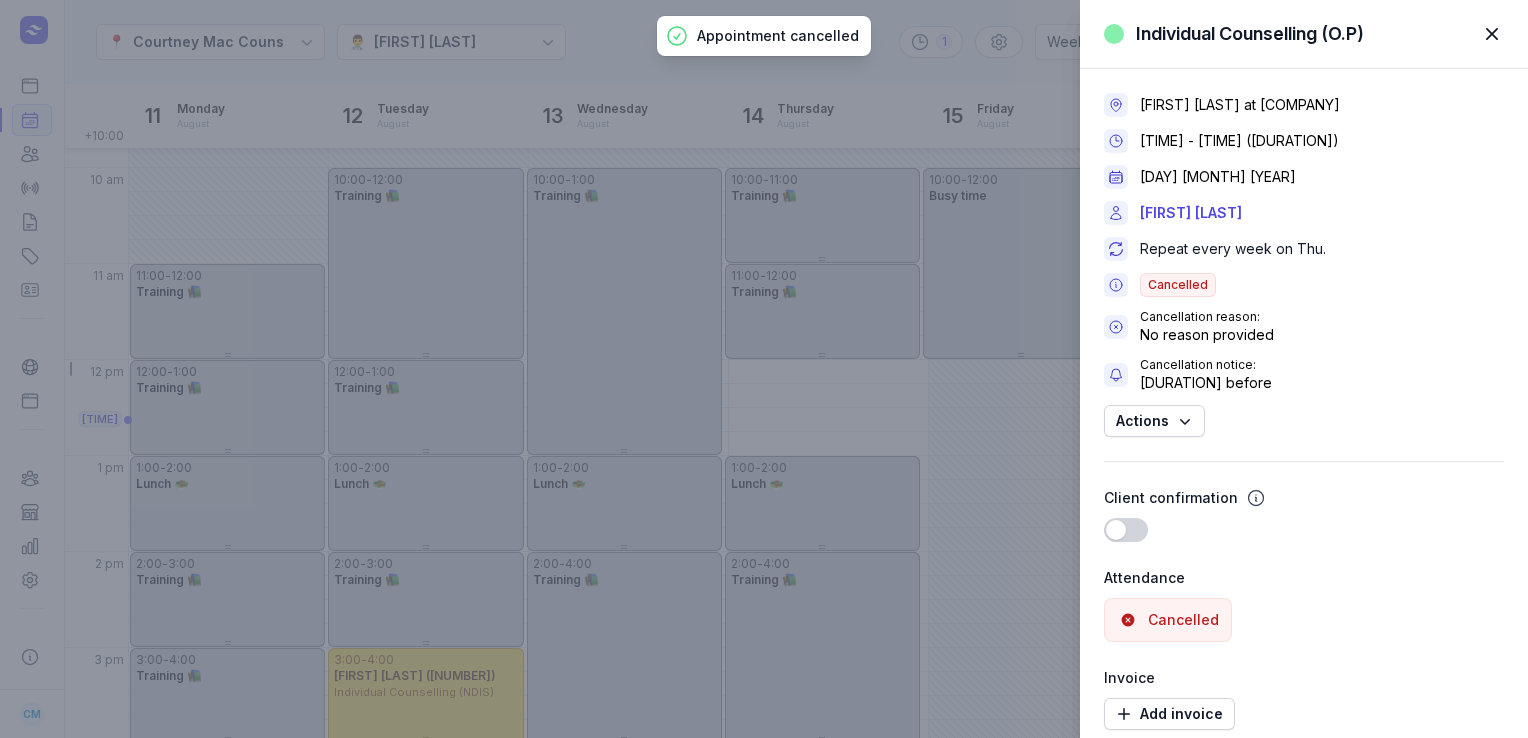 click on "Individual Counselling (O.P) Close panel [FIRST] [LAST] at [COMPANY] [TIME] - [TIME] ([DURATION]) [DATE] [FIRST] [LAST] Repeat every week on [DAY]. Cancelled Cancellation reason: No reason provided Cancellation notice: [DURATION] before  Actions  Client confirmation Use setting Attendance Cancelled Invoice  Add invoice  Progress note  Add progress note  Internal comments" at bounding box center (764, 369) 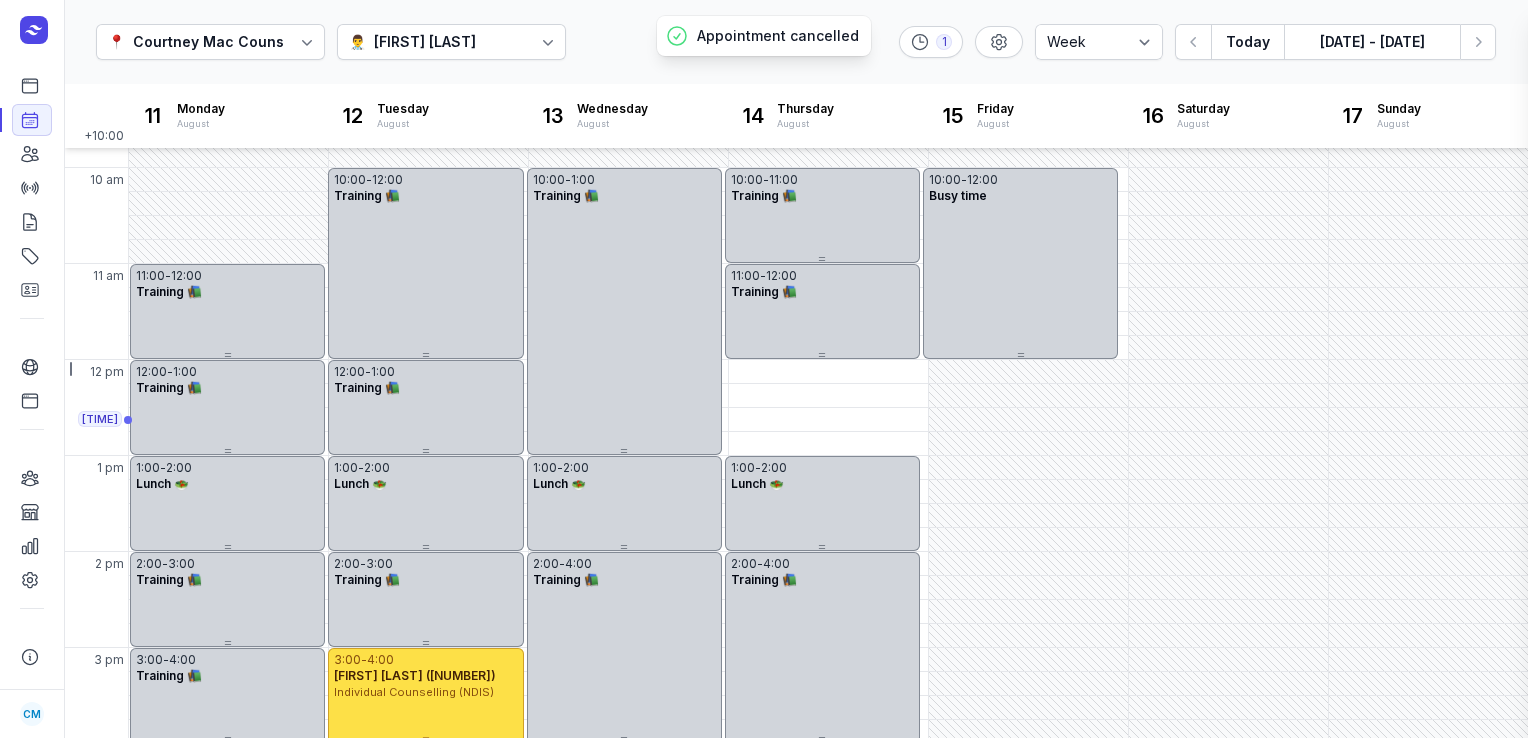 click at bounding box center (764, 369) 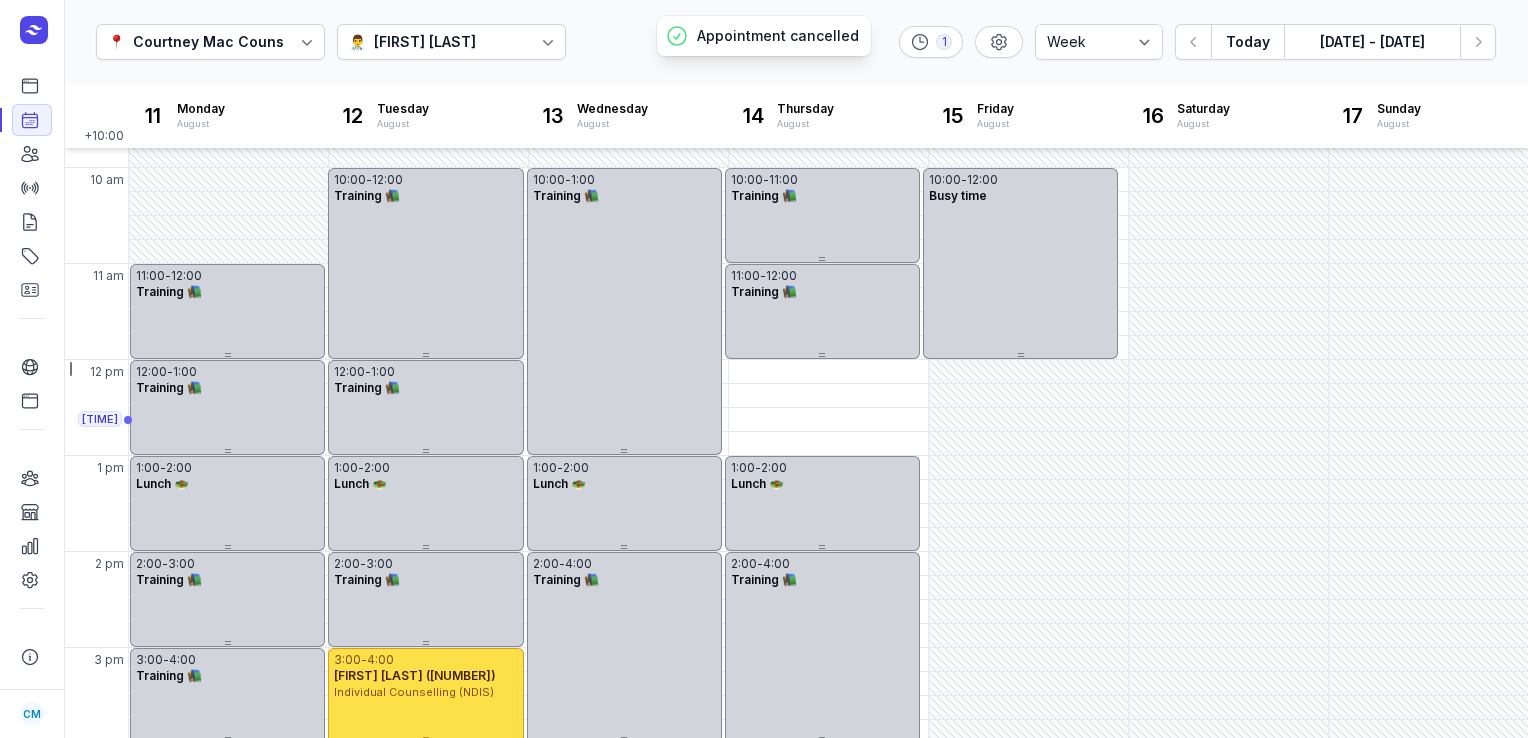 click on "[TIME] - [DAY]" at bounding box center [828, 371] 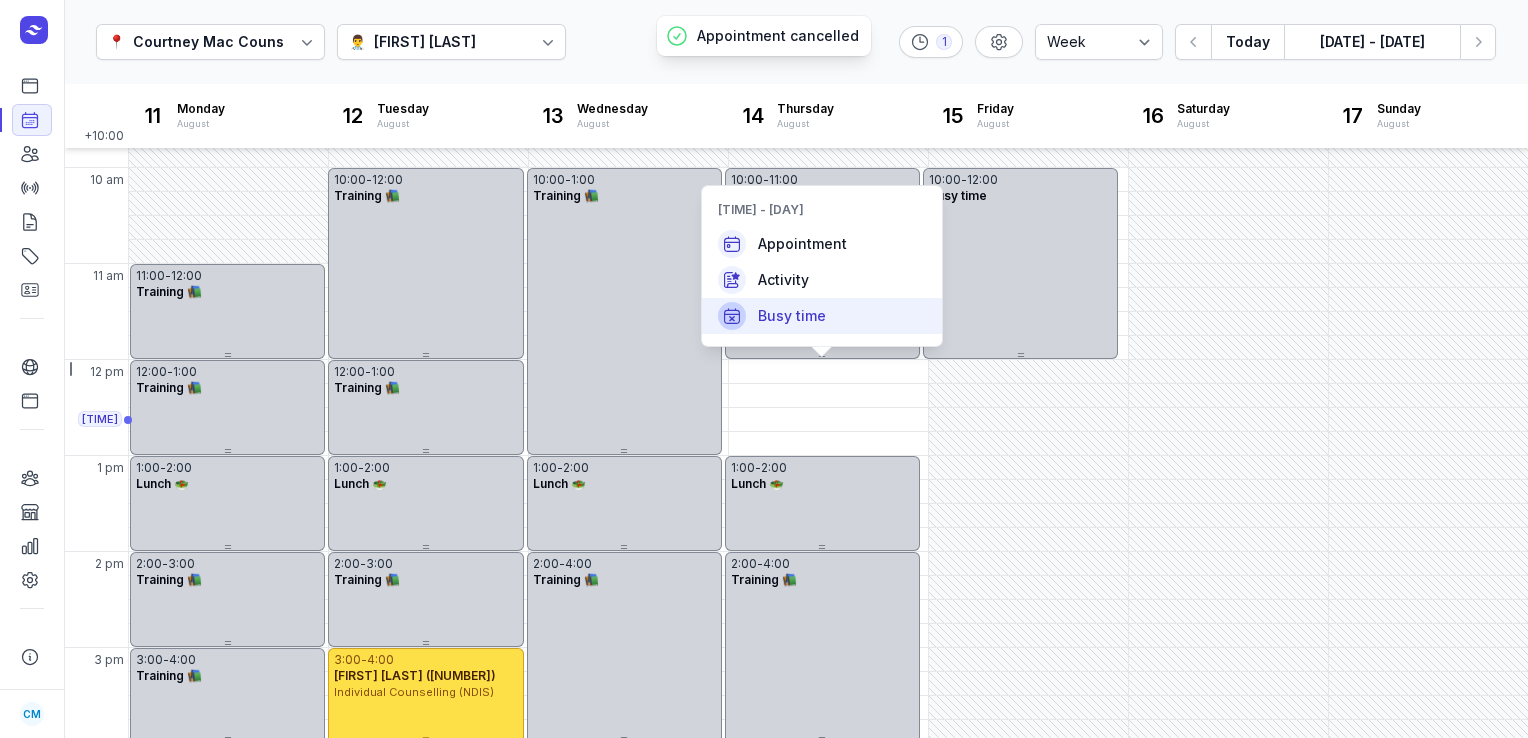 click on "Busy time" at bounding box center (792, 316) 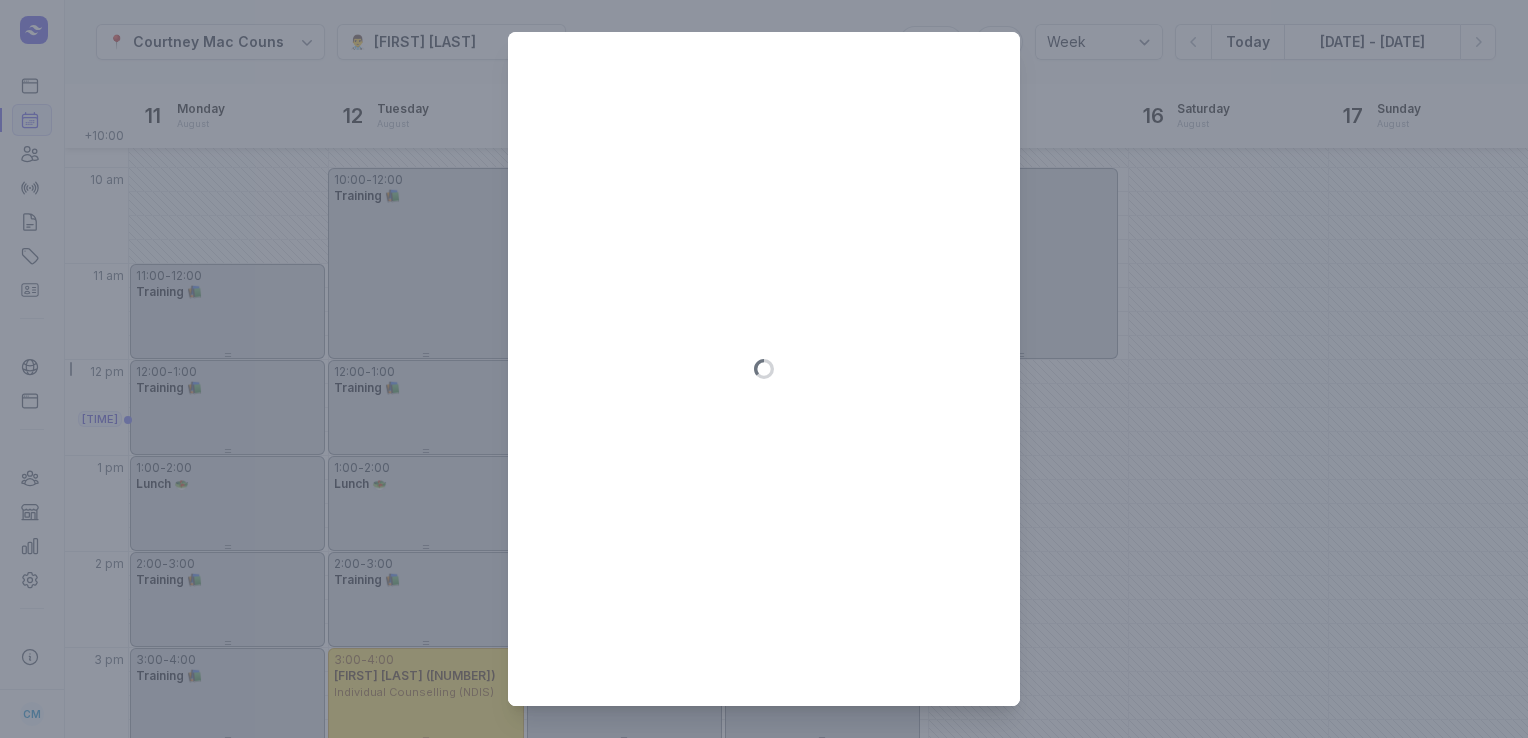 type on "[YEAR]-[MONTH]-[DAY]" 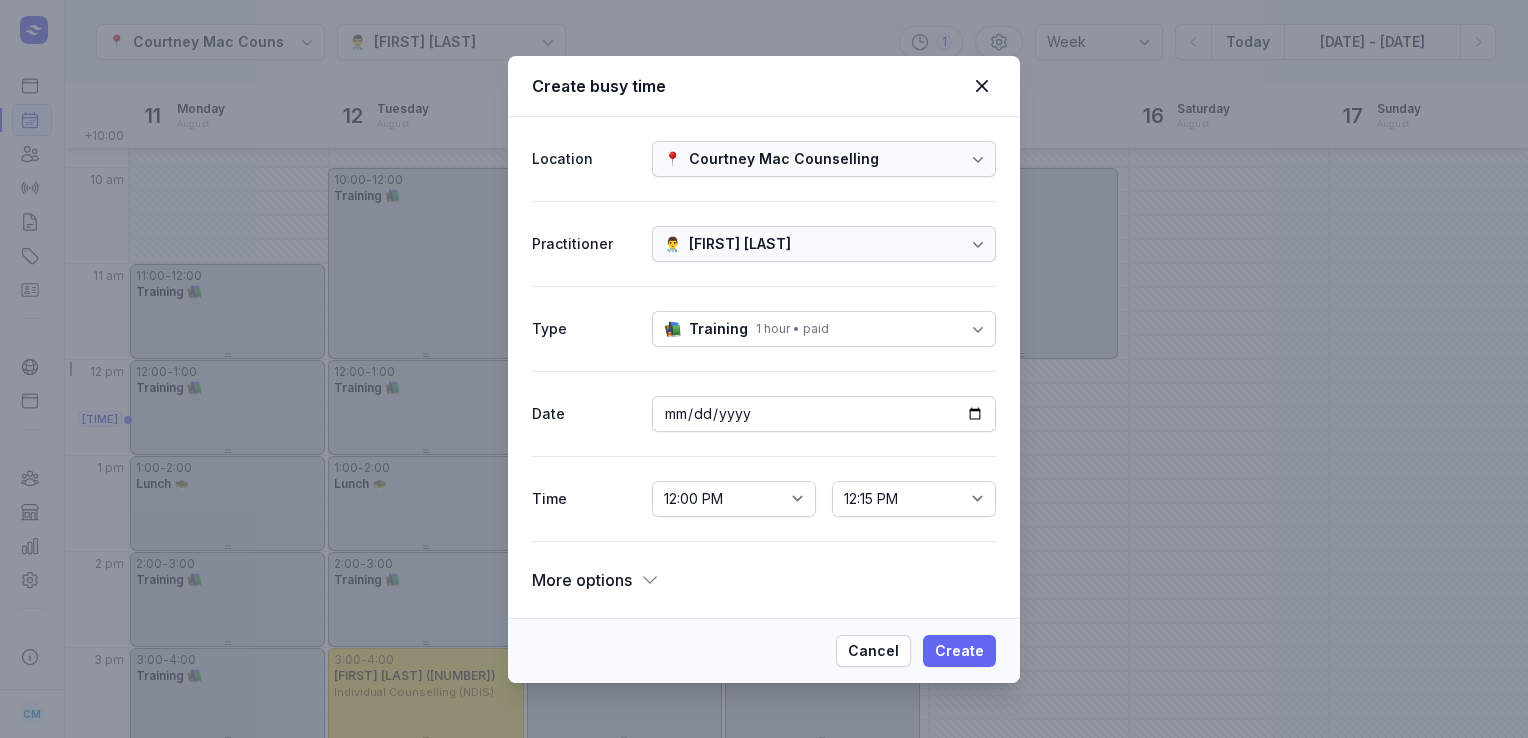 click on "Create" at bounding box center [959, 651] 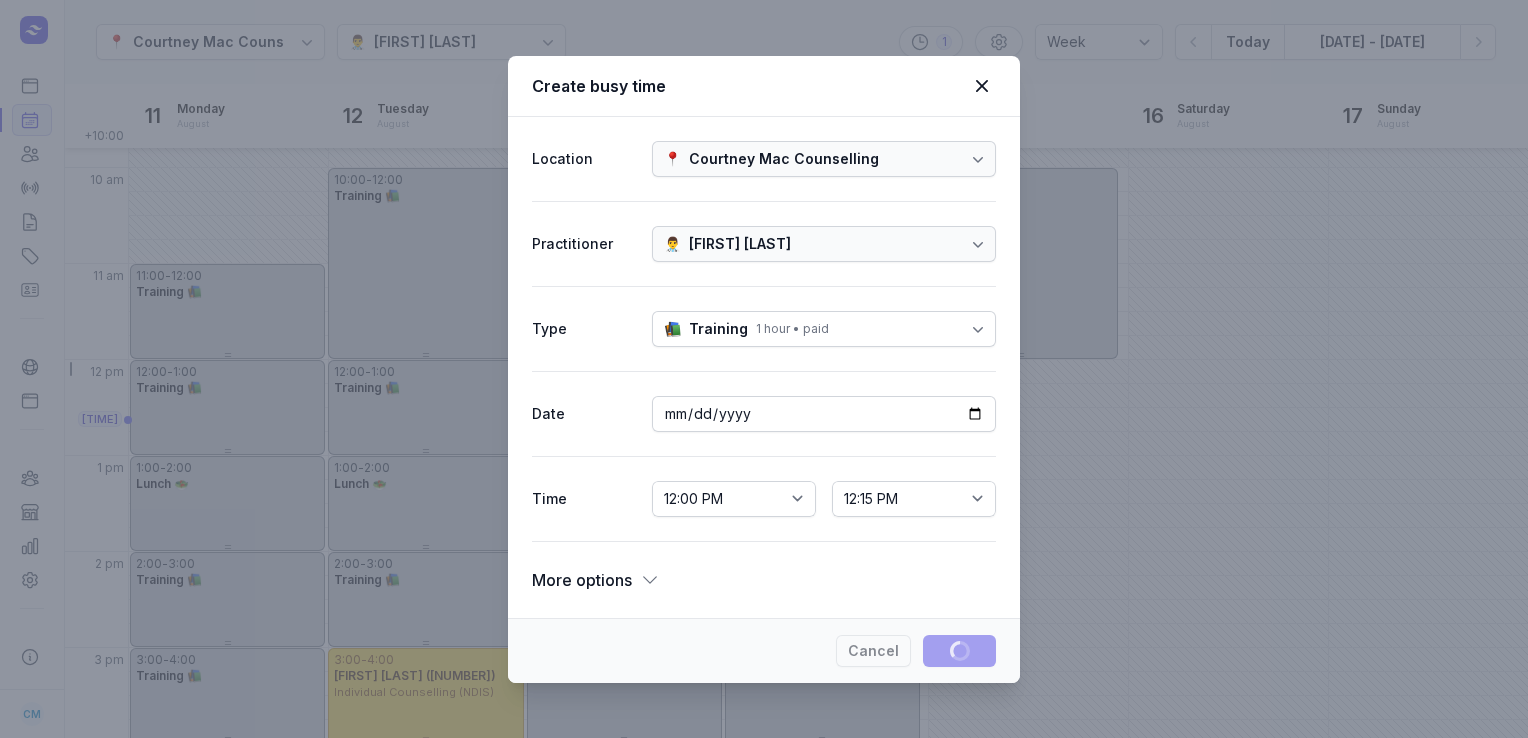 type 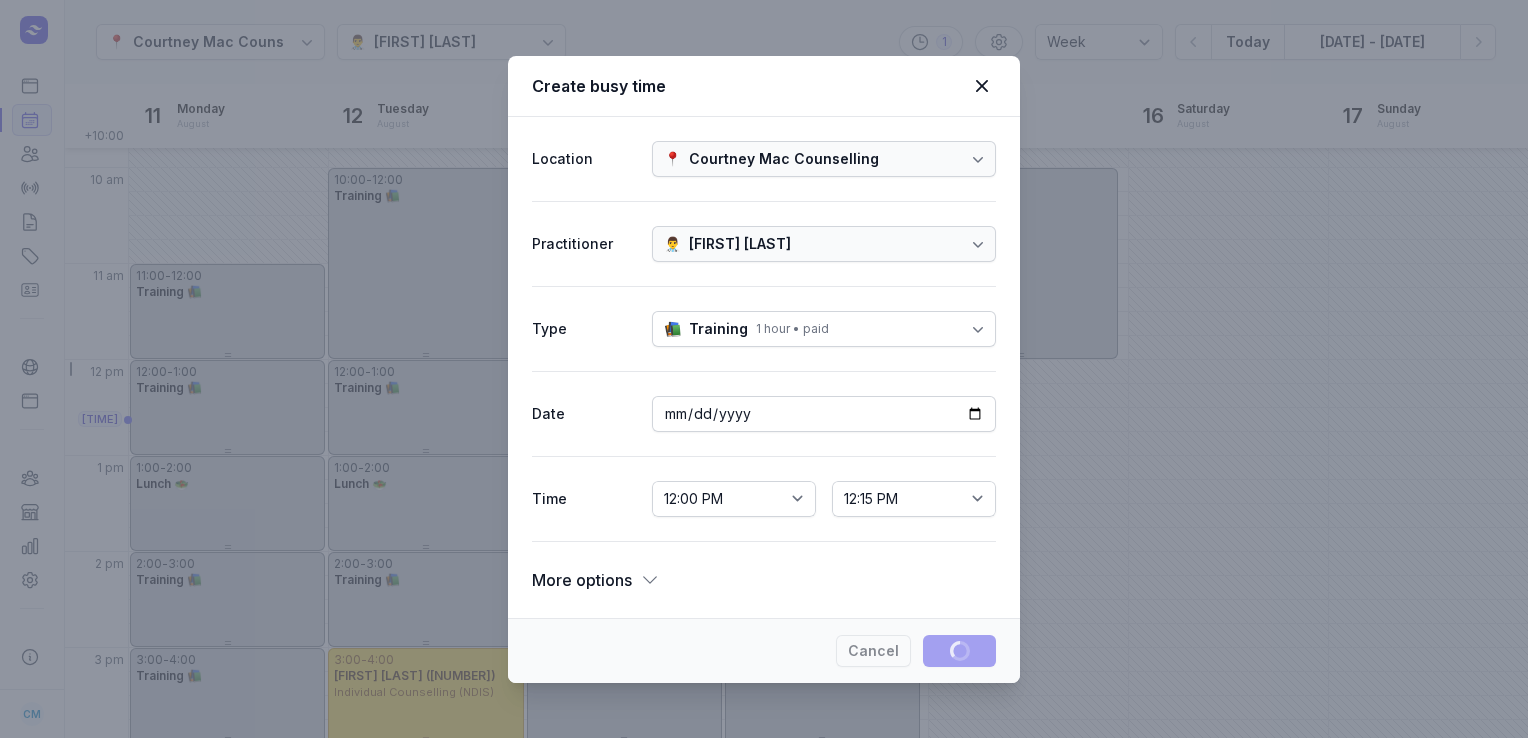select 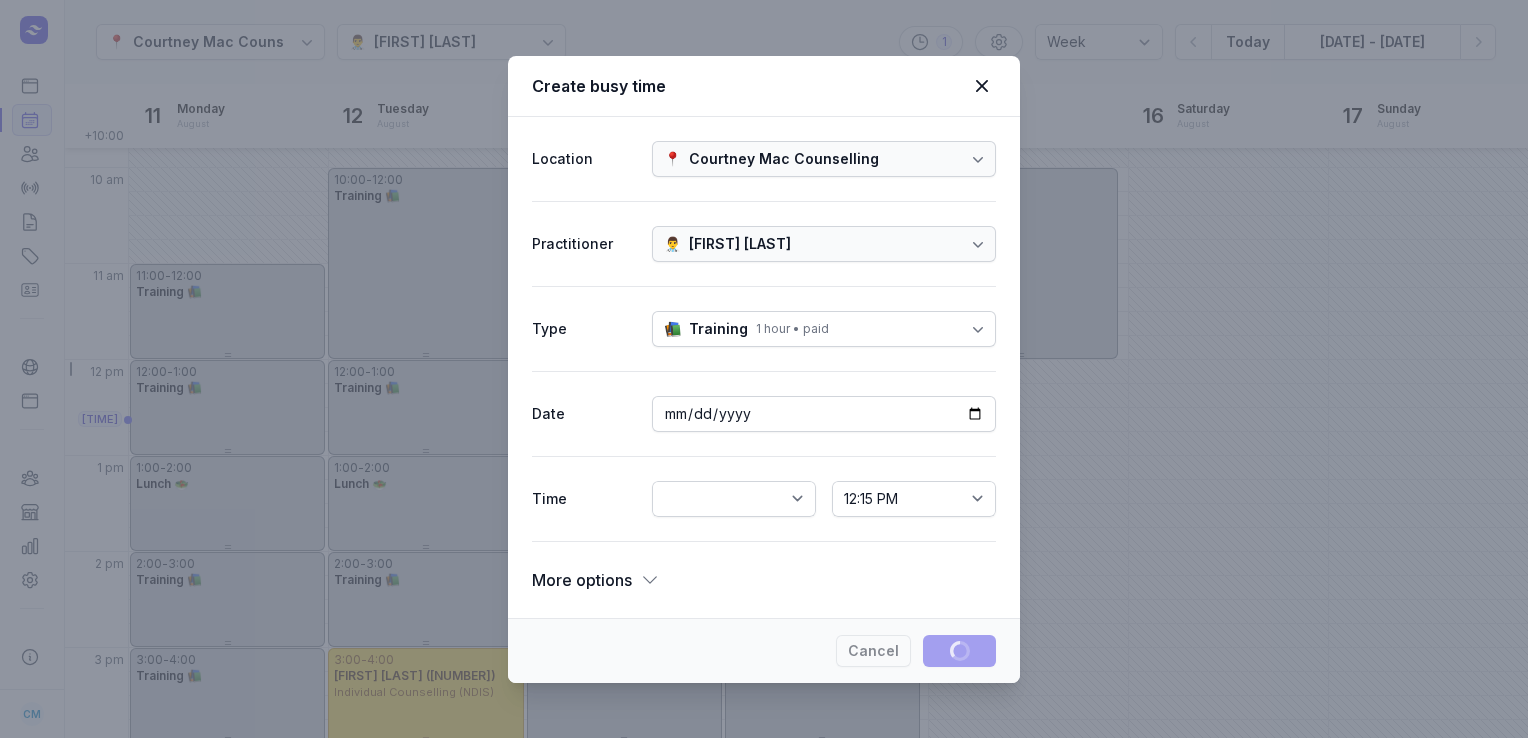 select 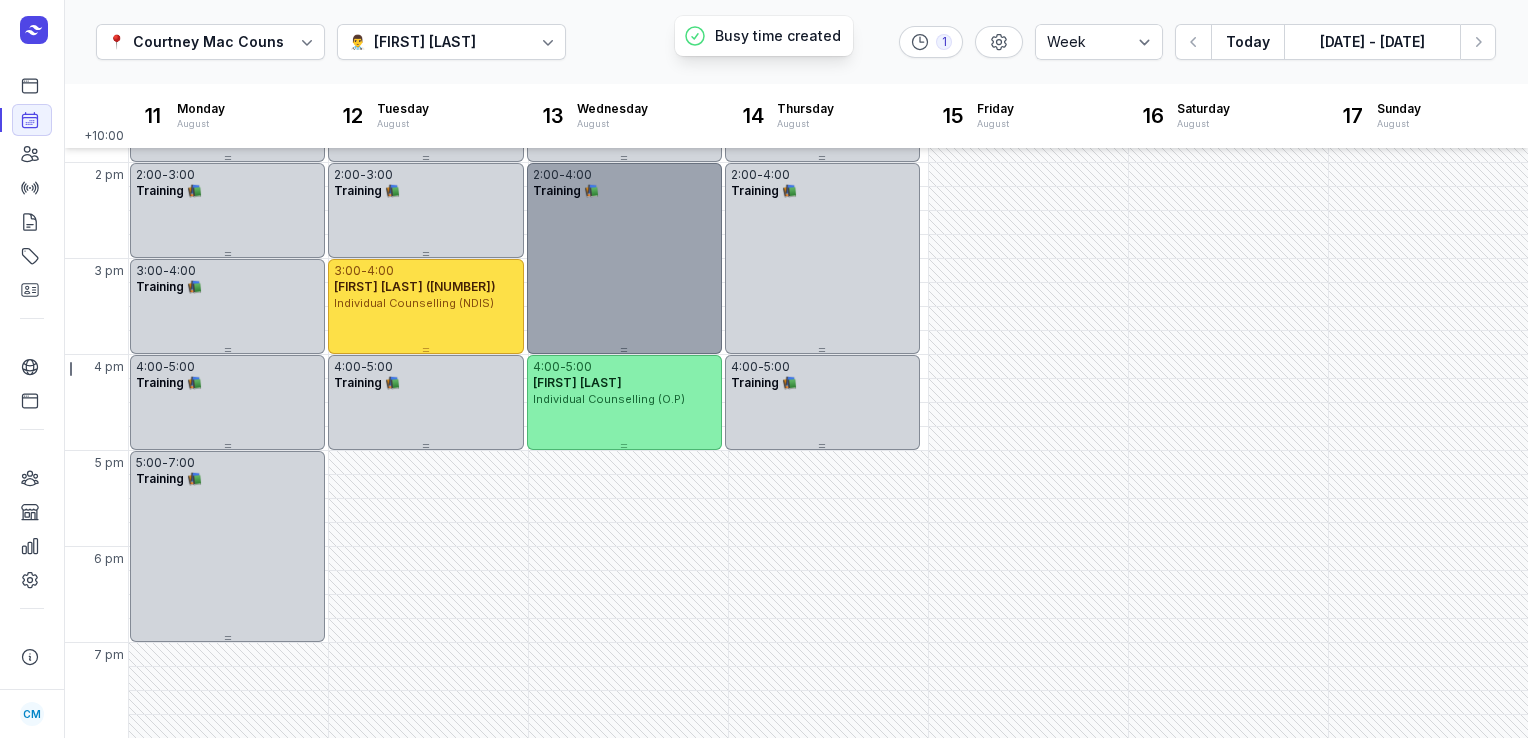 scroll, scrollTop: 560, scrollLeft: 0, axis: vertical 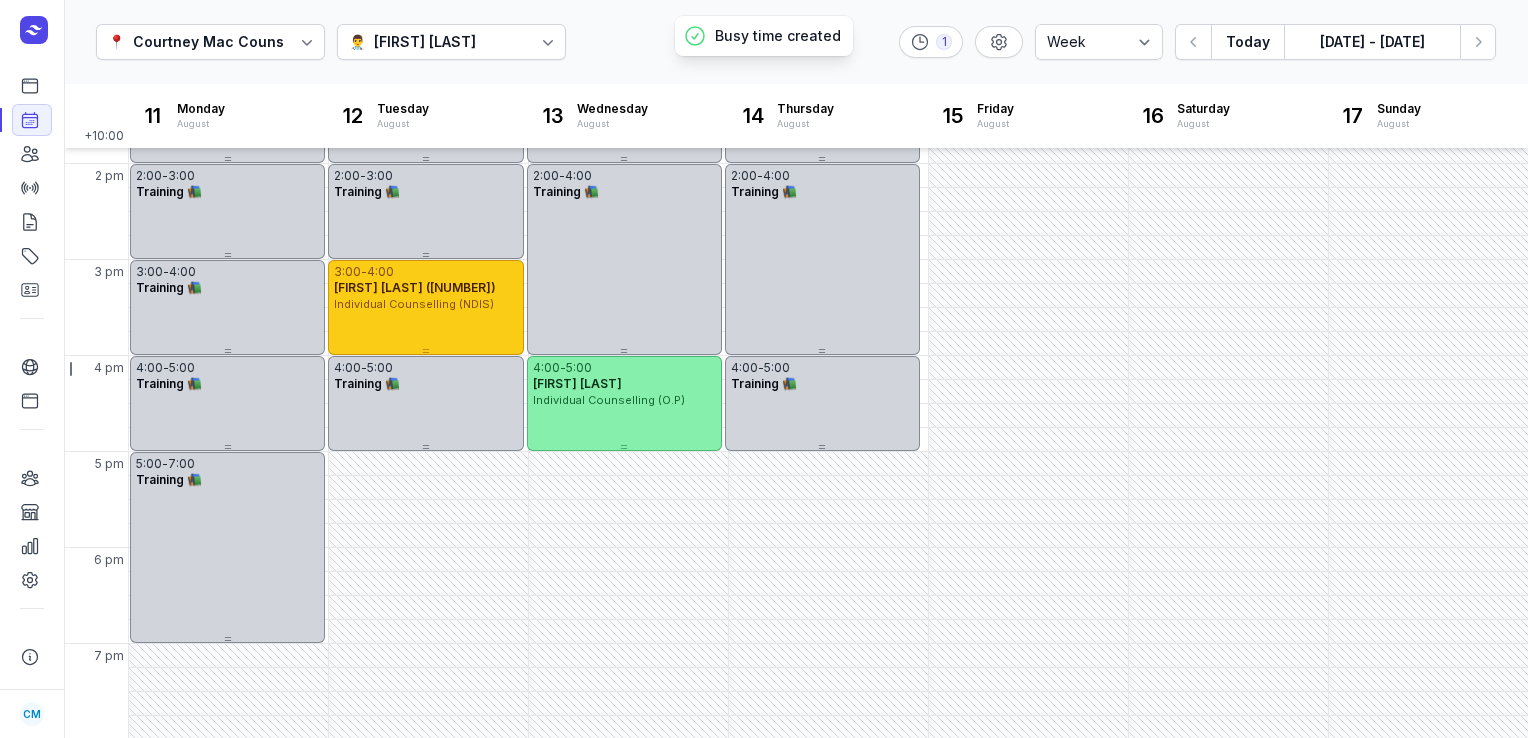 click on "[TIME] - [TIME] [FIRST] [LAST] ([NUMBER]) Individual Counselling (NDIS)" at bounding box center (425, 307) 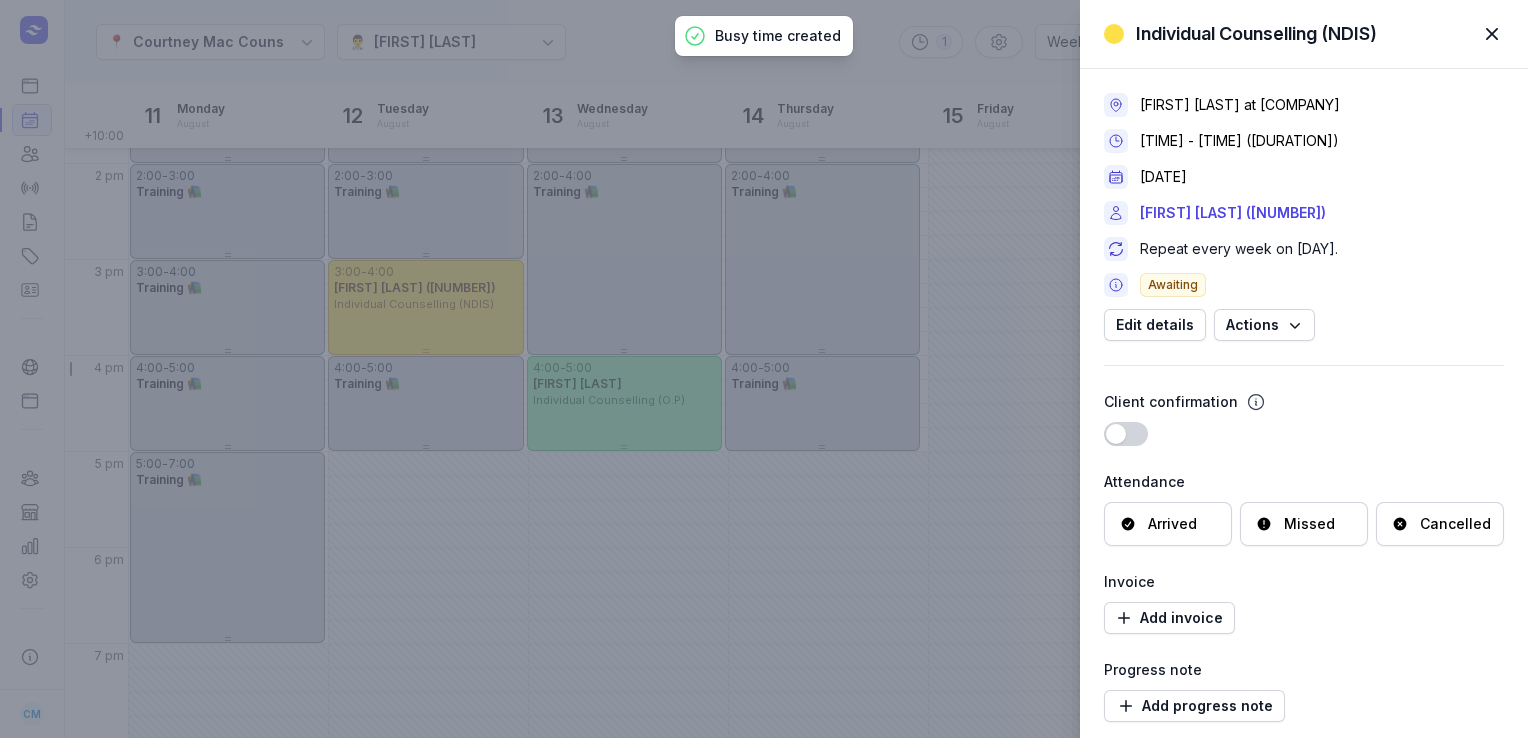 click on "Cancelled" at bounding box center [1440, 524] 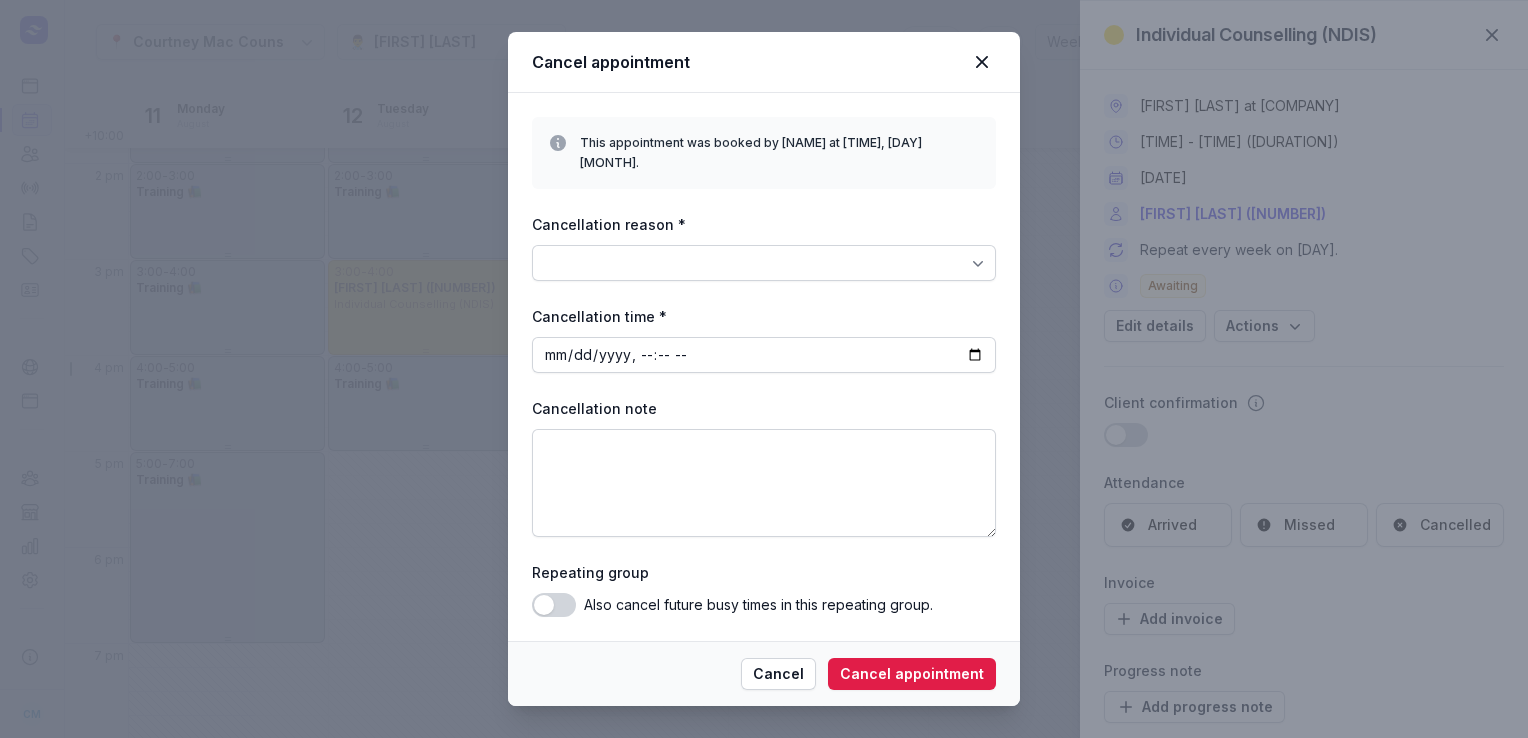 click at bounding box center [978, 263] 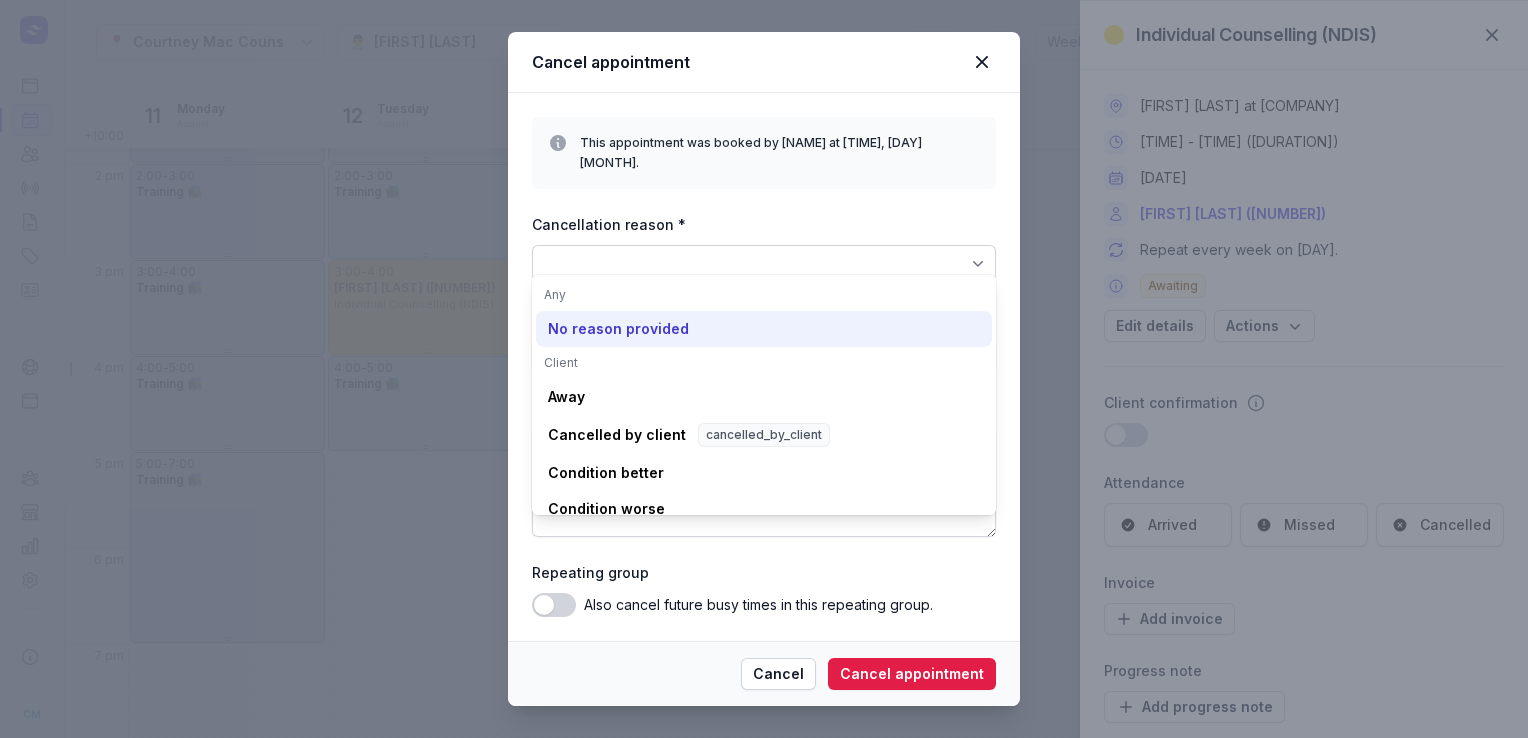 click on "No reason provided" 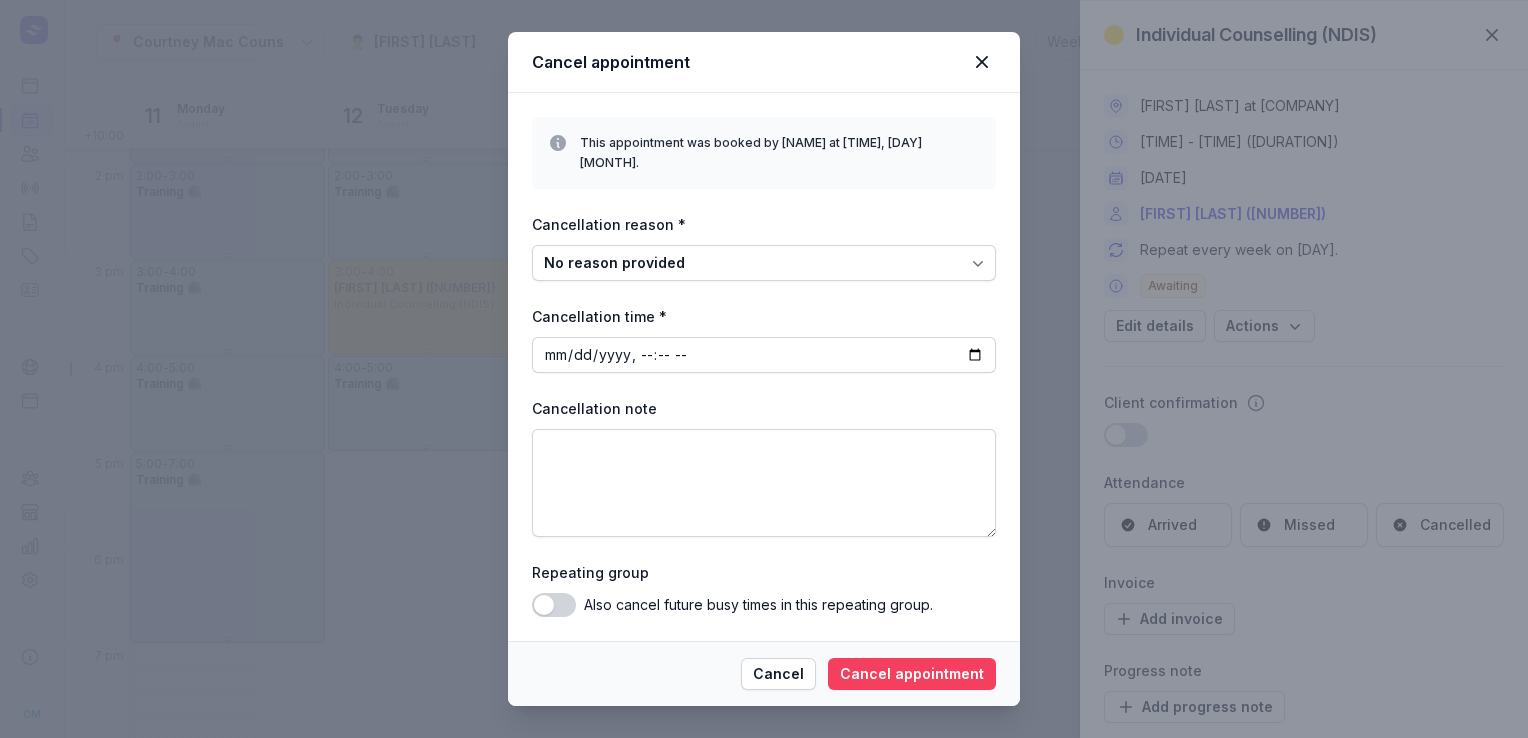 click on "Cancel appointment" at bounding box center [912, 674] 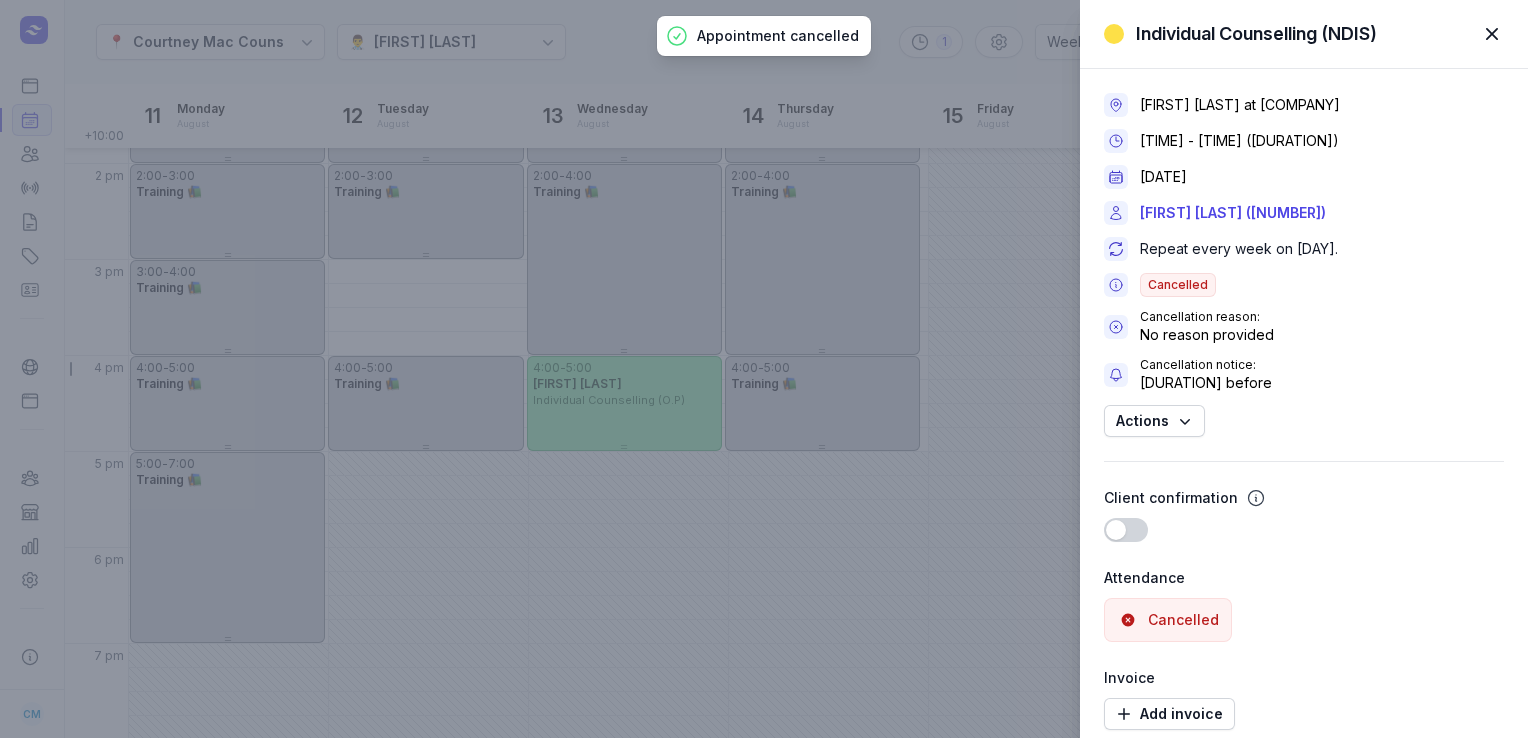 click on "Individual Counselling (NDIS) Close panel [FIRST] [LAST] at [COMPANY] [TIME] - [TIME] ([DURATION]) [DATE] [FIRST] [LAST] ([NUMBER]) Repeat every week on [DAY]. Cancelled Cancellation reason: No reason provided Cancellation notice: [DURATION] before  Actions  Client confirmation Use setting Attendance Cancelled Invoice  Add invoice  Progress note  Add progress note  Internal comments" at bounding box center [764, 369] 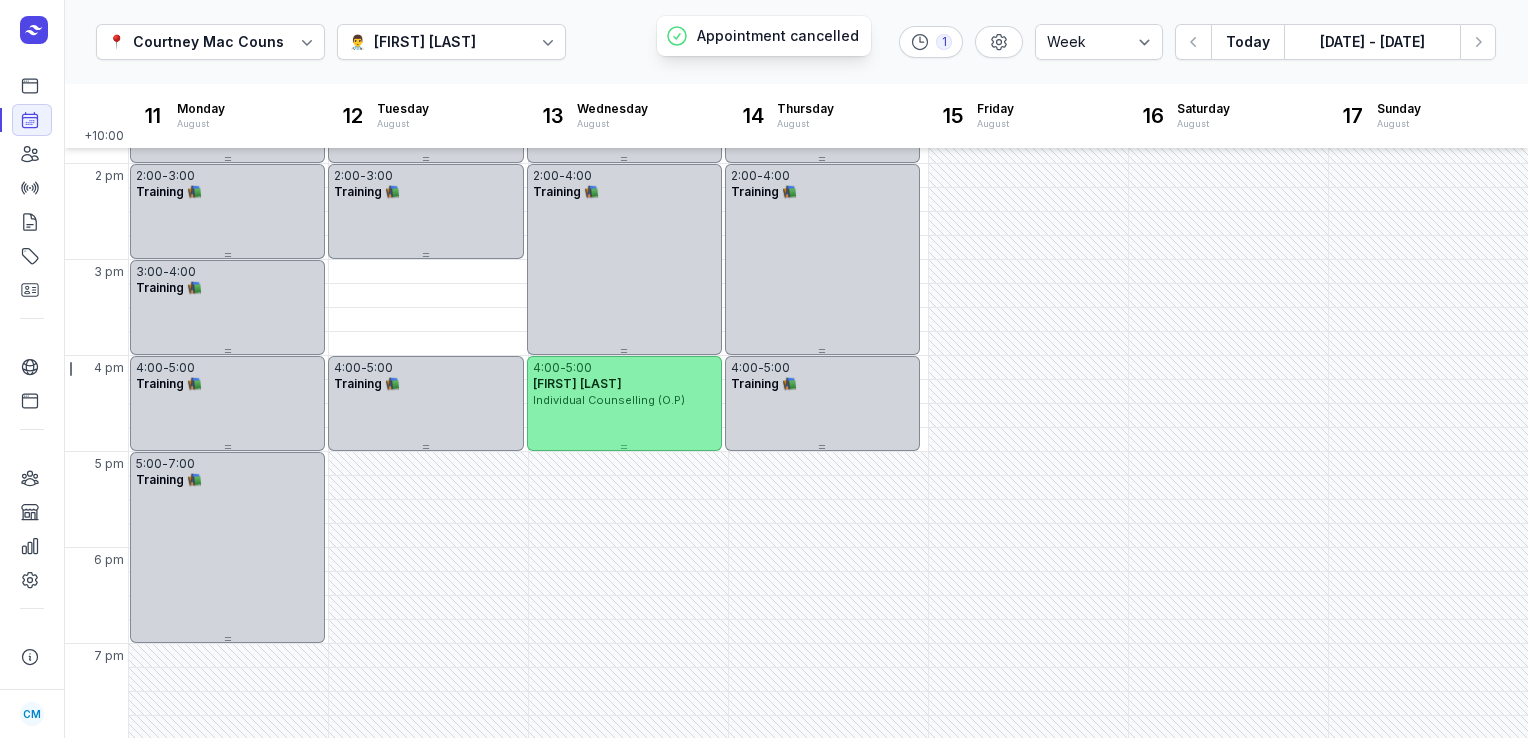 click on "[TIME] - [TIME] [FIRST] [LAST] Individual Counselling (O.P)" at bounding box center (624, 403) 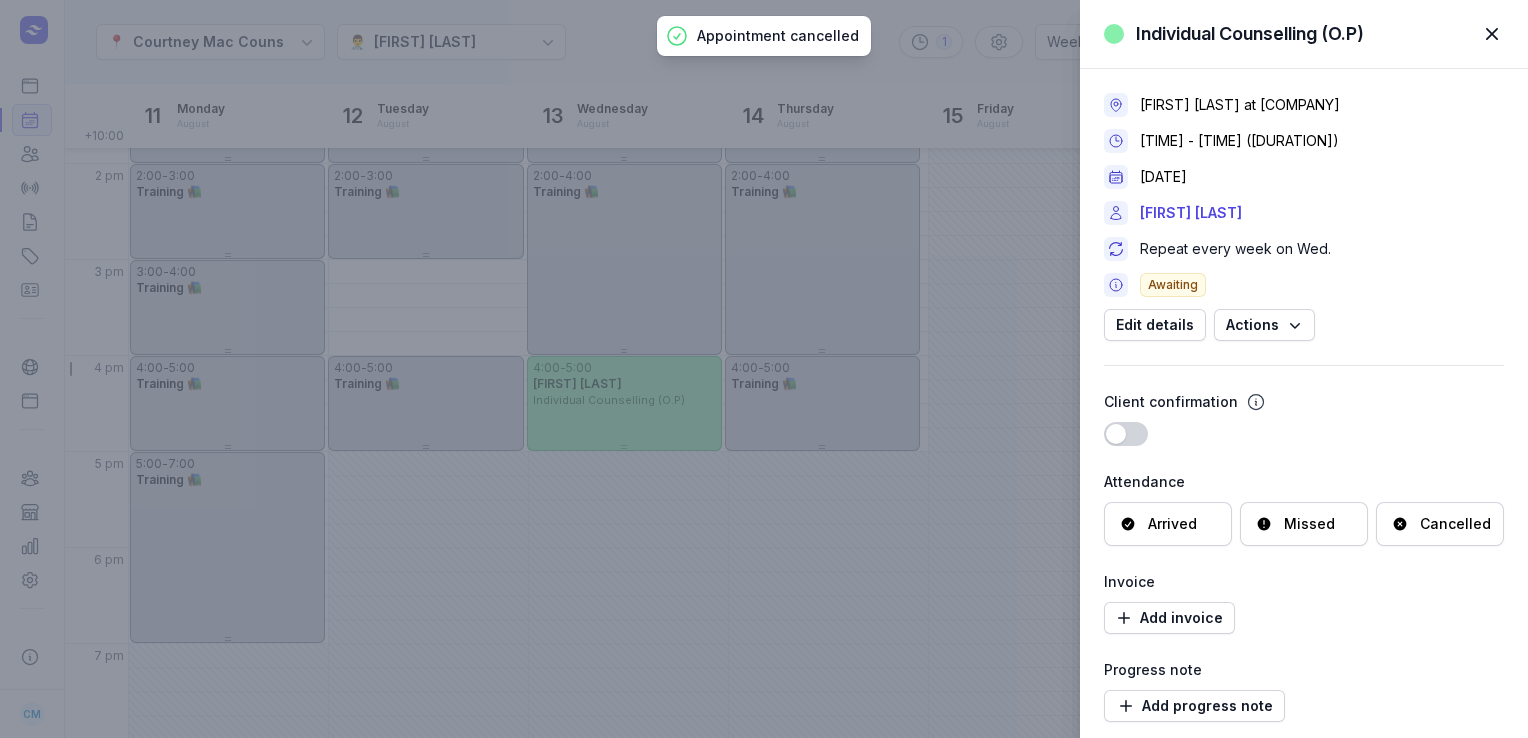 click on "Cancelled" at bounding box center (1455, 524) 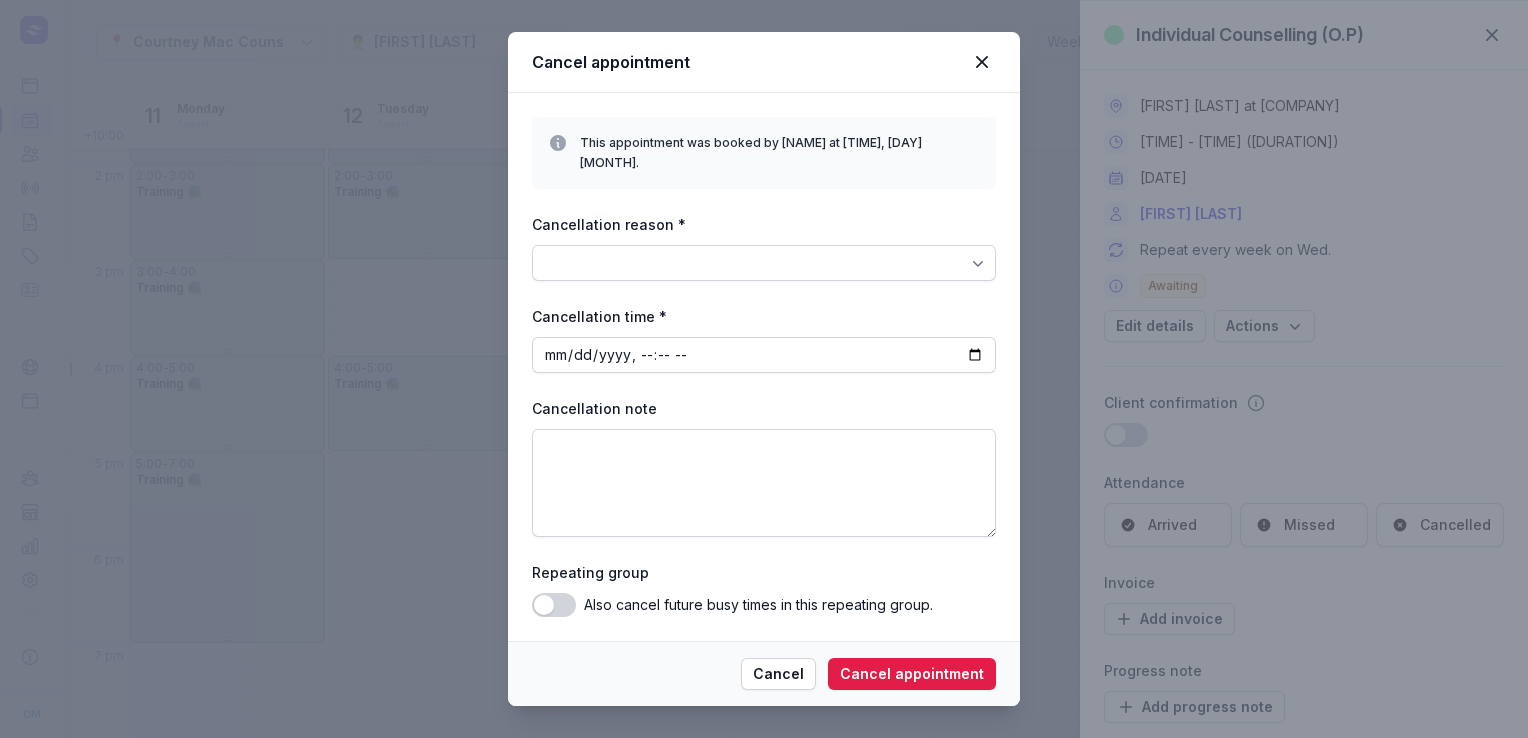 click at bounding box center (764, 263) 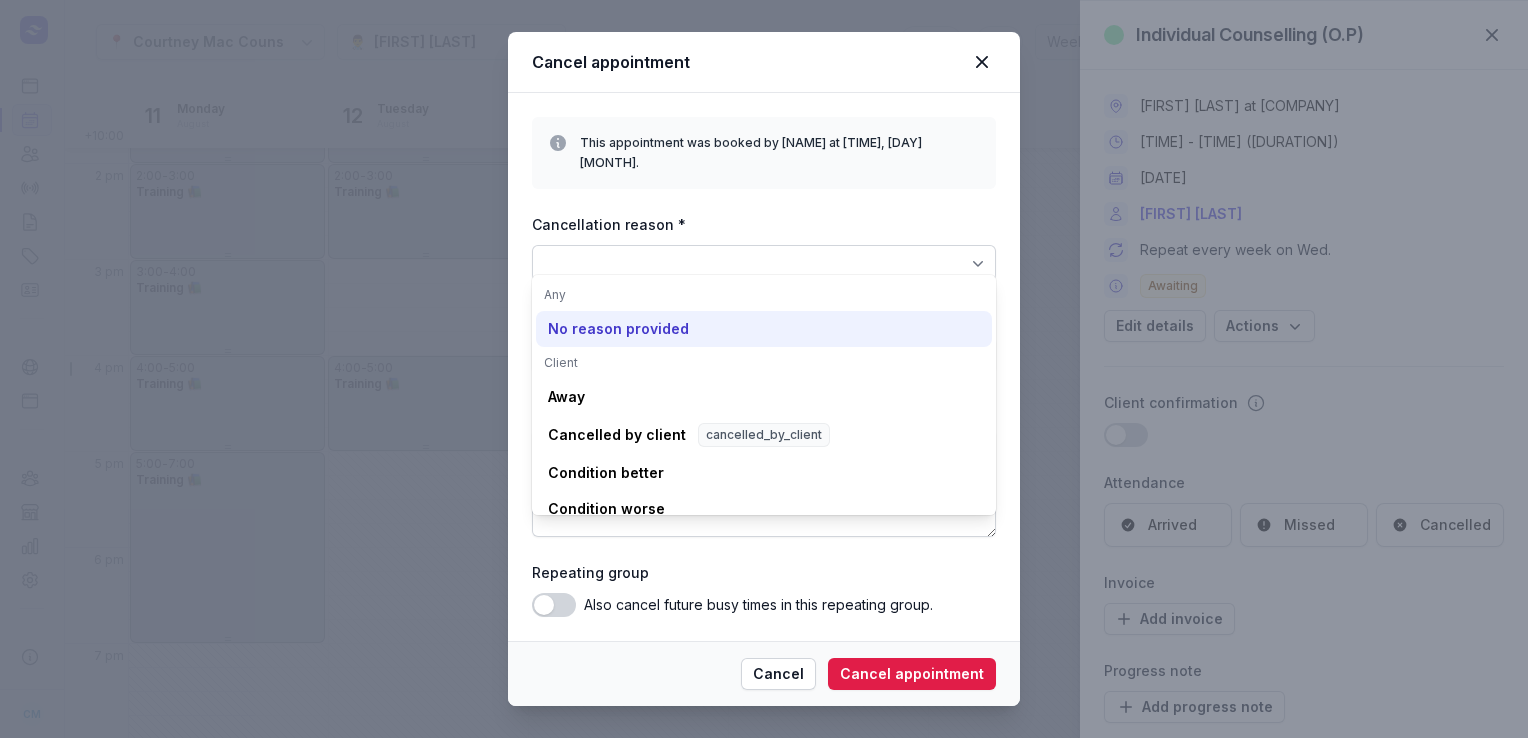 click on "No reason provided" at bounding box center [618, 329] 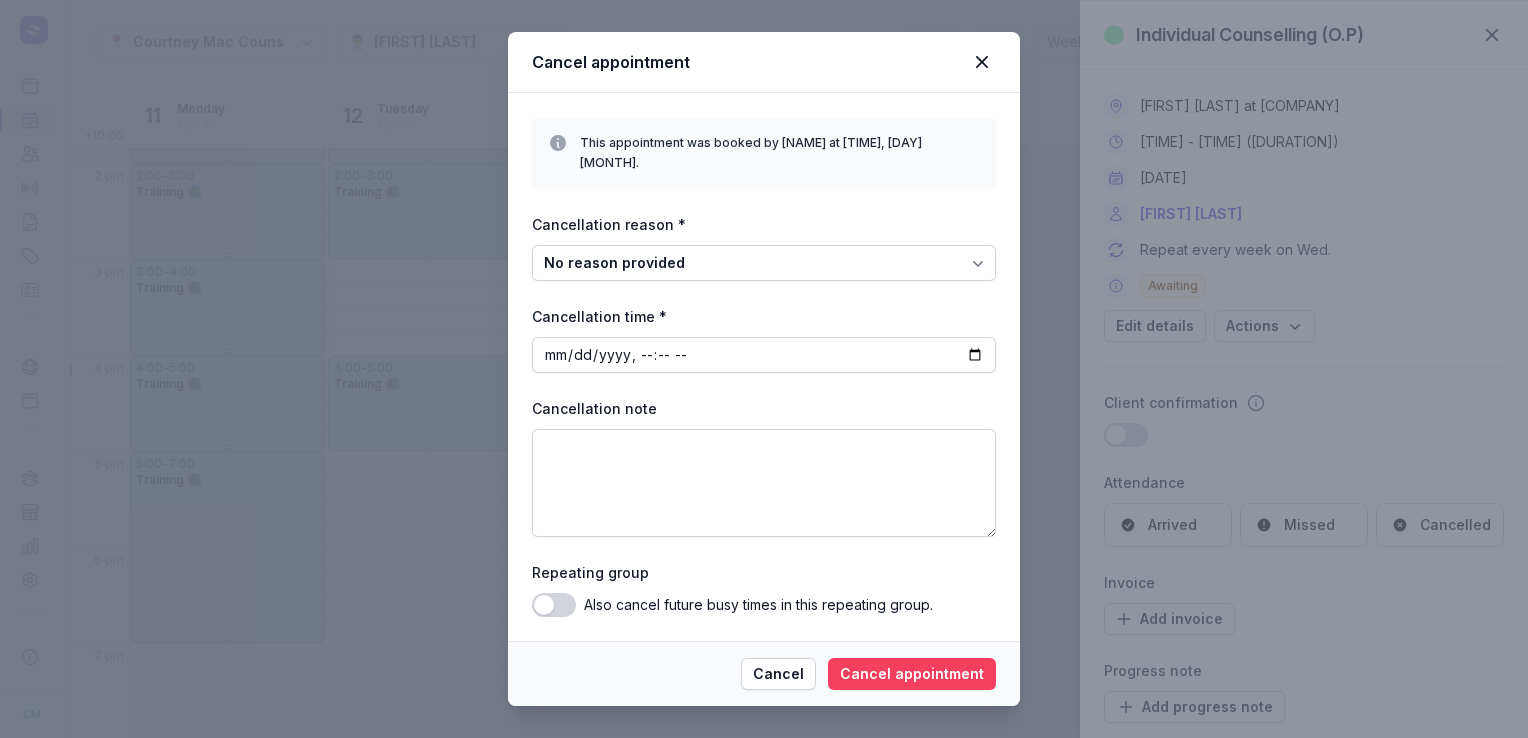 click on "Cancel appointment" 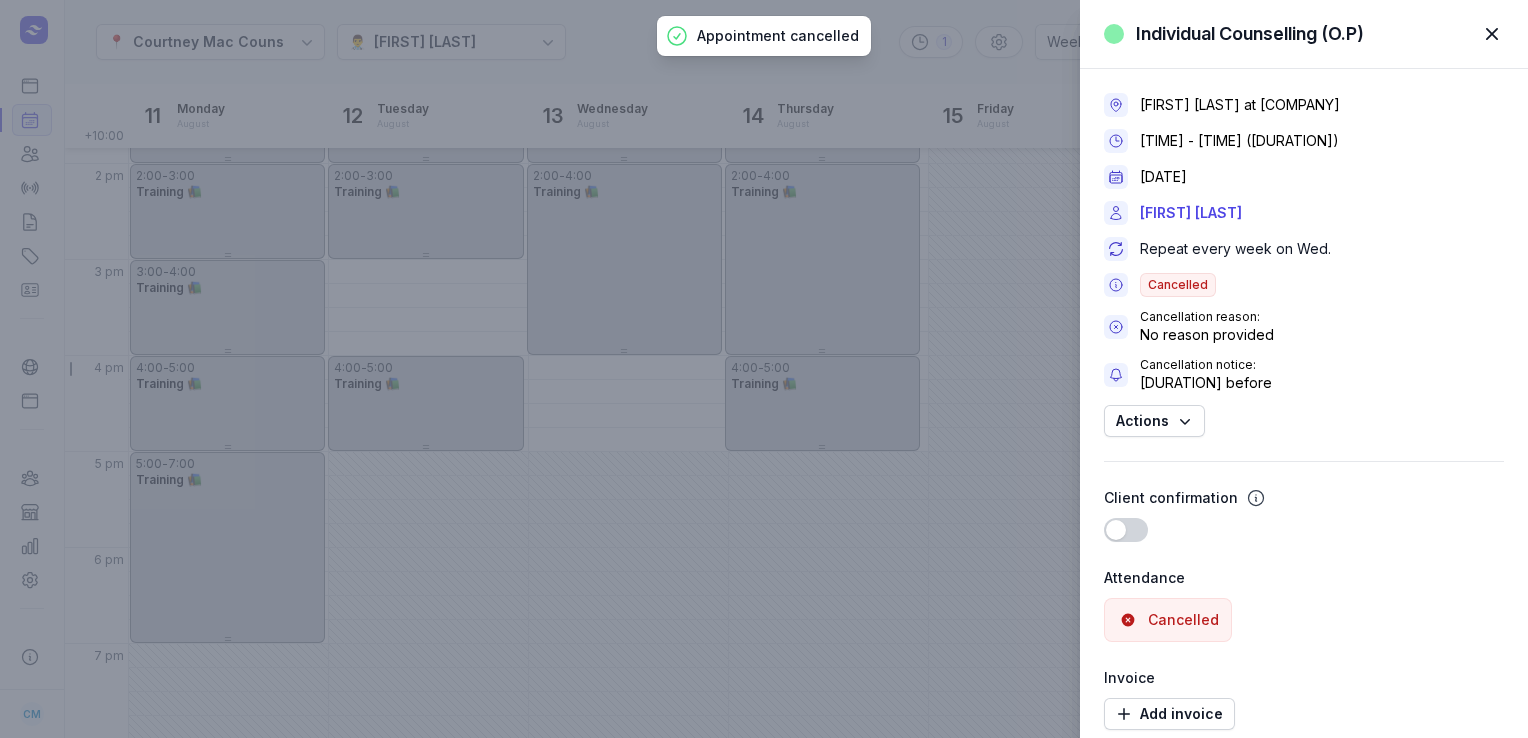 click on "Individual Counselling (O.P) Close panel [FIRST] [LAST] at [COMPANY] [TIME] - [TIME] ([DURATION]) [DATE] [FIRST] [LAST] Repeat every week on [DAY]. Cancelled Cancellation reason: No reason provided Cancellation notice: [DURATION] before  Actions  Client confirmation Use setting Attendance Cancelled Invoice  Add invoice  Progress note  Add progress note  Internal comments" at bounding box center (764, 369) 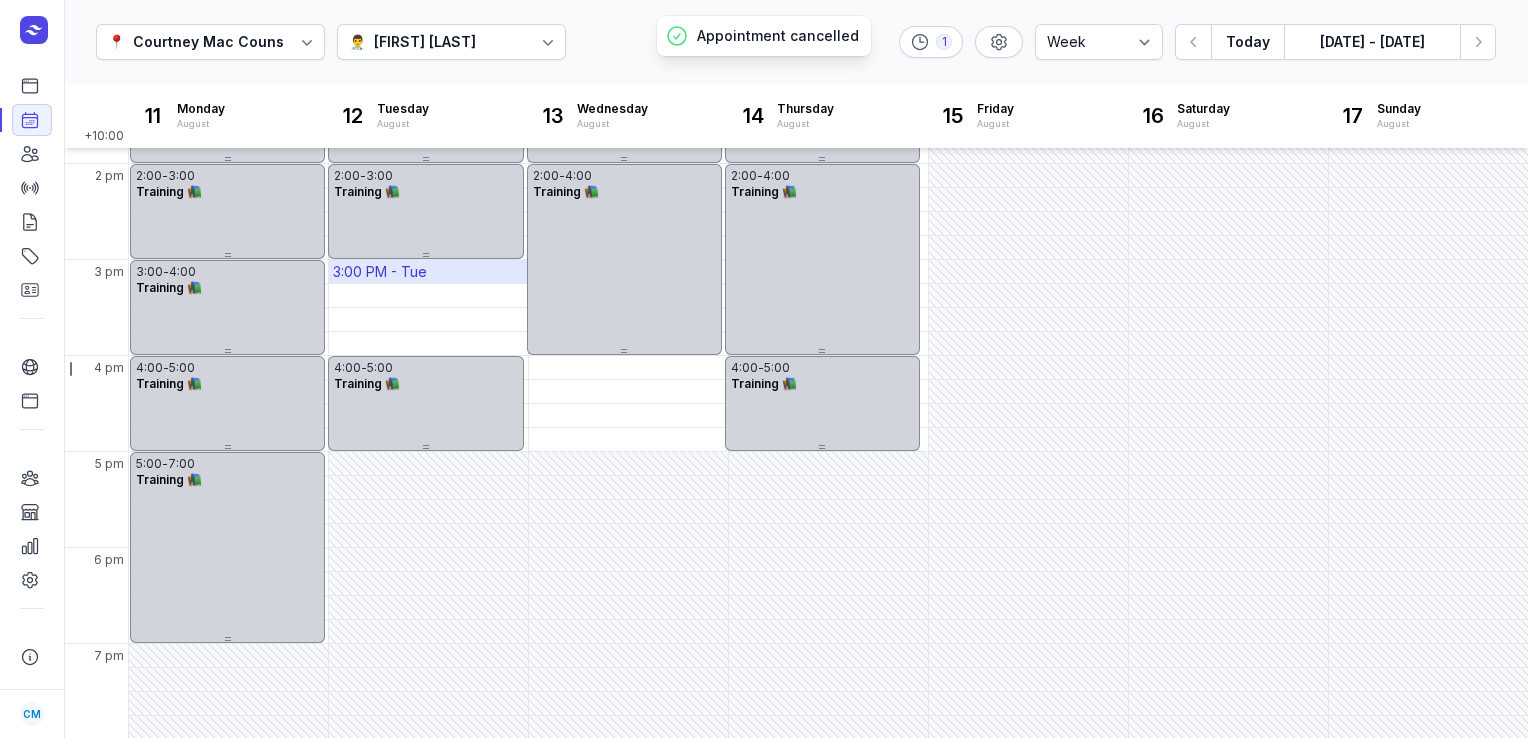 click on "3:00 PM - Tue" at bounding box center (428, 271) 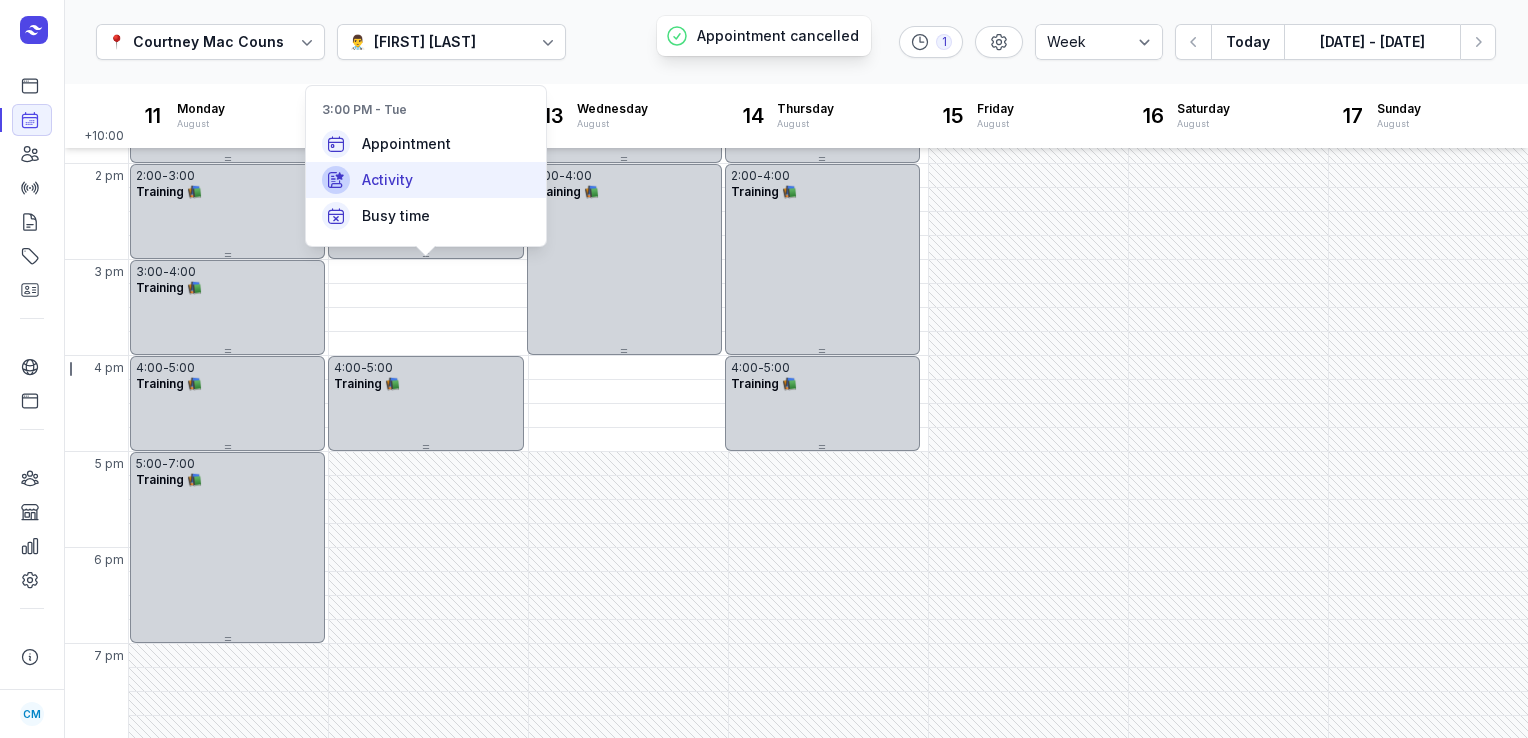 click on "Activity" at bounding box center [426, 180] 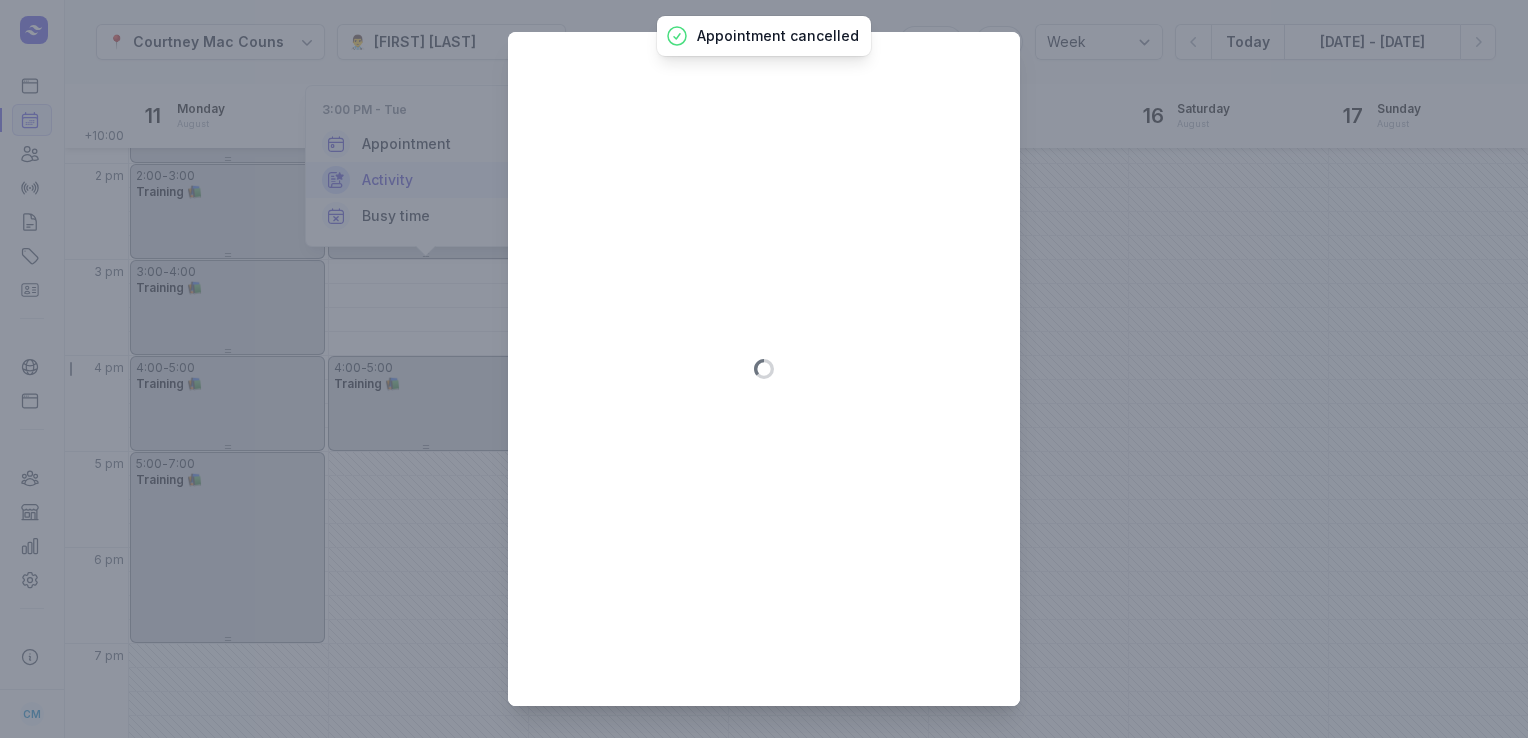 type on "[YEAR]-[MONTH]-[DAY]" 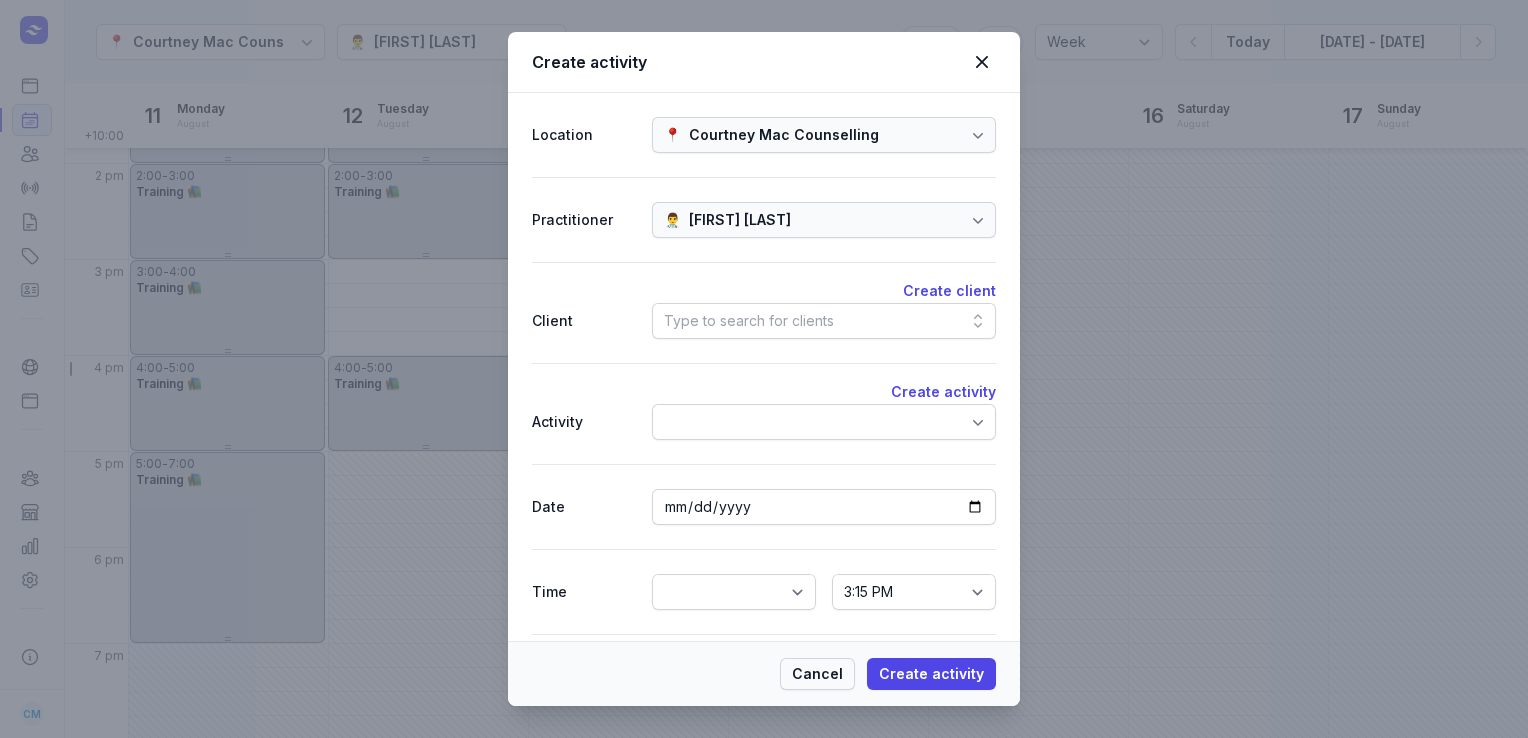click on "Cancel" at bounding box center [817, 674] 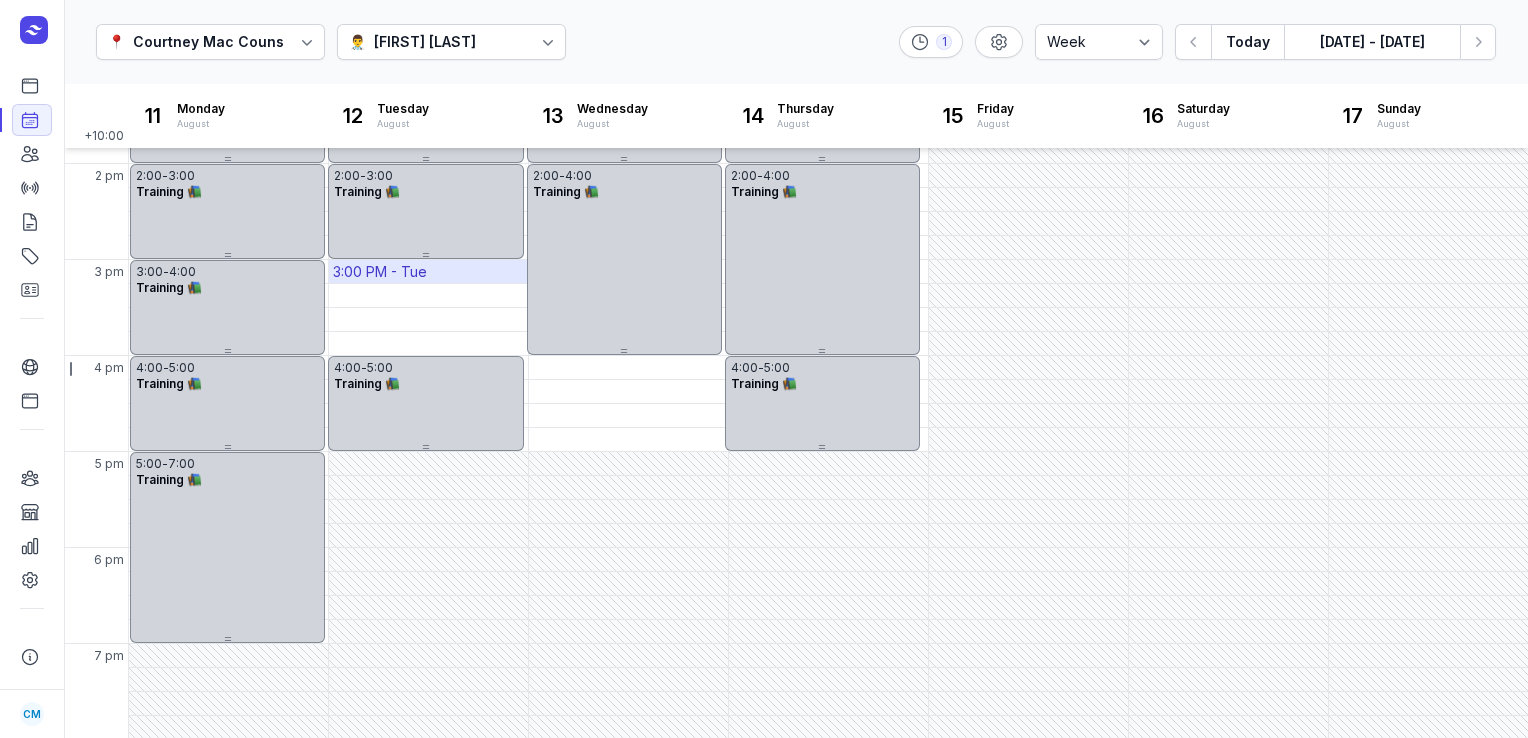 click on "3:00 PM - Tue" at bounding box center (428, 271) 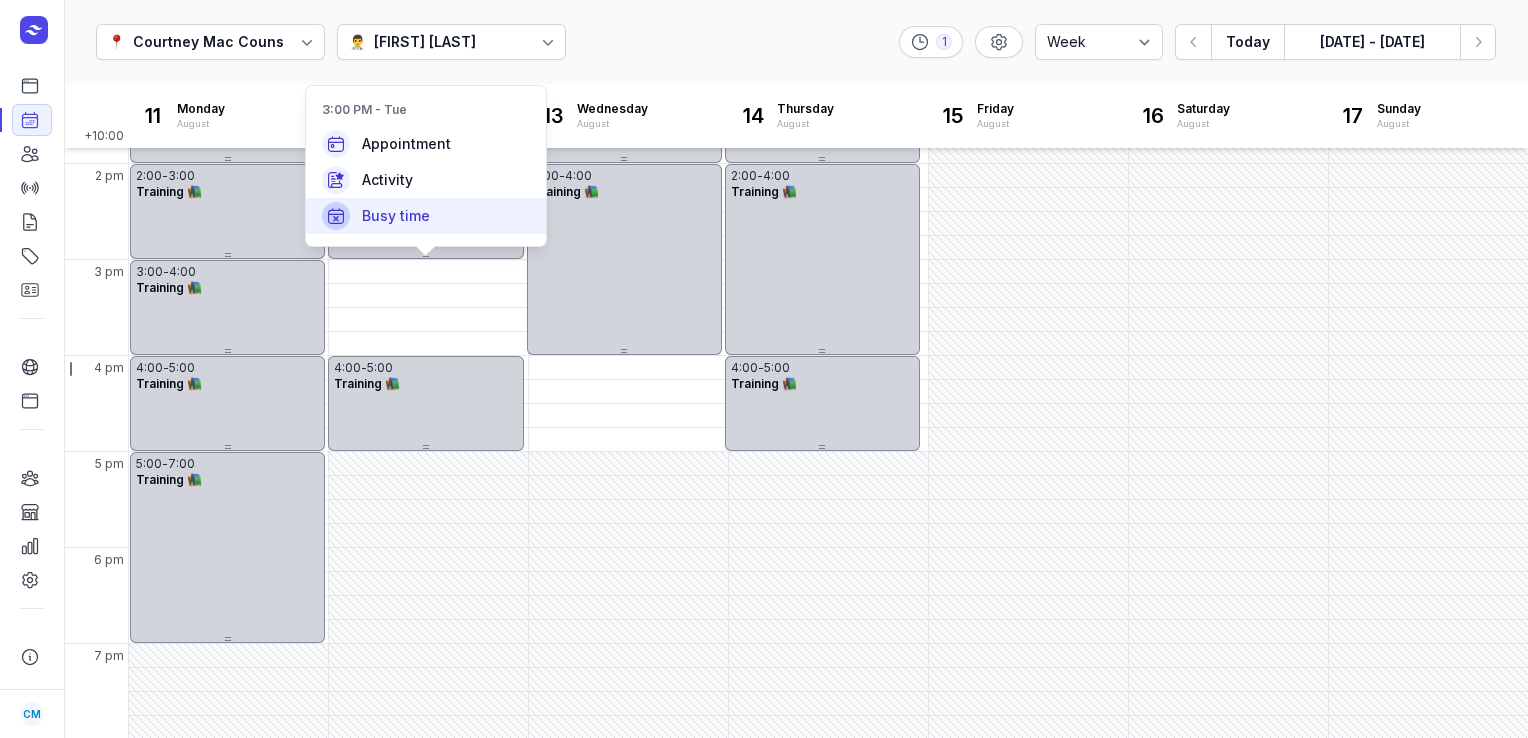 click on "Busy time" at bounding box center (426, 216) 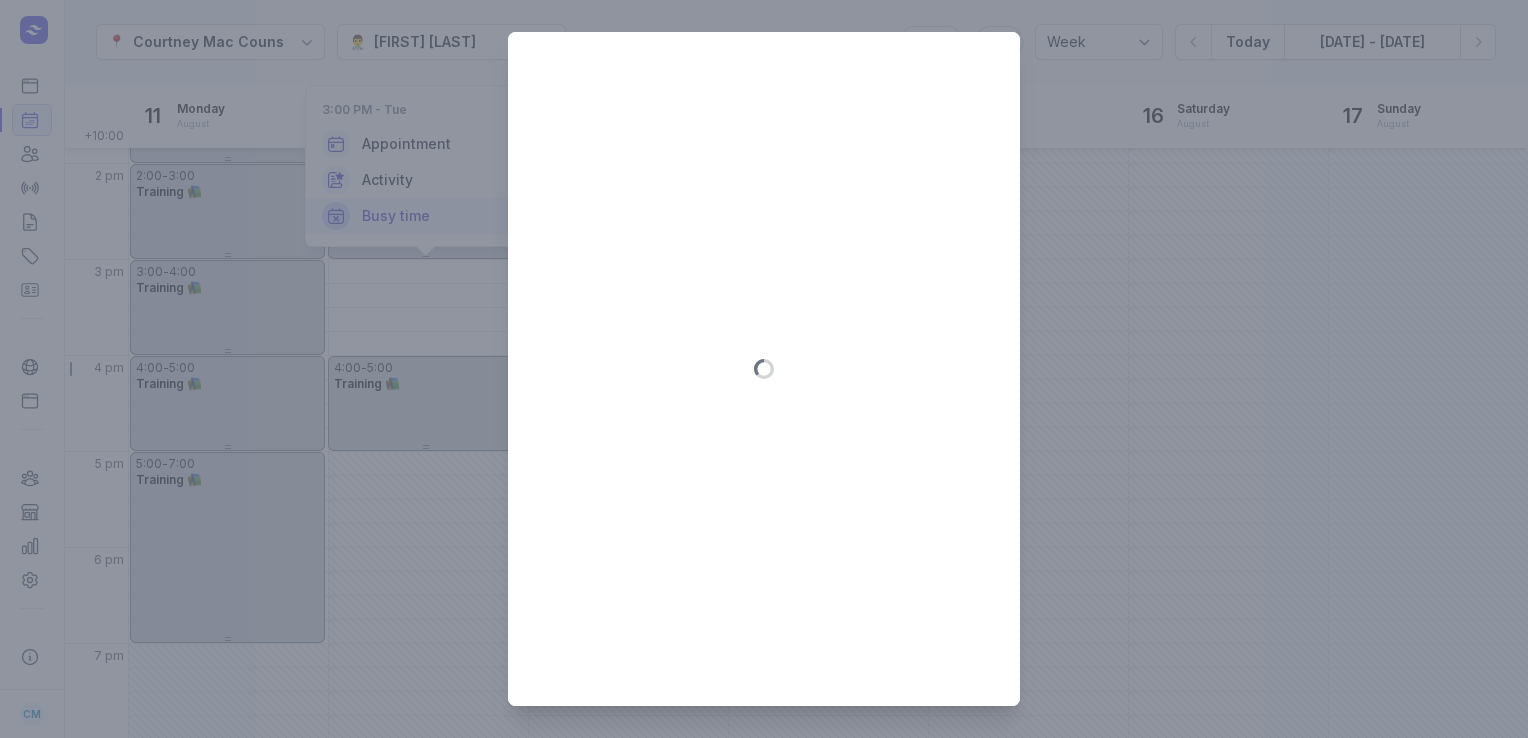 type on "[YEAR]-[MONTH]-[DAY]" 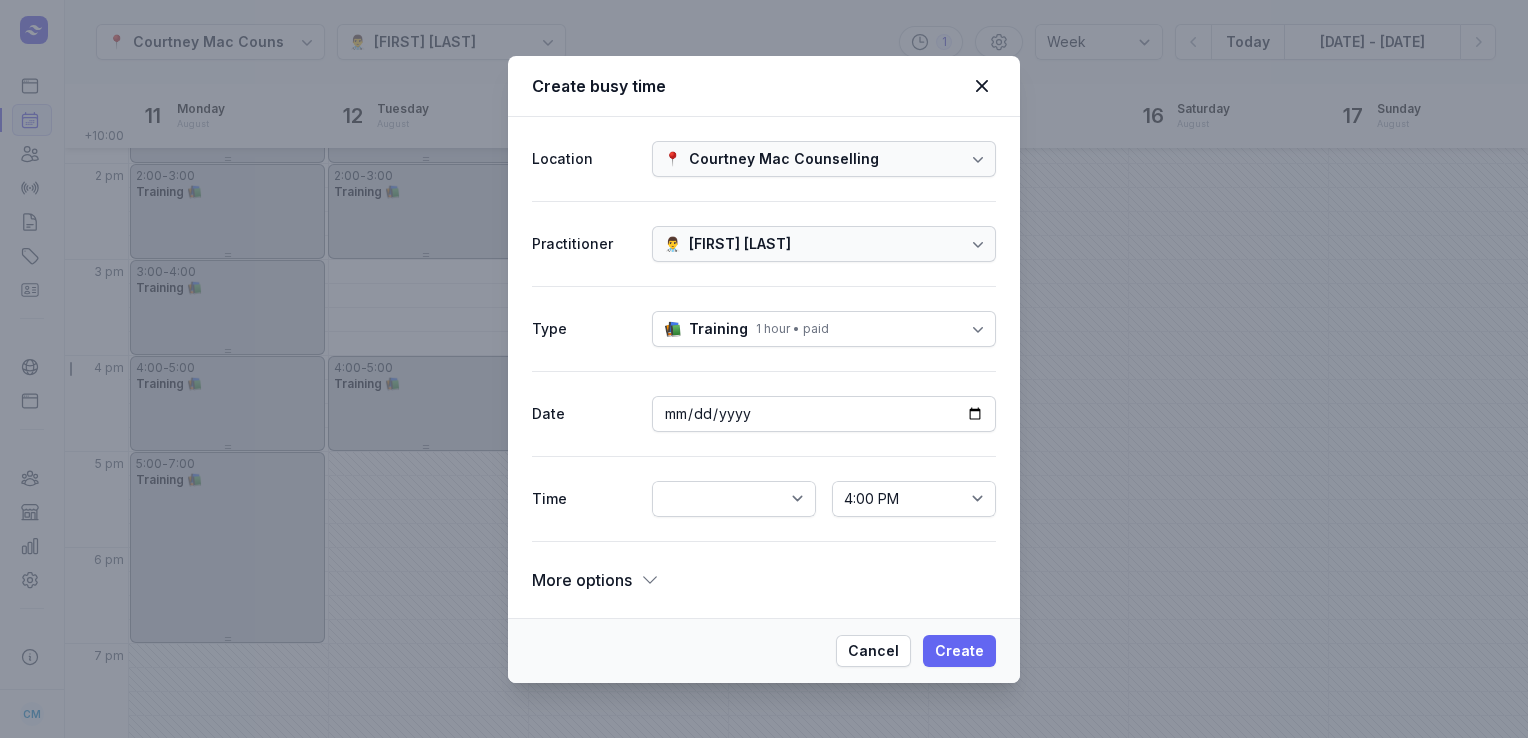 click on "Create" at bounding box center (959, 651) 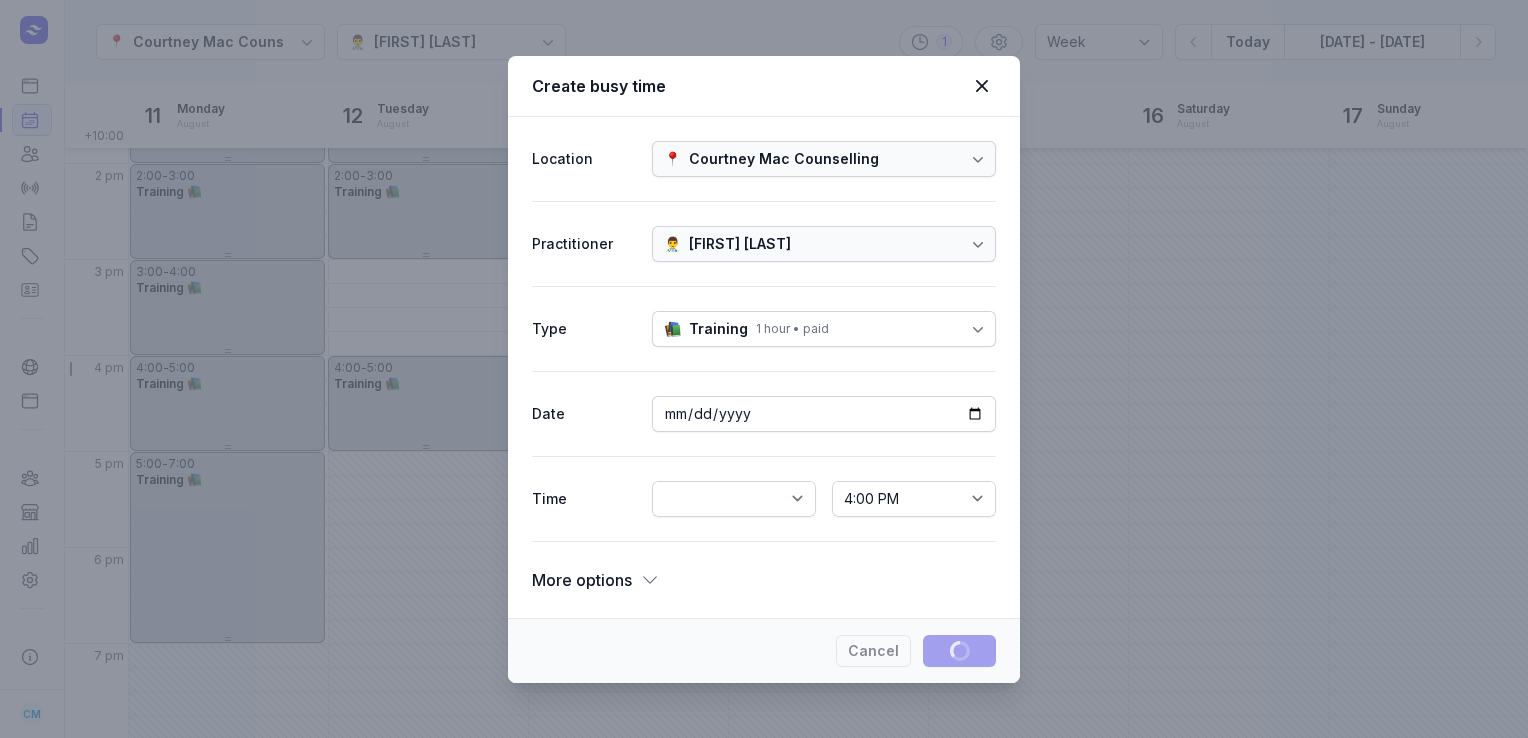 type 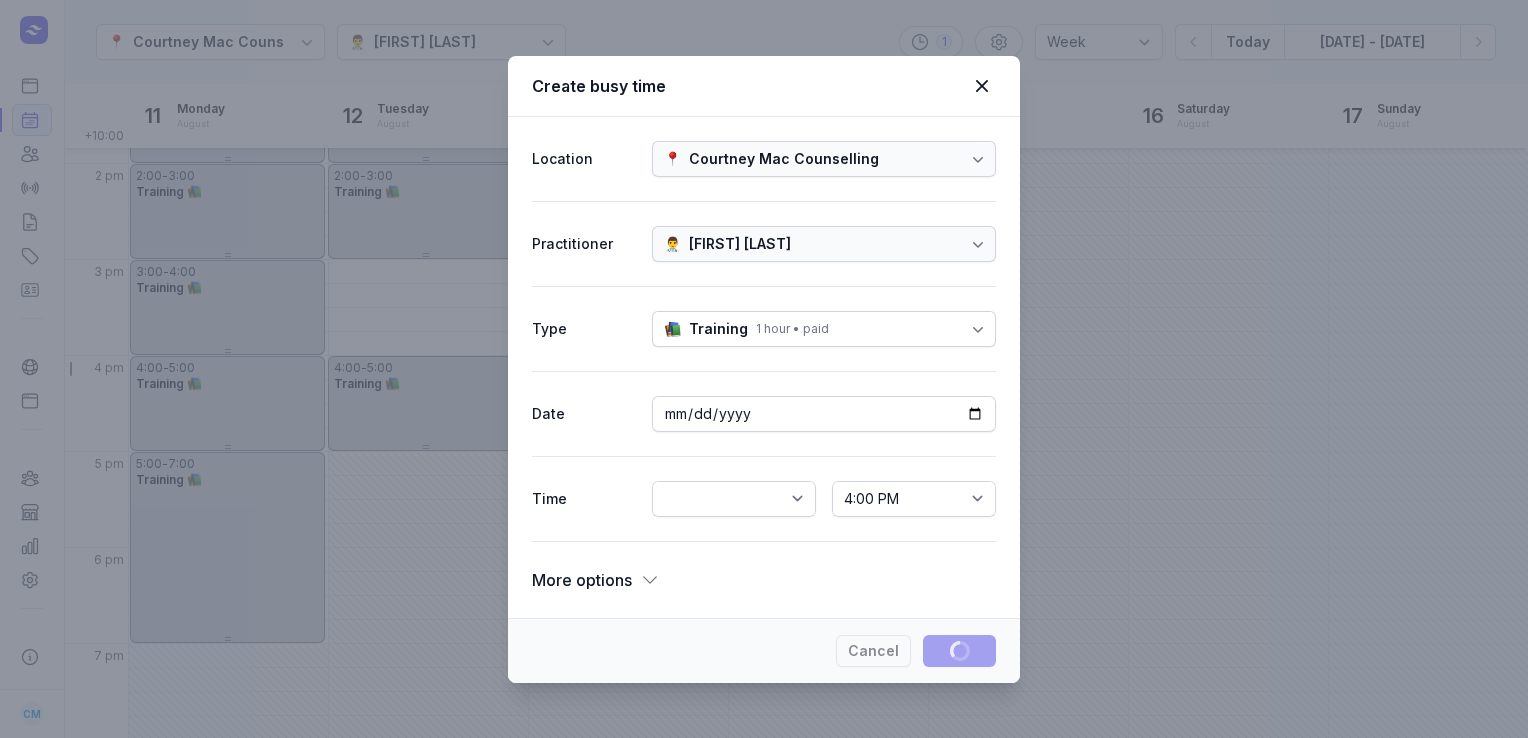 select 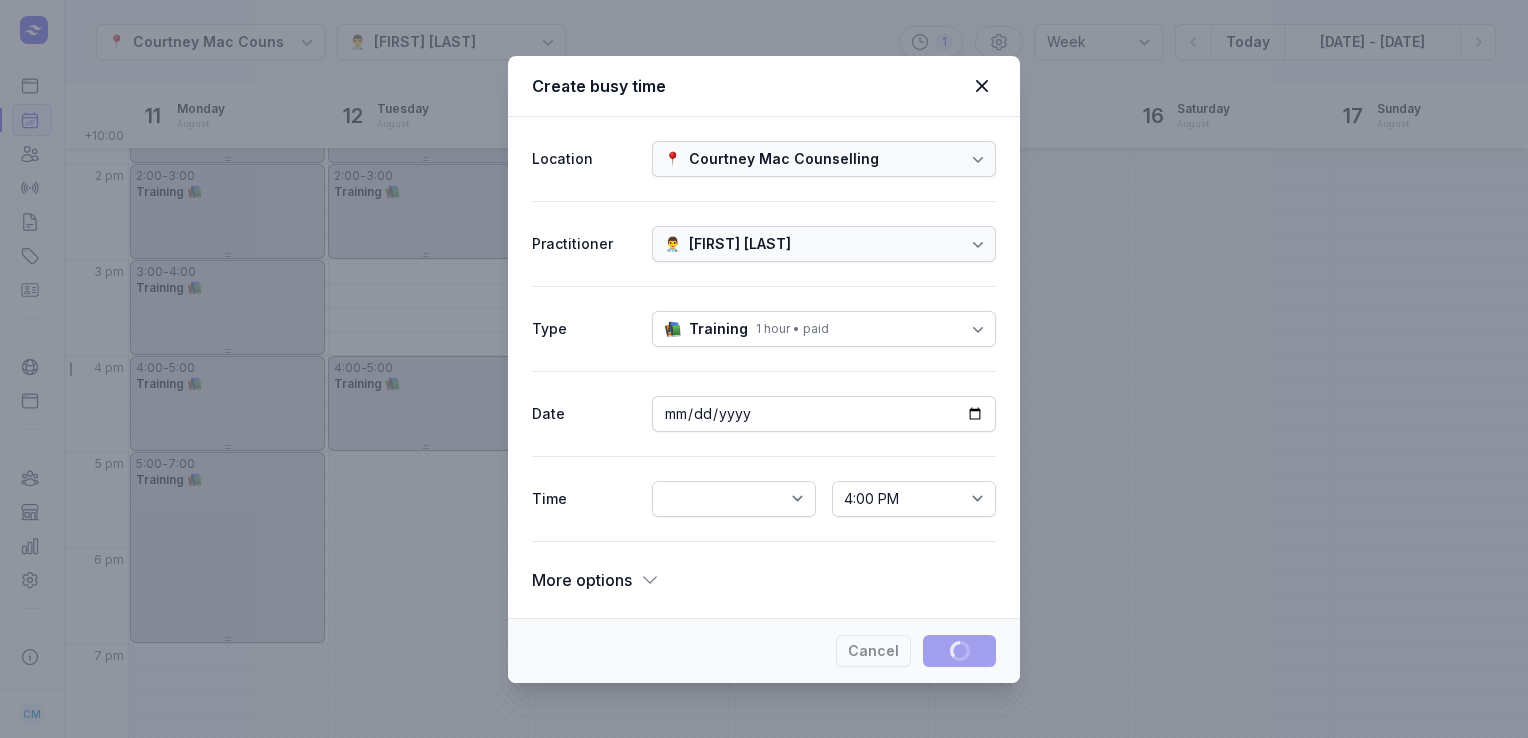 select 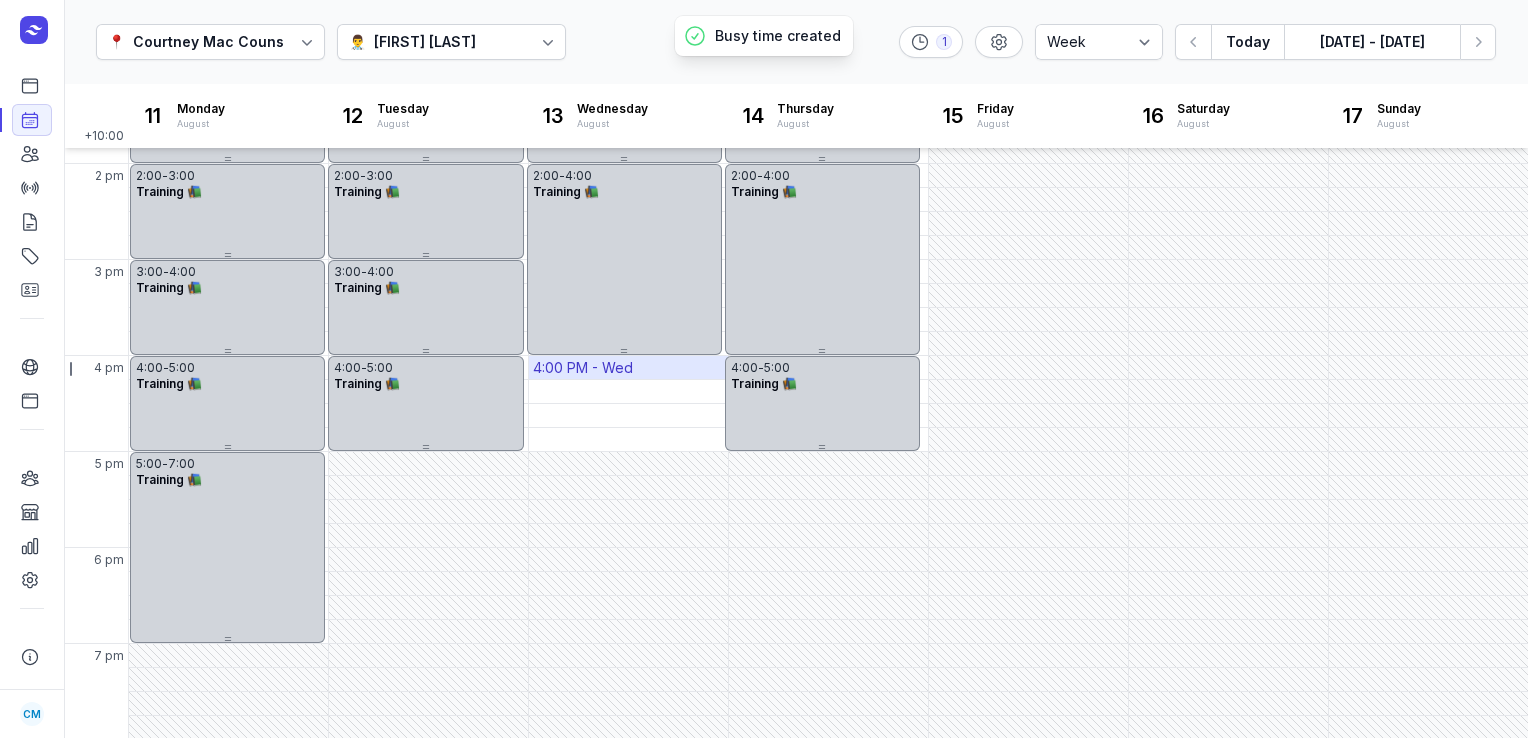 click on "4:00 PM - Wed" at bounding box center [628, 367] 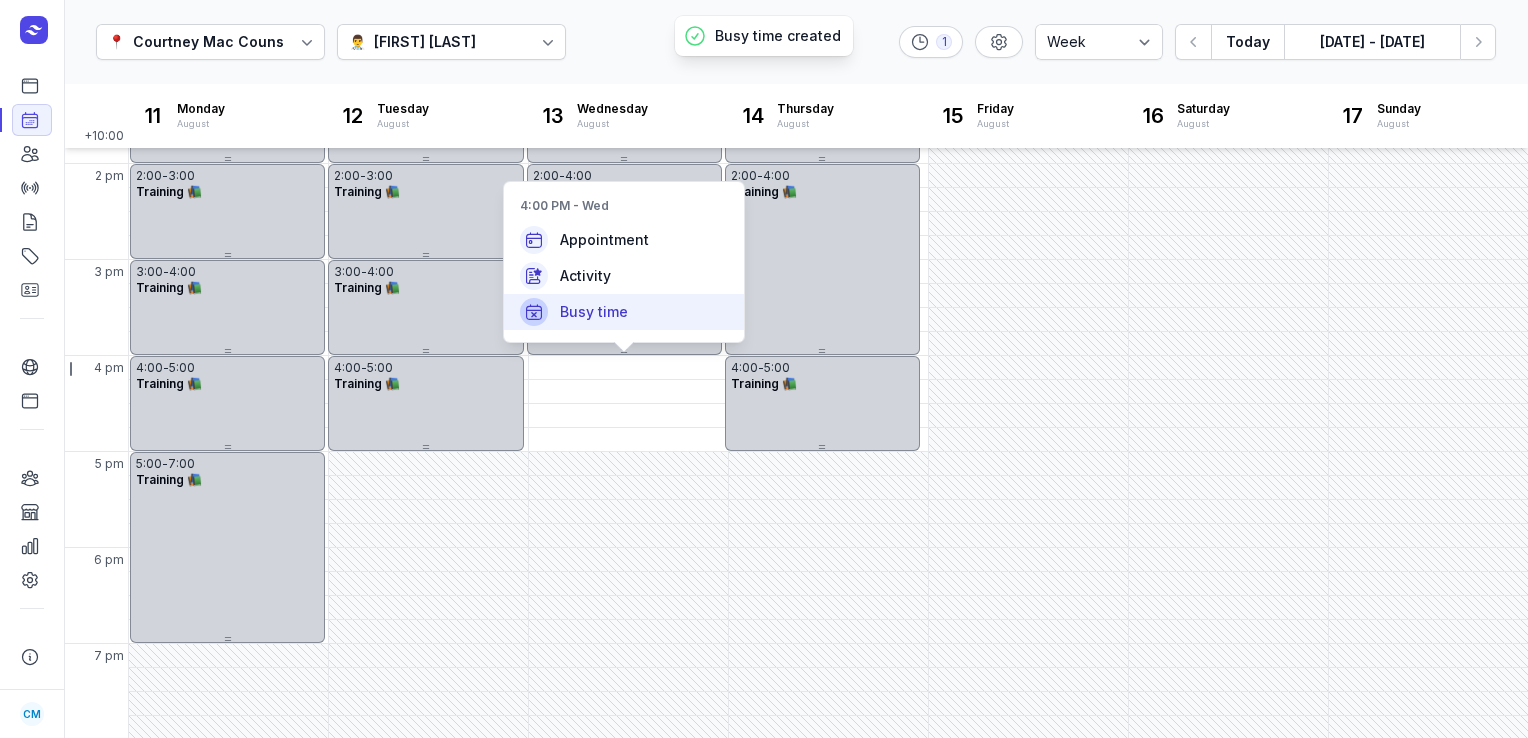 click on "Busy time" at bounding box center [624, 312] 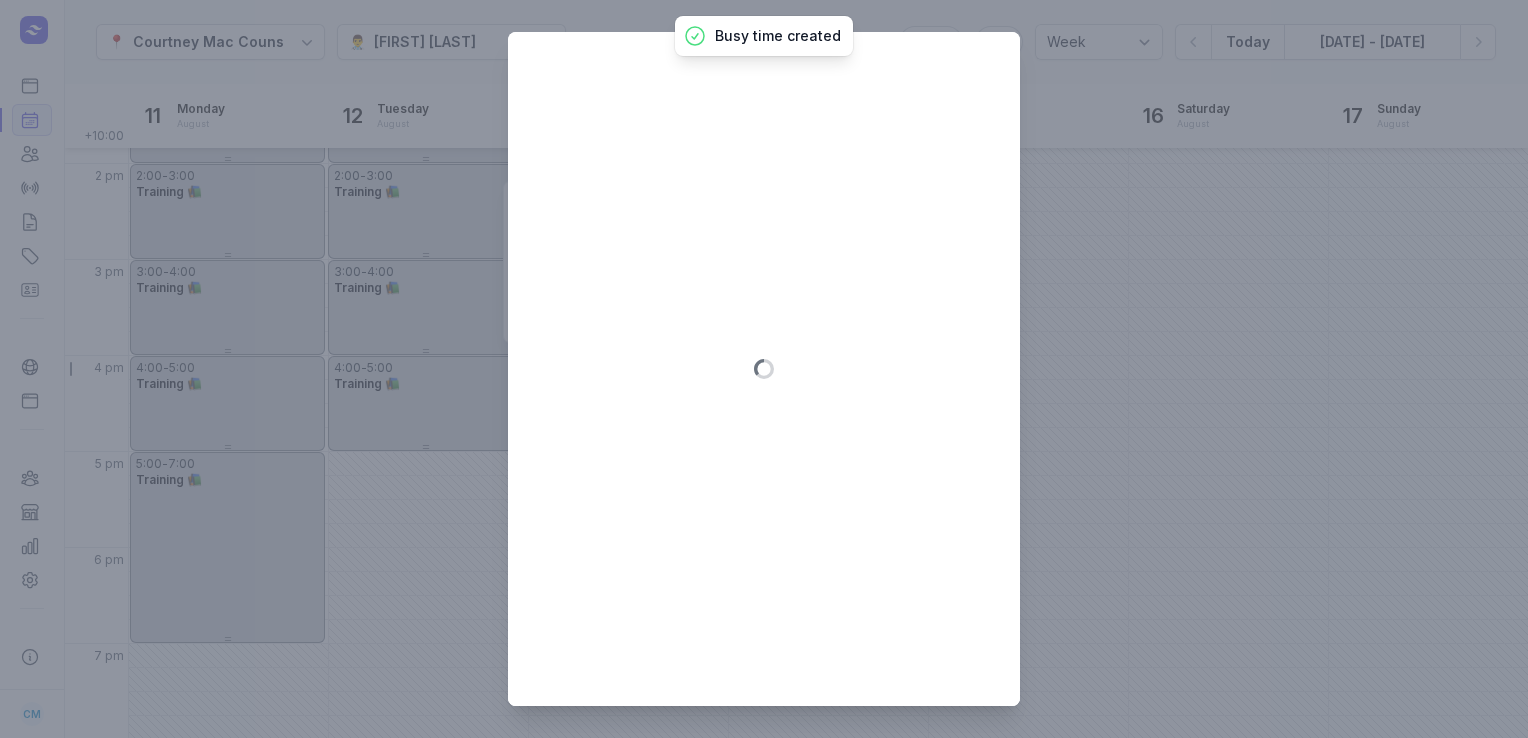 type on "[YEAR]-[MONTH]-[DAY]" 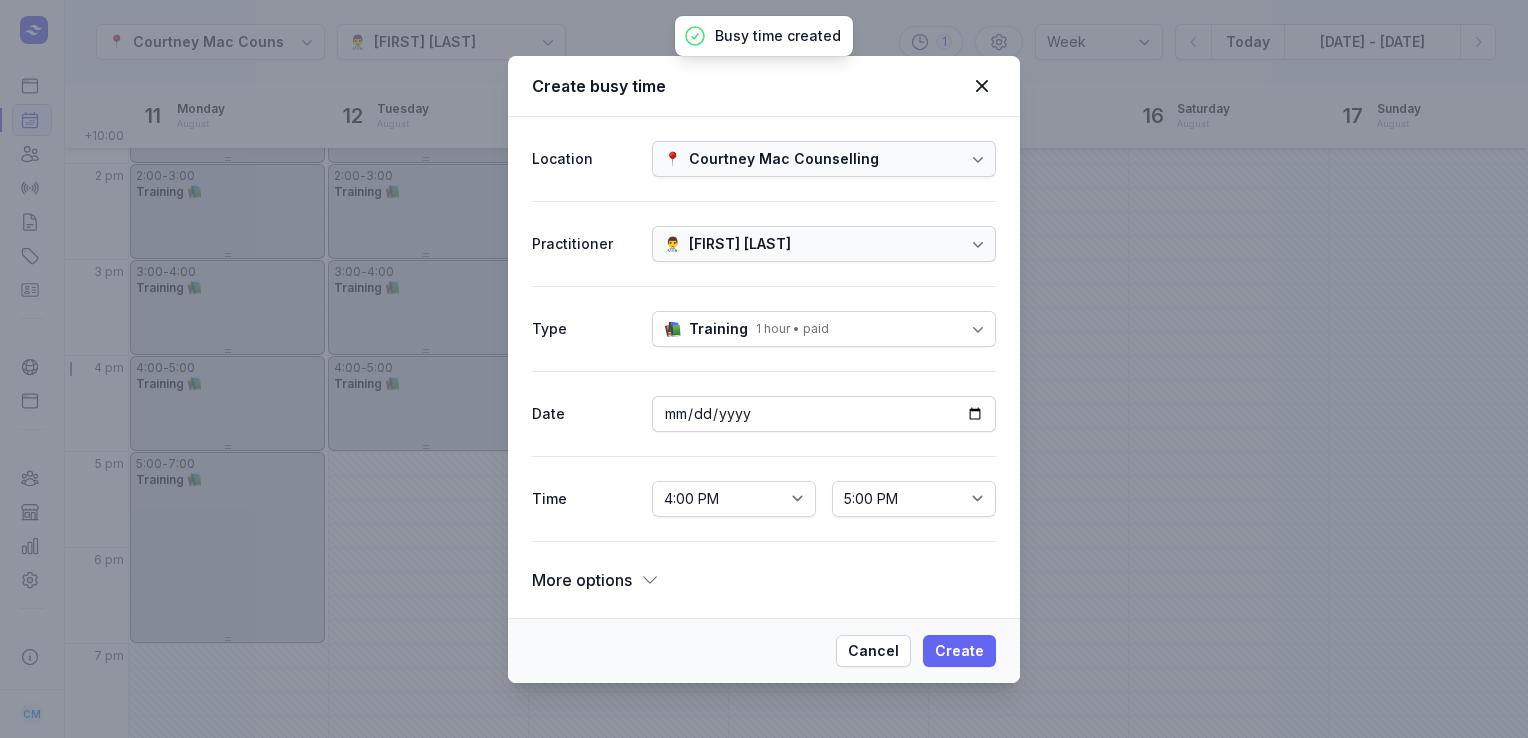 click on "Create" at bounding box center (959, 651) 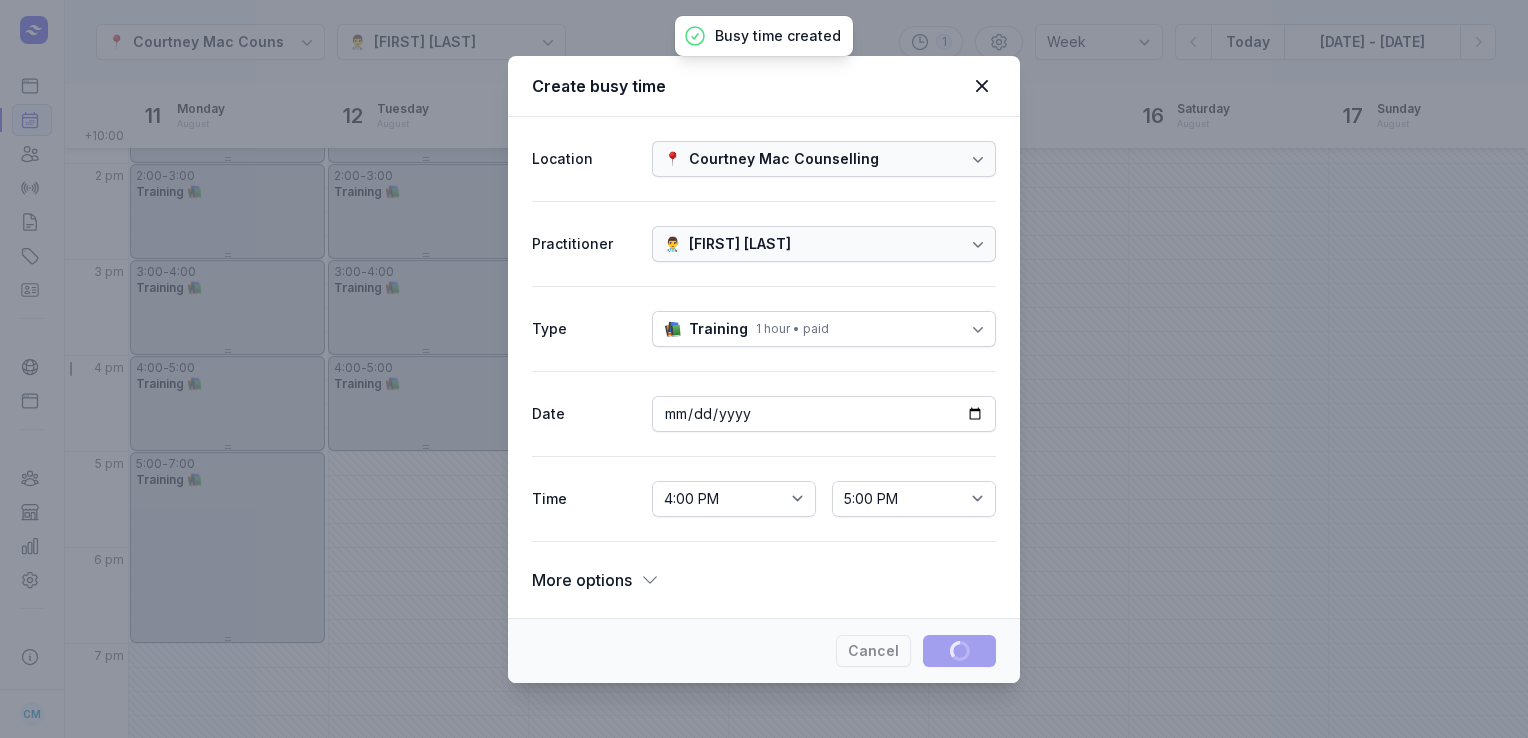 type 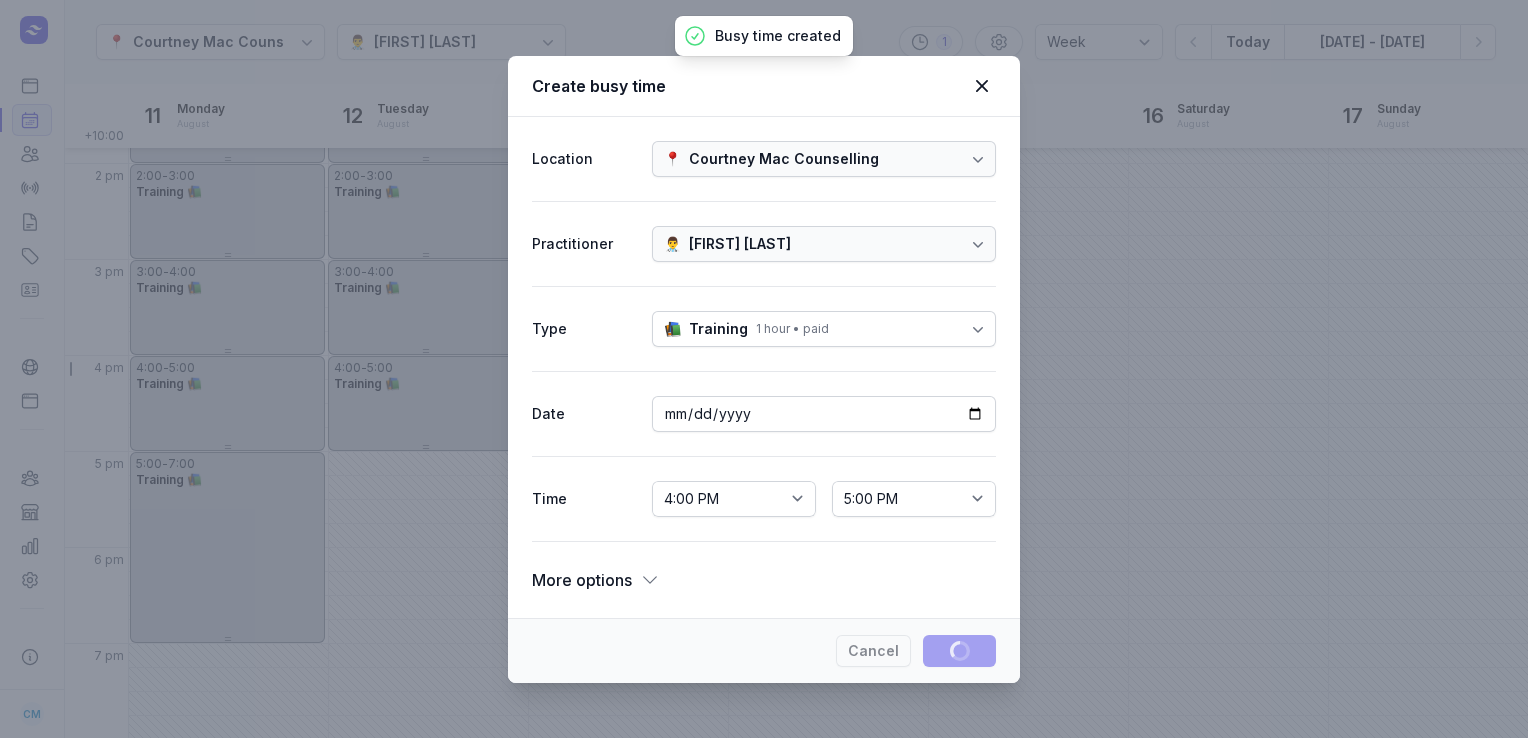 select 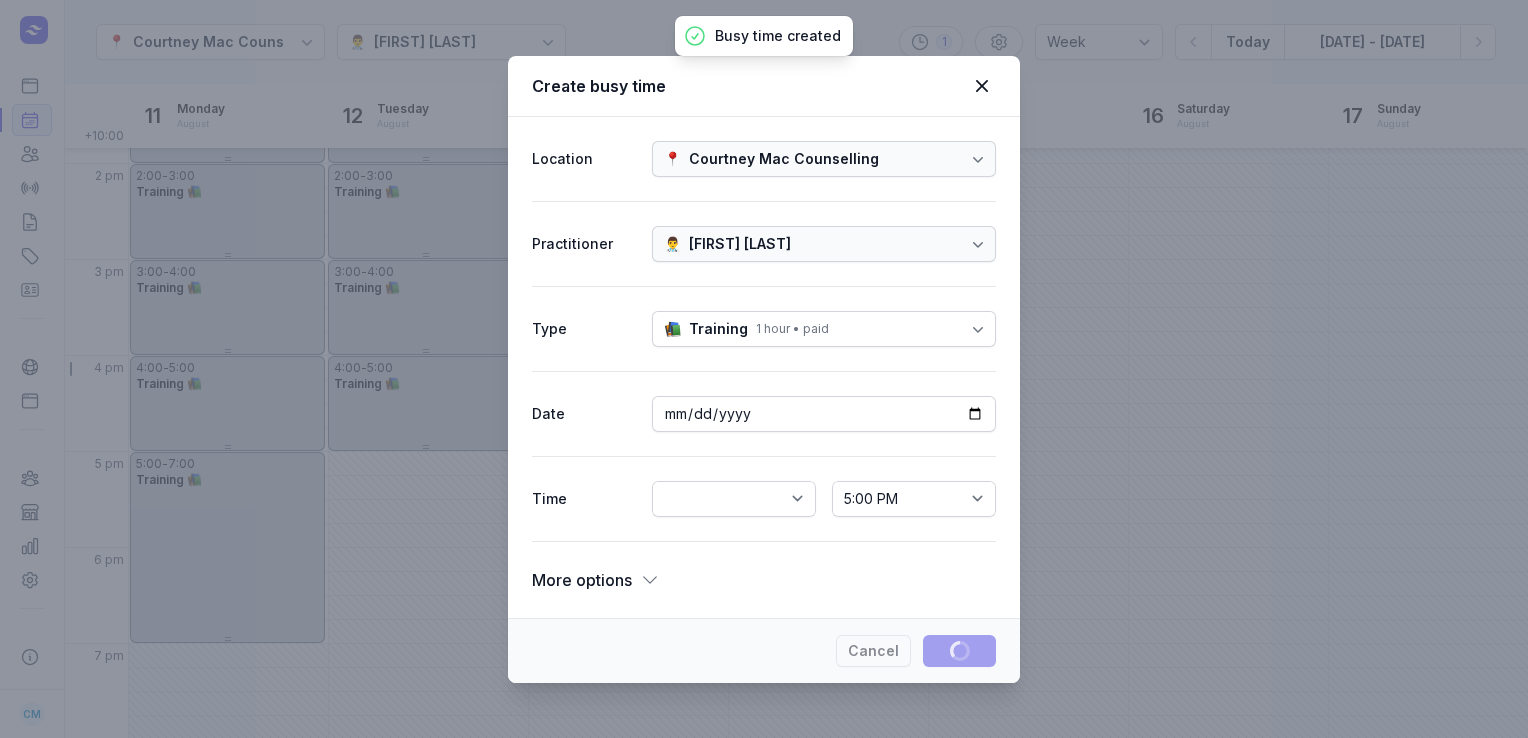 select 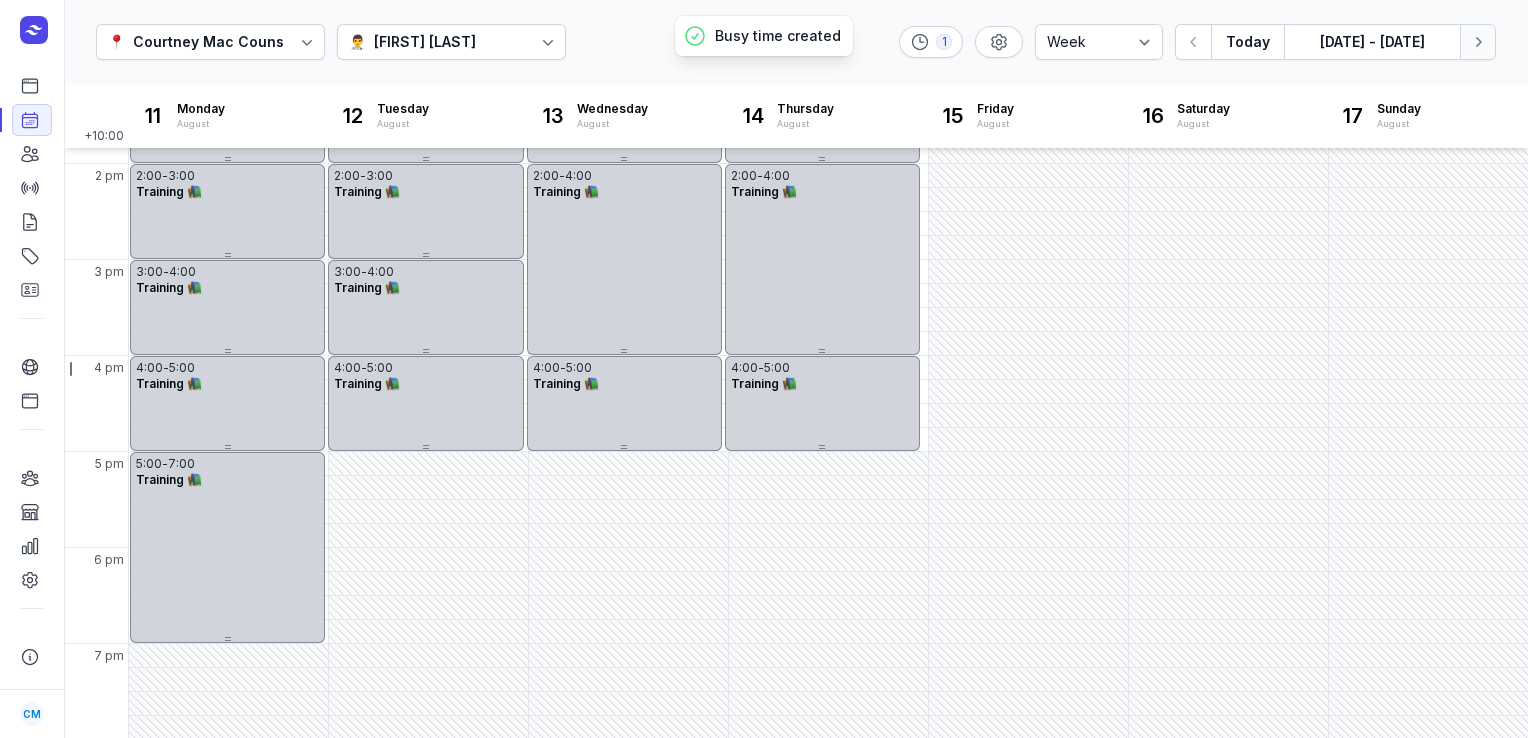 click on "Next week" 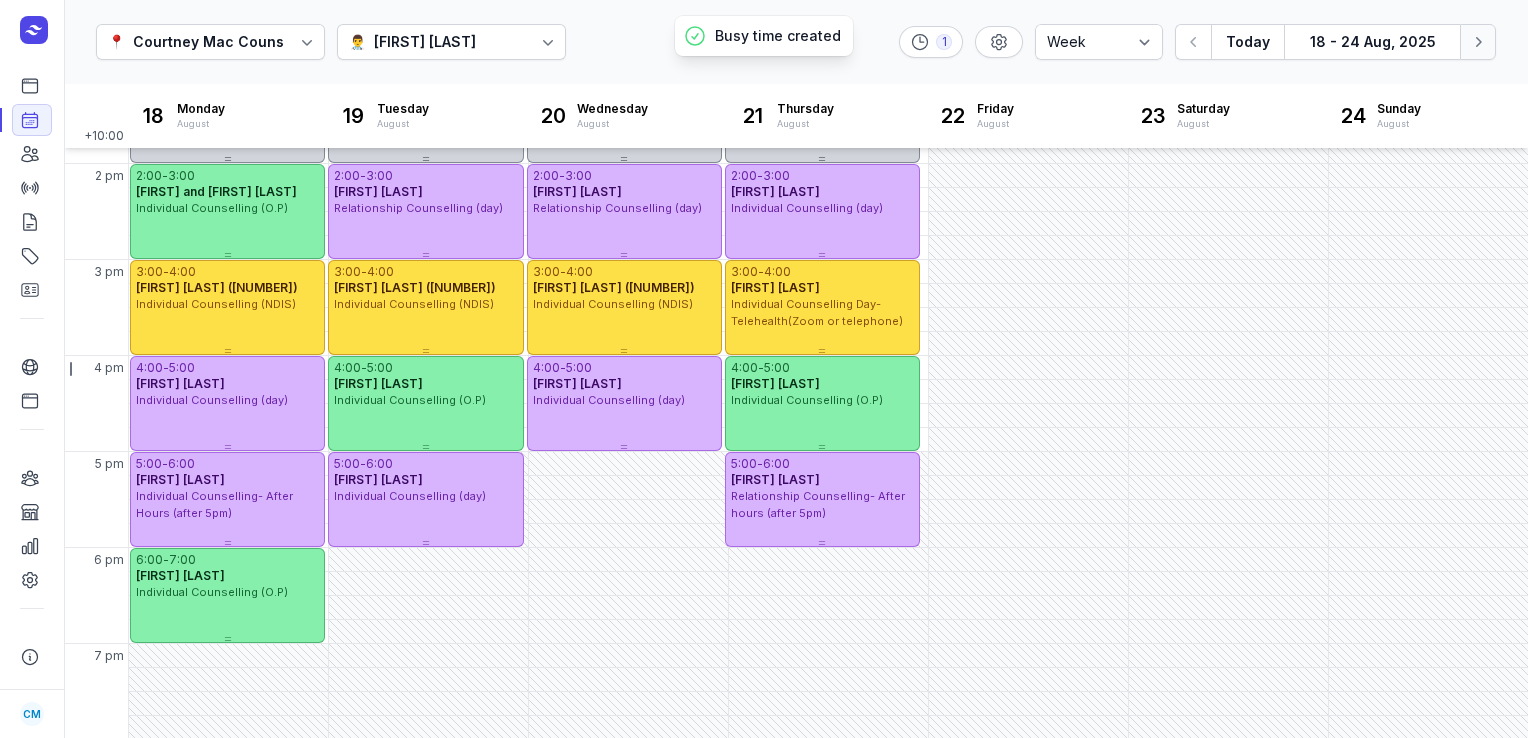 click on "Next week" 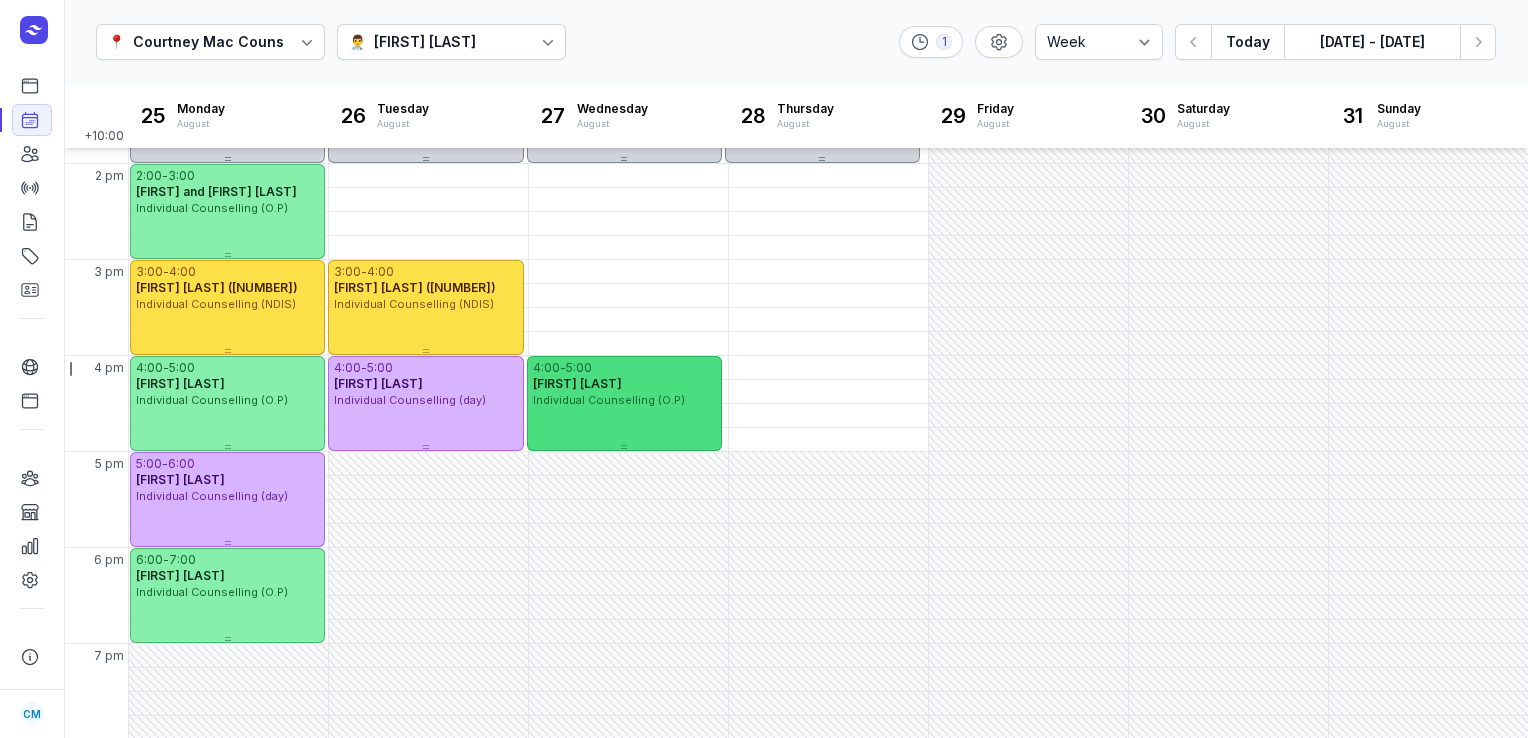 click on "Individual Counselling (O.P)" at bounding box center [624, 400] 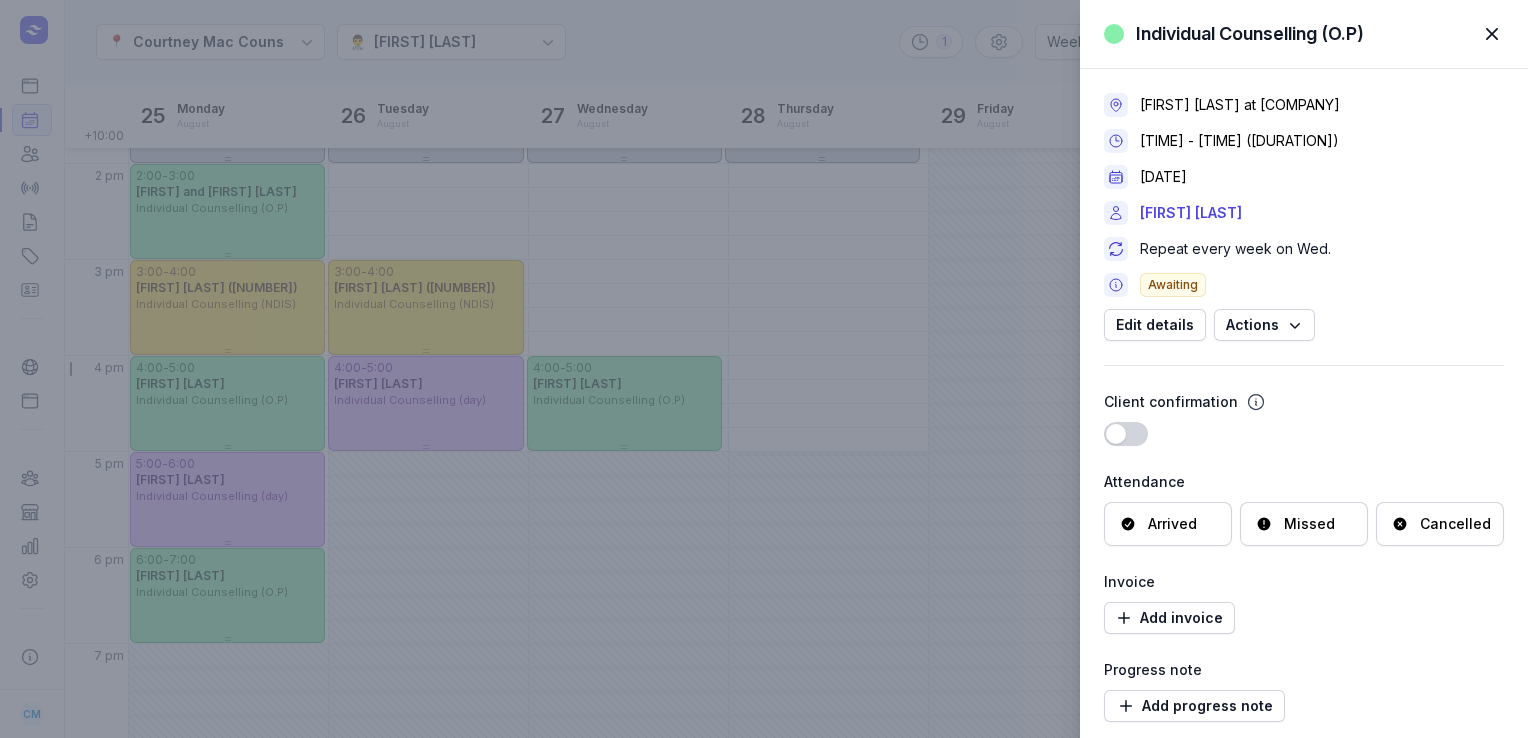 click on "Cancelled" at bounding box center (1440, 524) 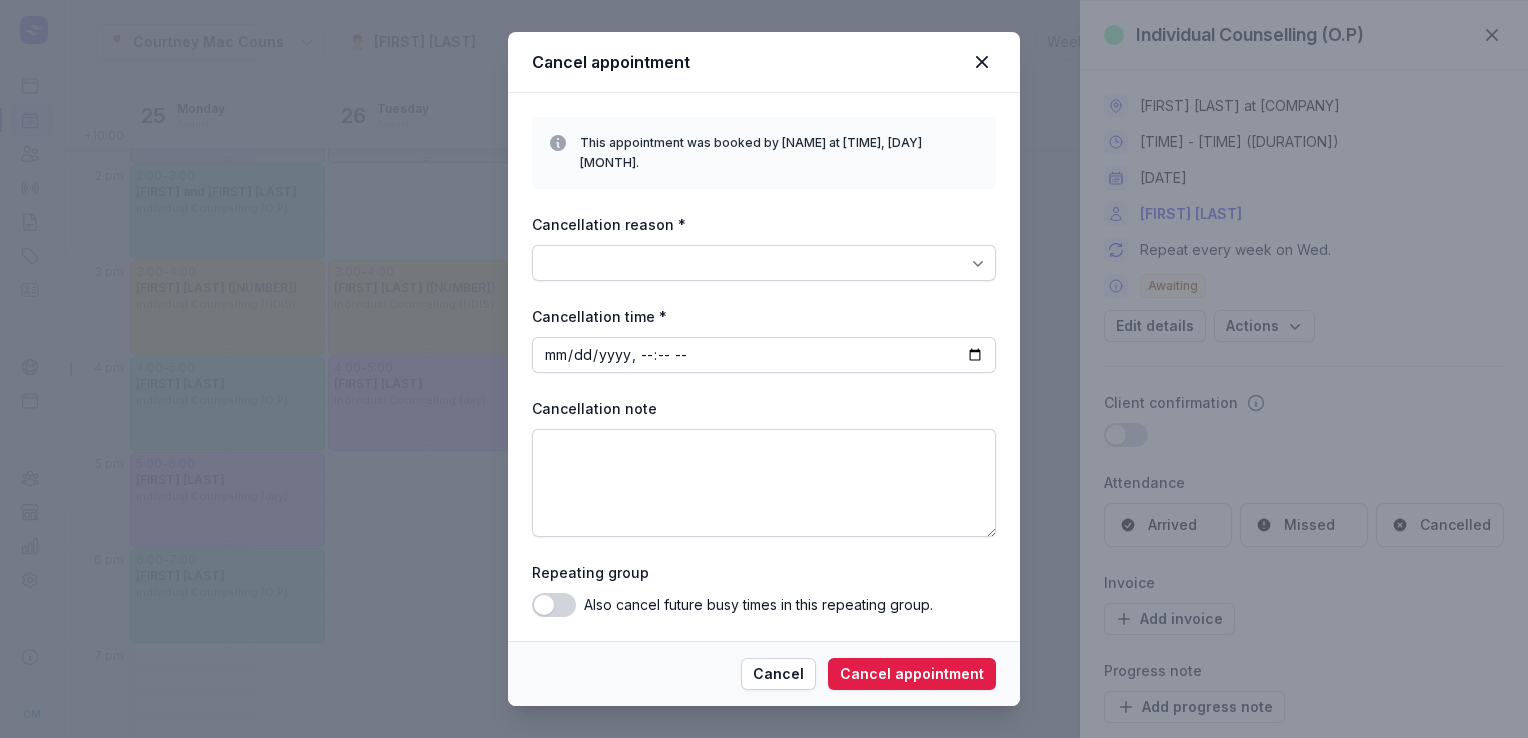 click at bounding box center [764, 263] 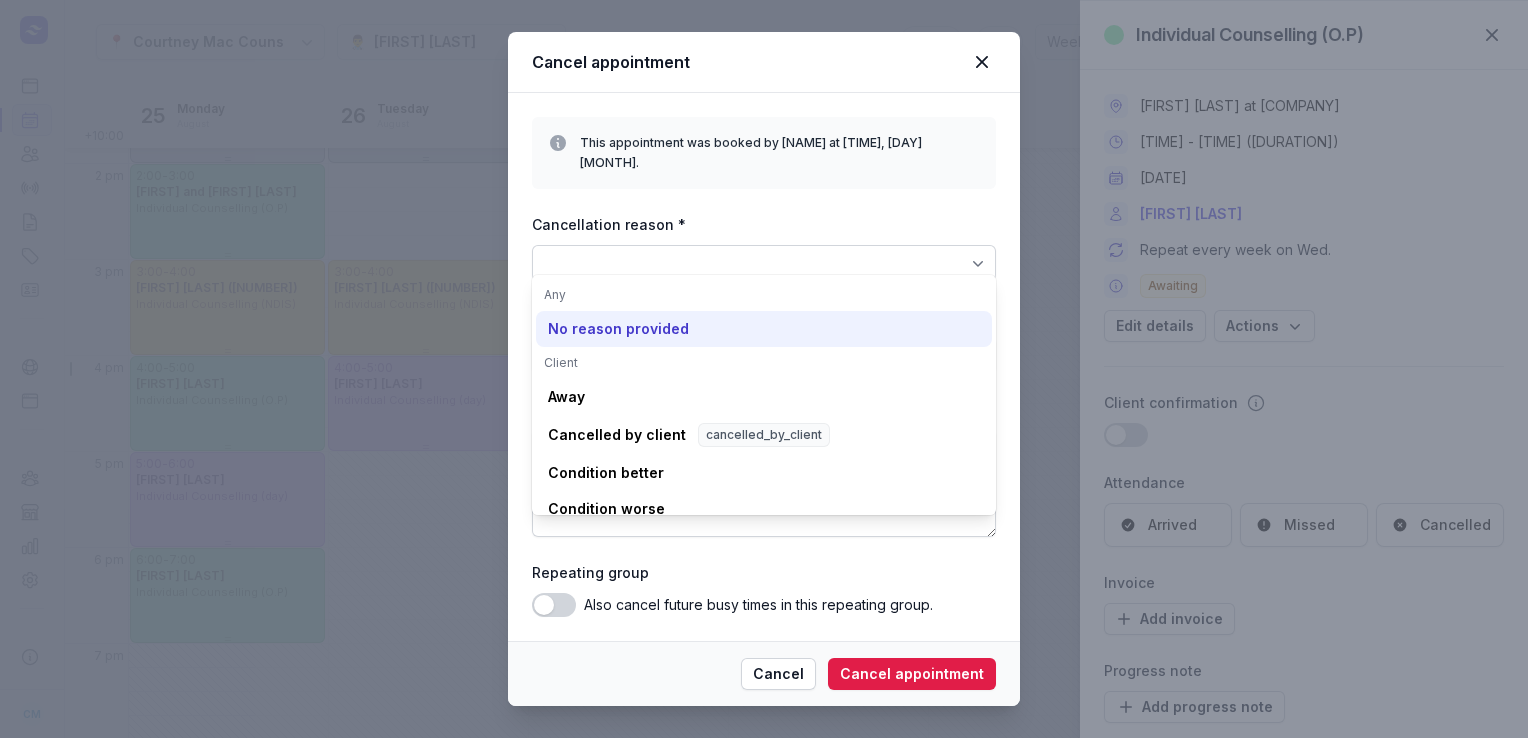 click on "No reason provided" 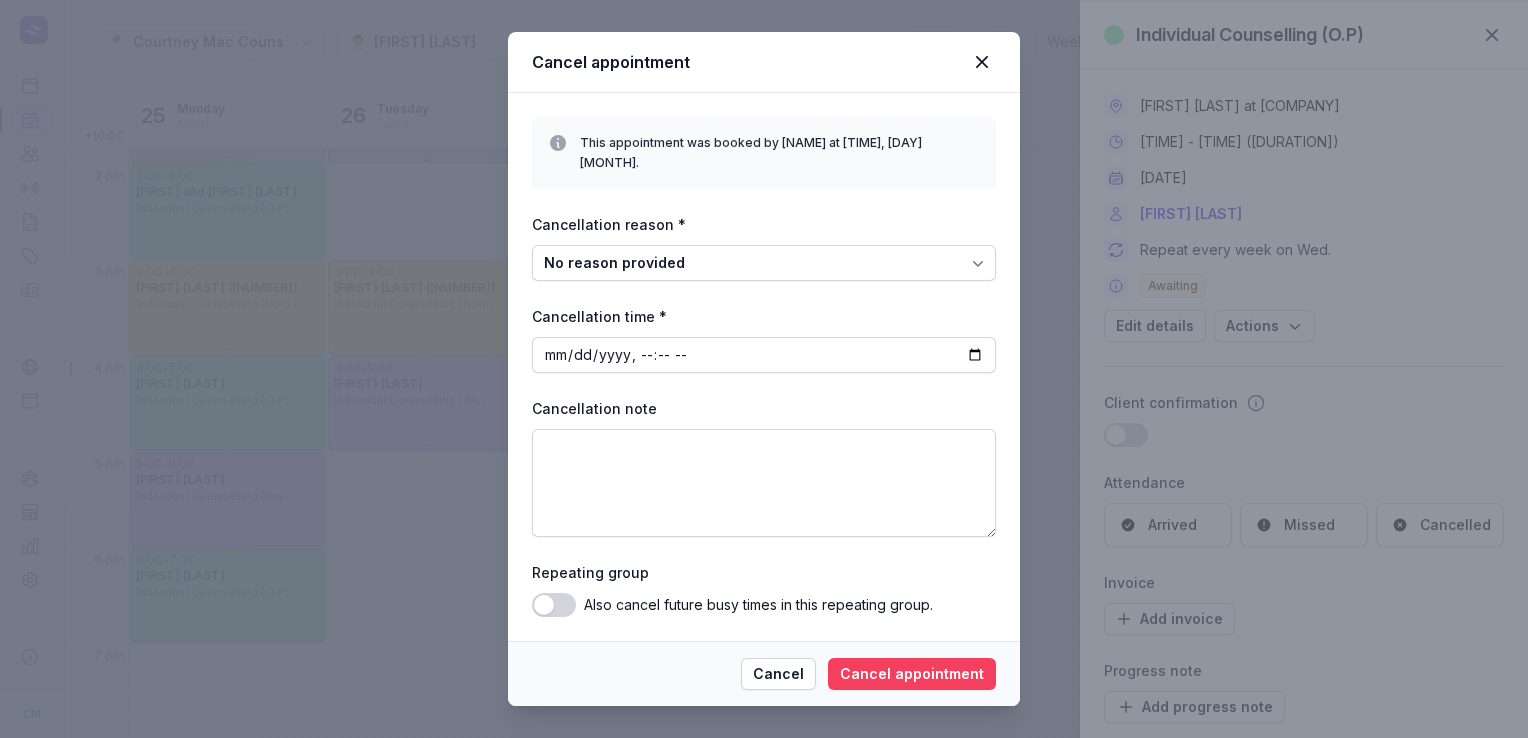 click on "Cancel appointment" at bounding box center [912, 674] 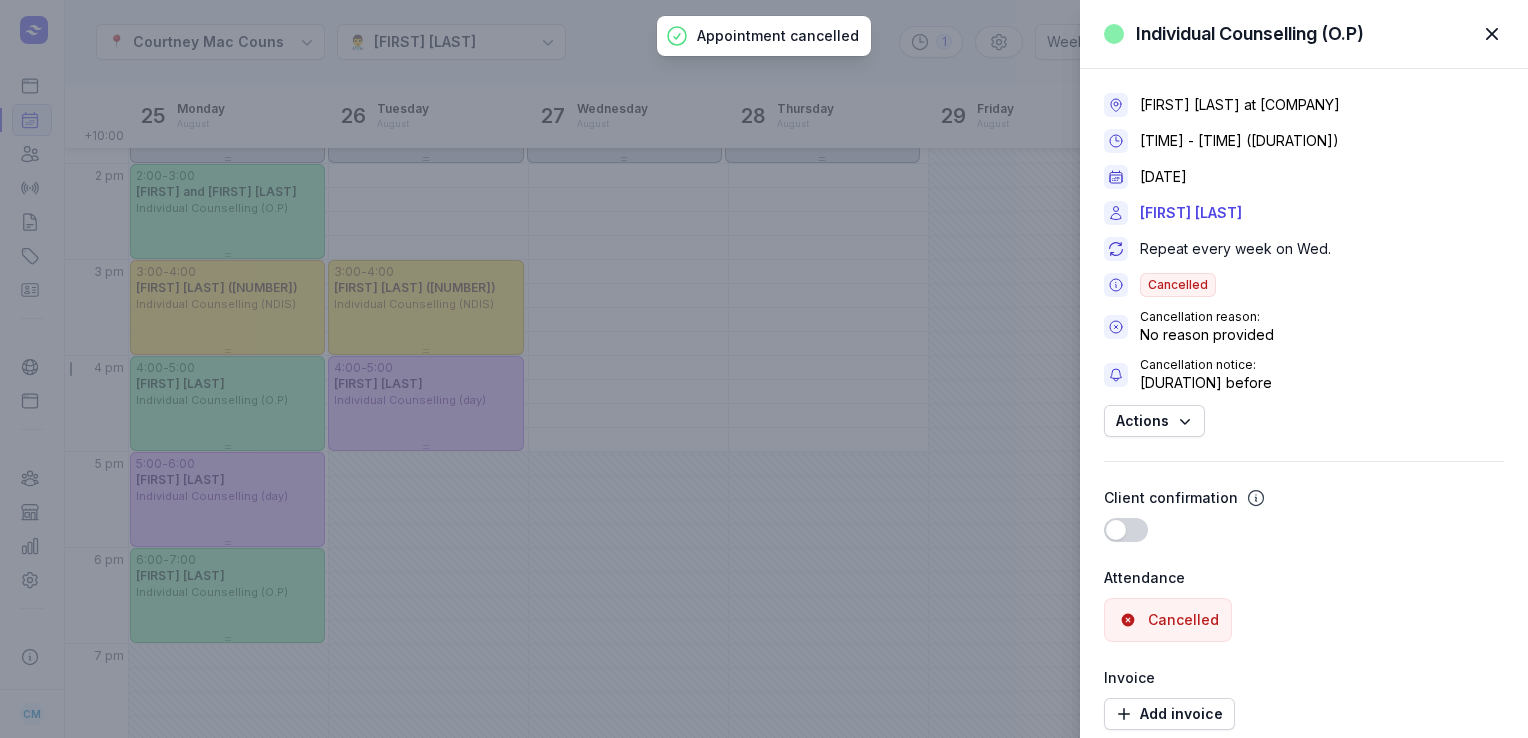 click at bounding box center (1492, 34) 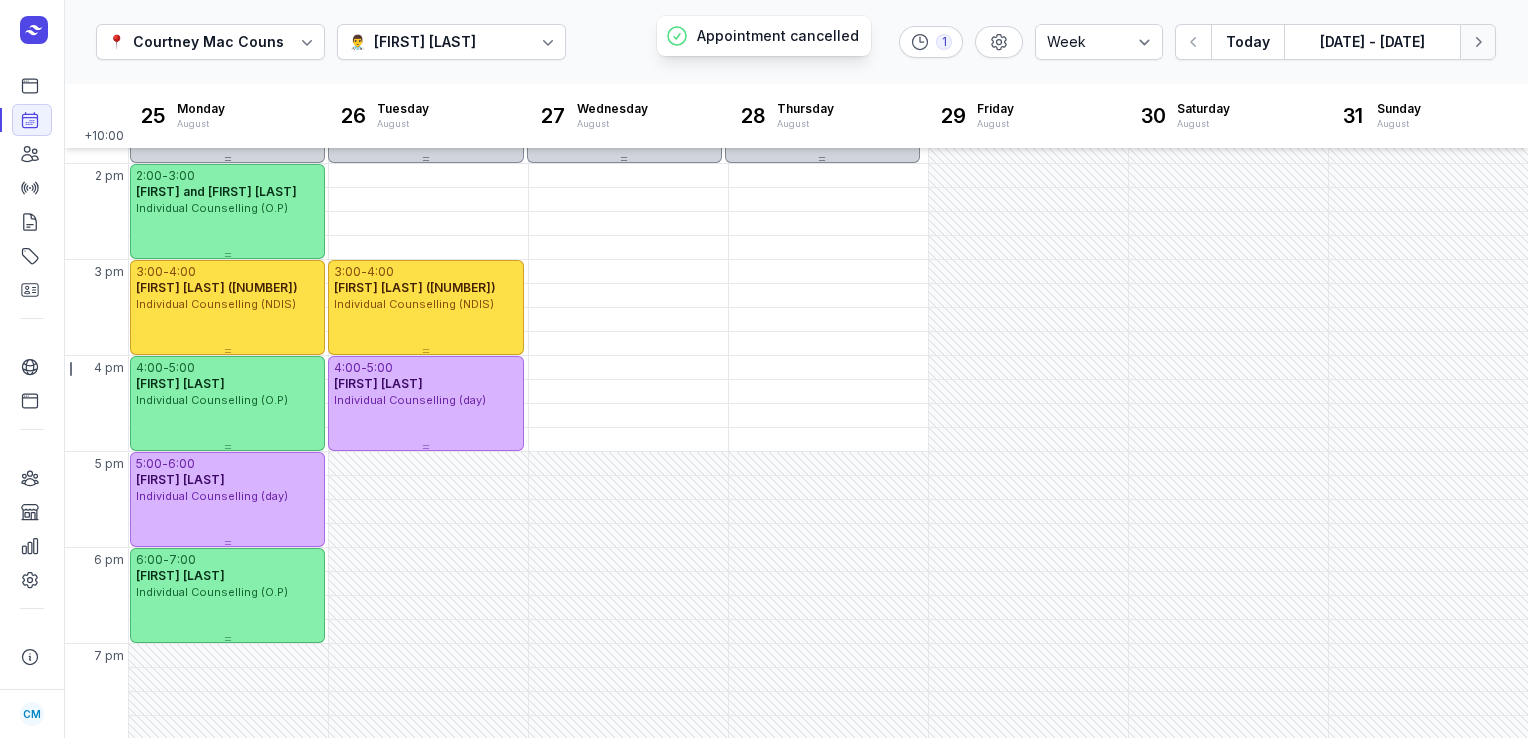 click 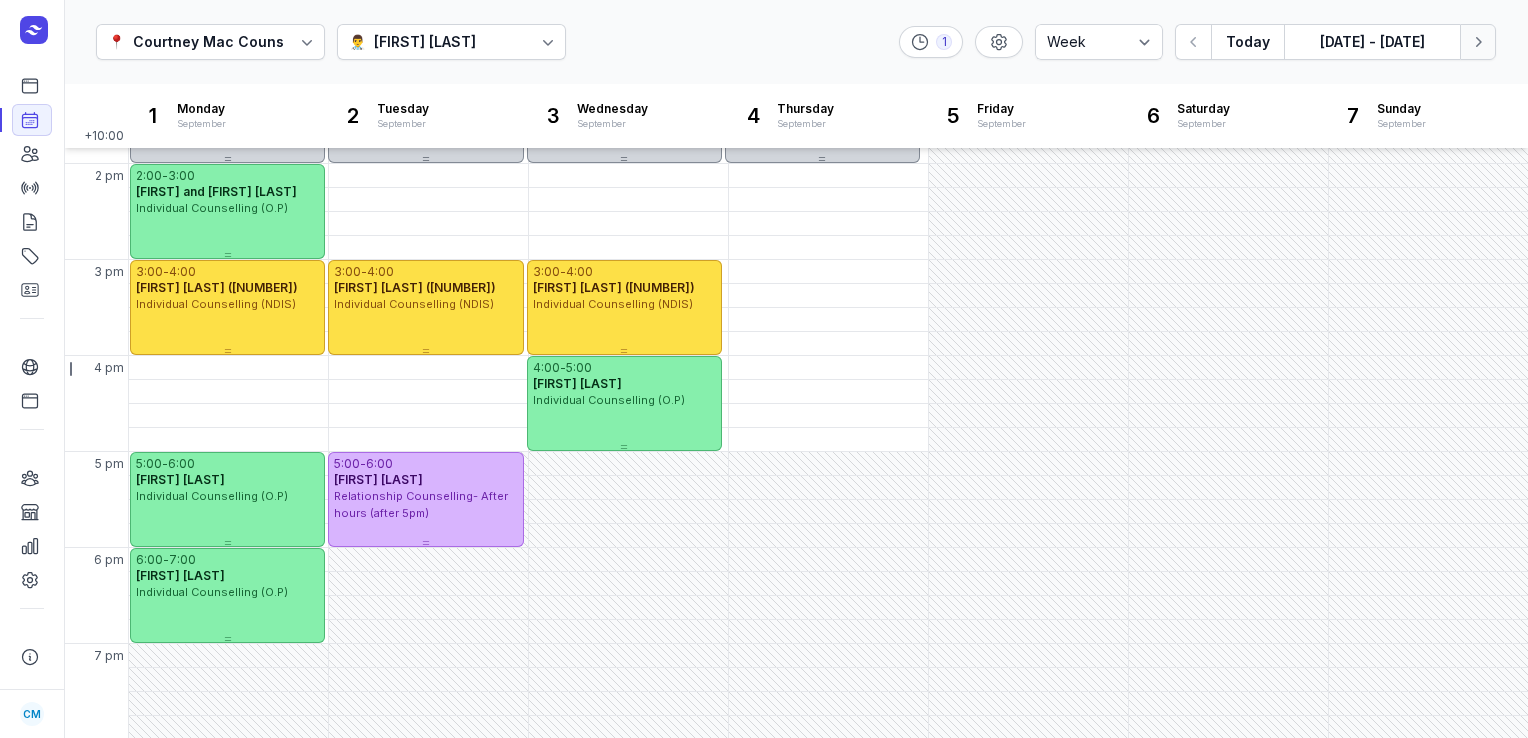 click on "Next week" 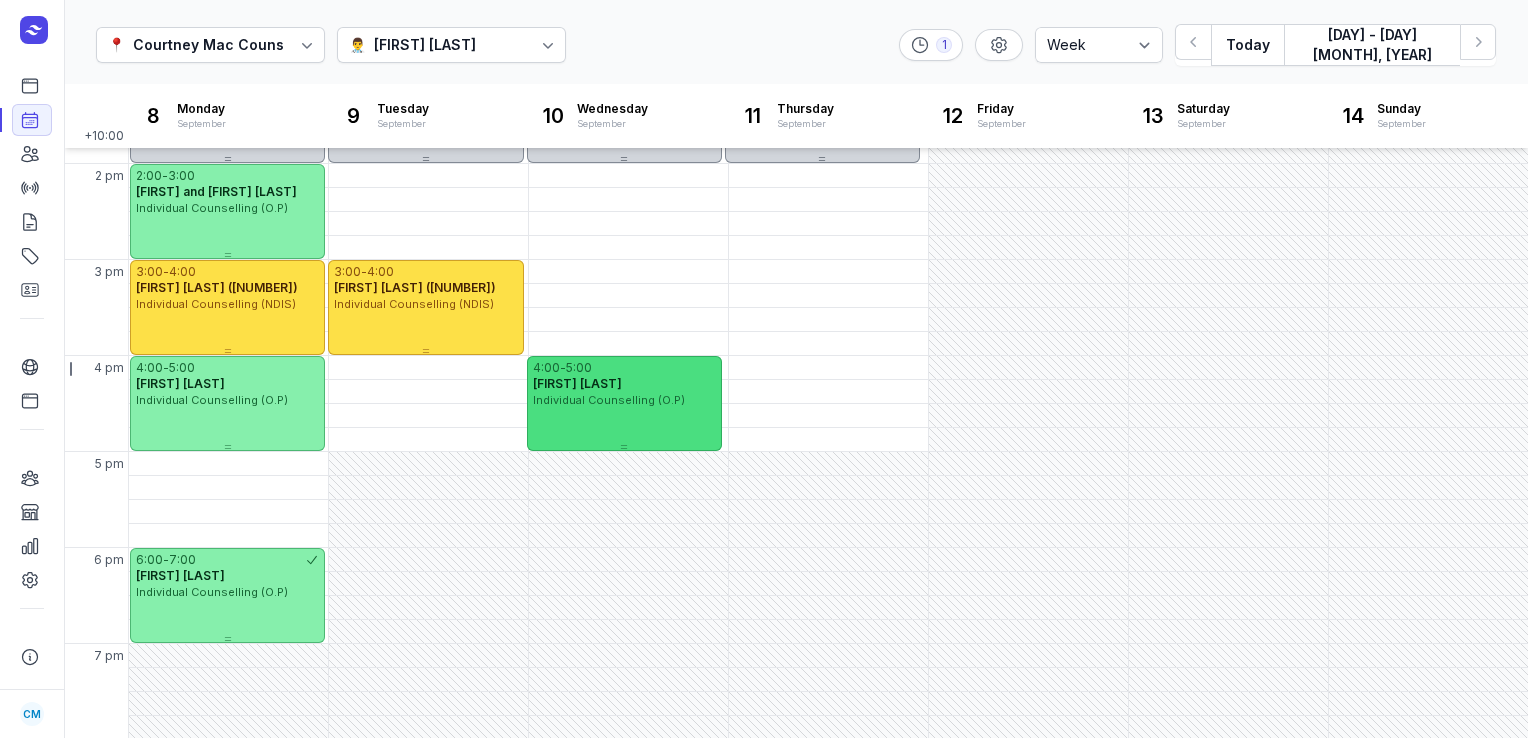 click on "[TIME] - [TIME] [FIRST] [LAST] Individual Counselling (O.P)" at bounding box center [624, 403] 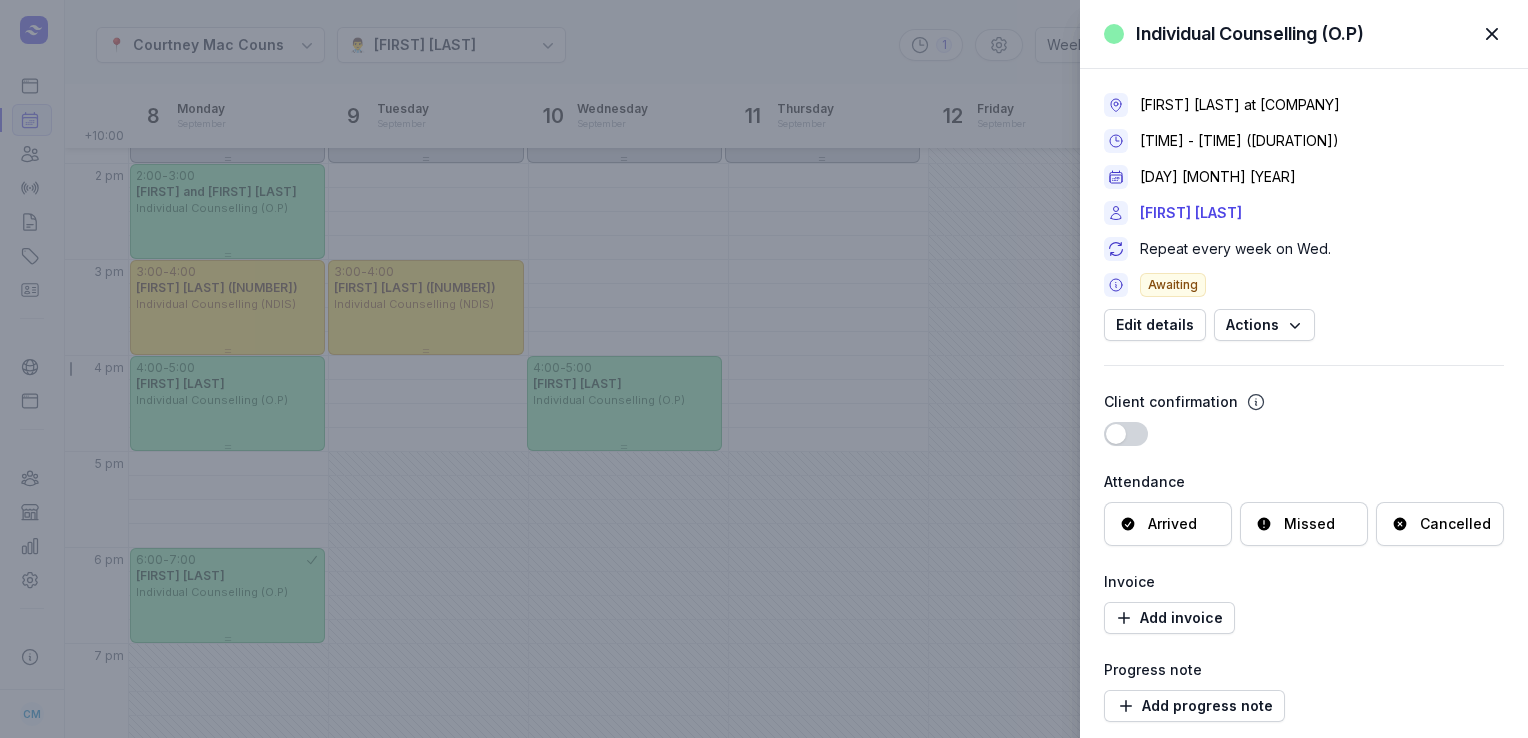 click on "Cancelled" at bounding box center [1455, 524] 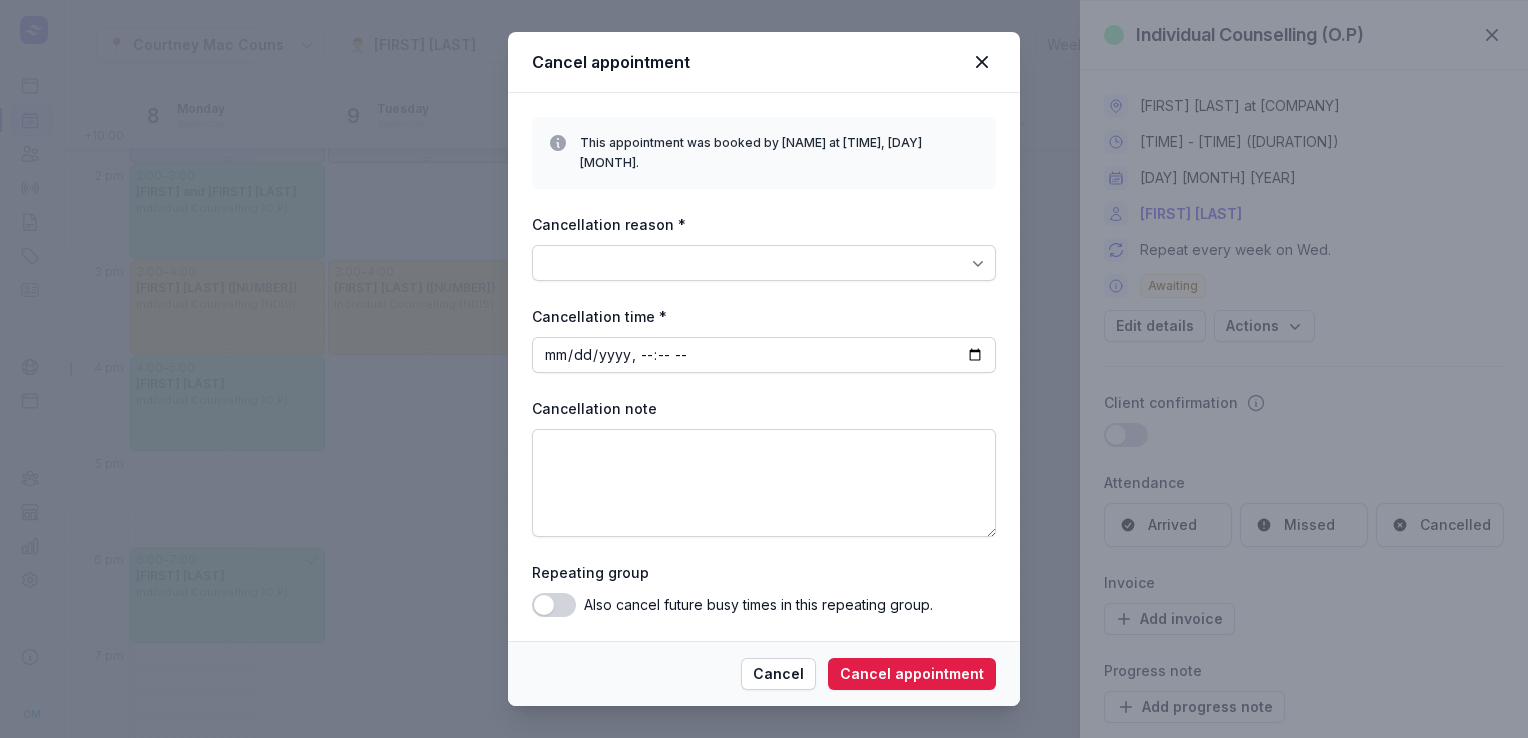 click at bounding box center (764, 263) 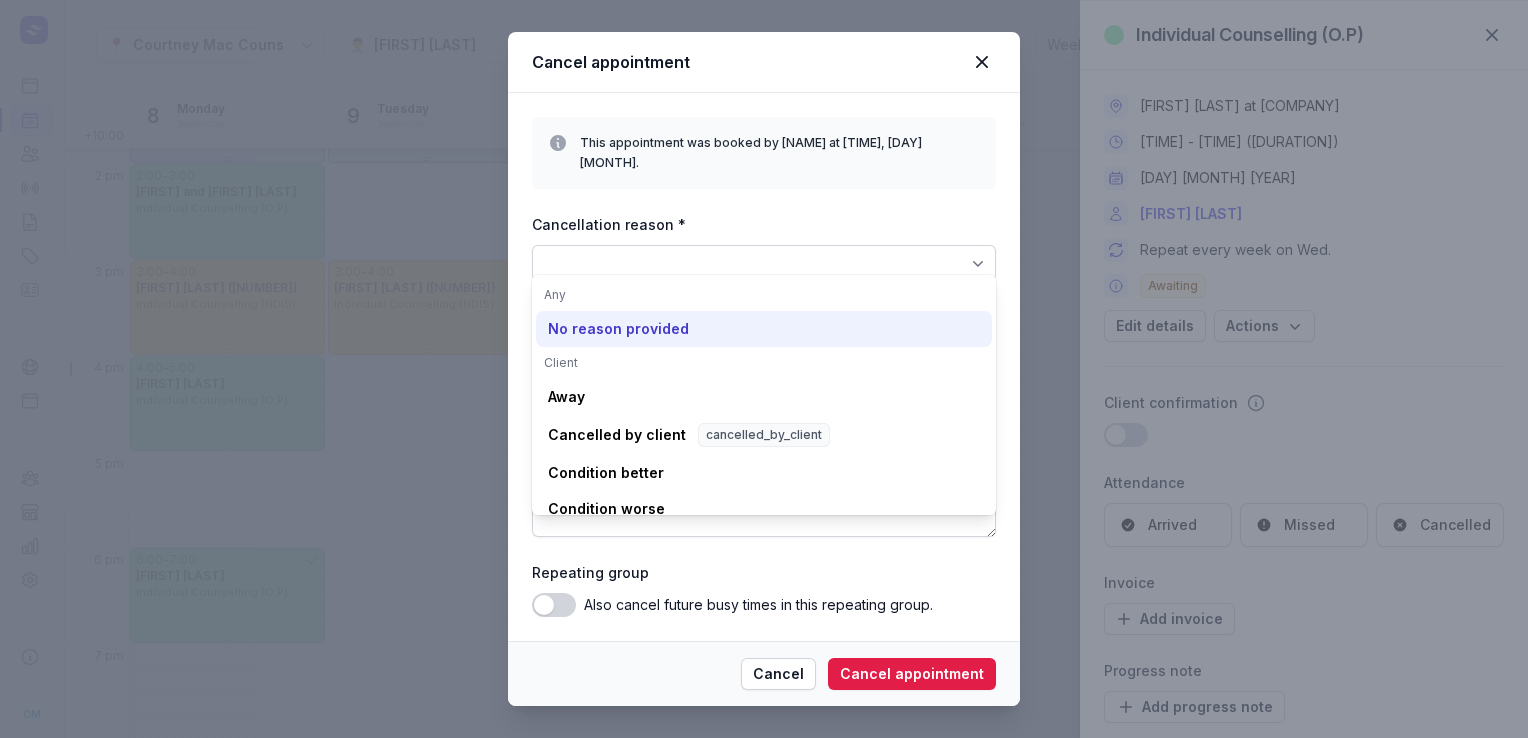 click on "No reason provided" at bounding box center [618, 329] 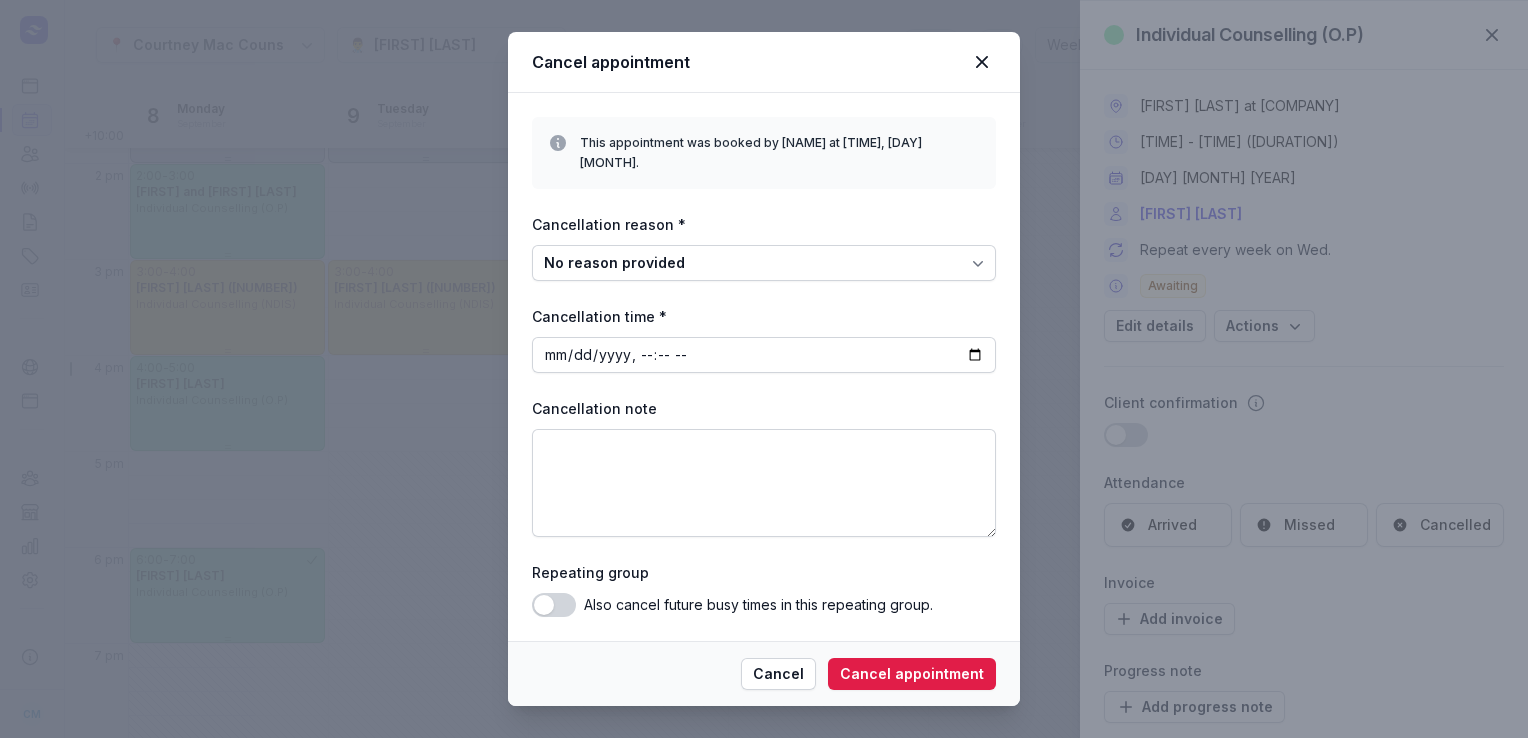 click on "Use setting" 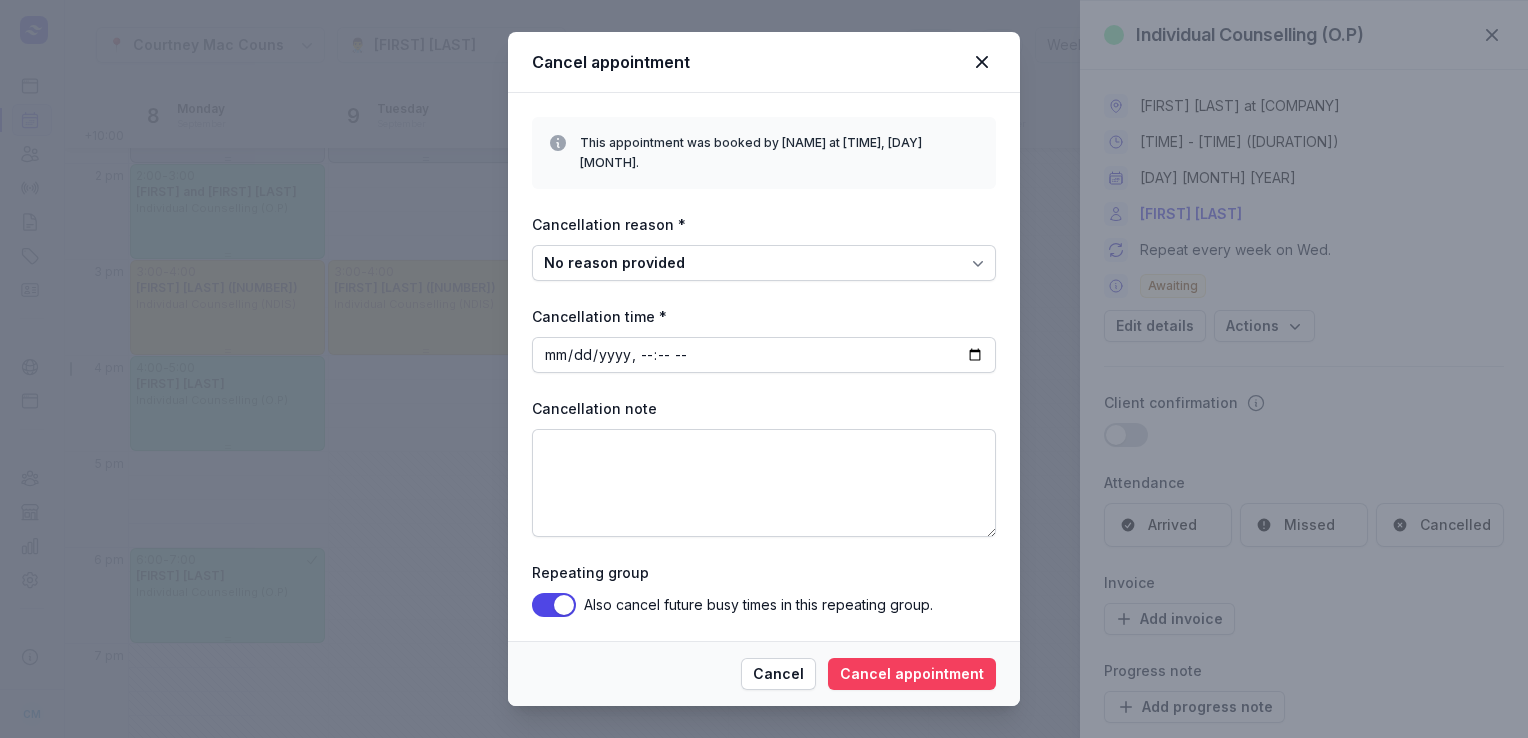 click on "Cancel appointment" at bounding box center [912, 674] 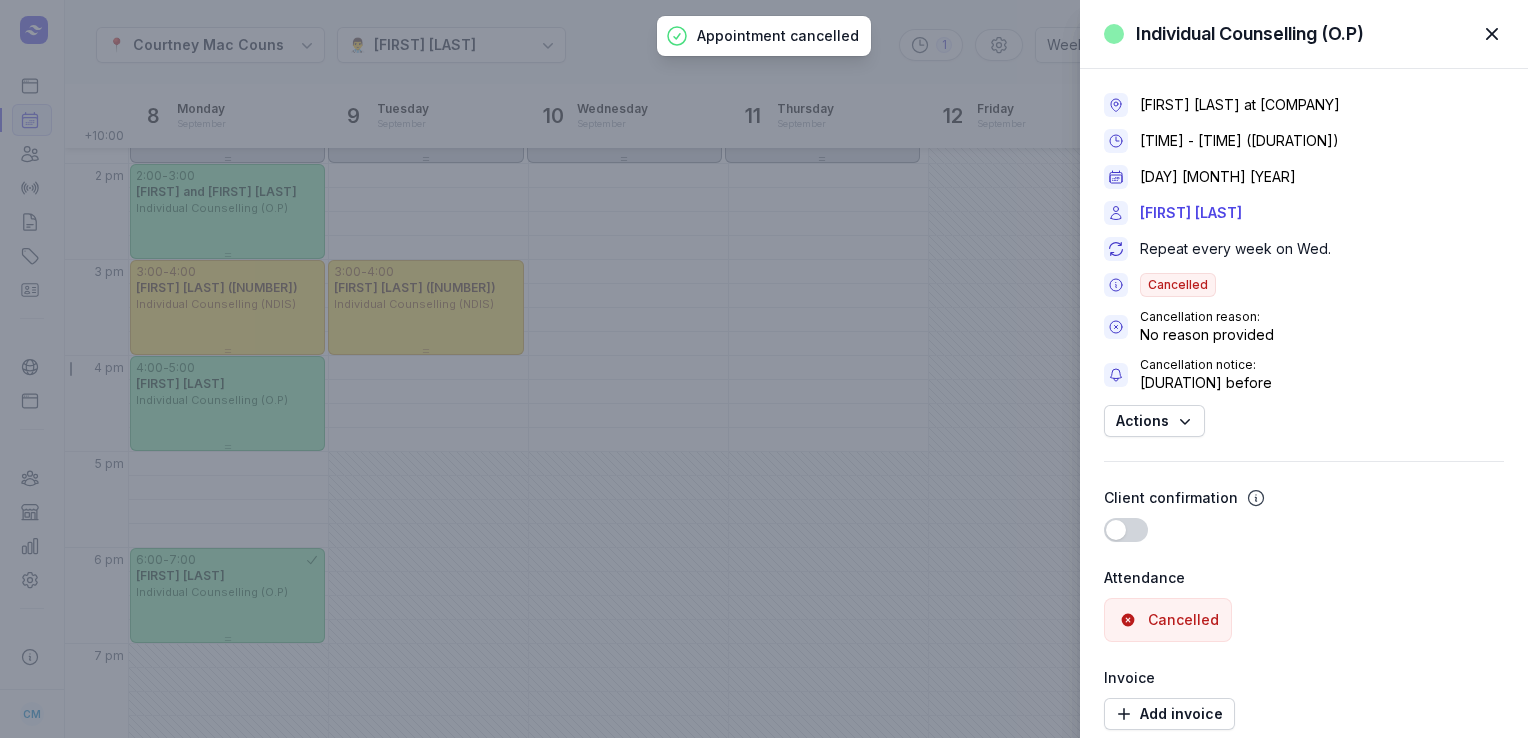 click on "Individual Counselling (O.P) Close panel [FIRST] [LAST] at [COMPANY] [TIME] - [TIME] ([DURATION]) [DAY] [MONTH] [YEAR] [FIRST] [LAST] Repeat every week on Wed. Cancelled Cancellation reason: No reason provided Cancellation notice: [DURATION] before  Actions  Client confirmation Use setting Attendance Cancelled Invoice  Add invoice  Progress note  Add progress note  Internal comments" at bounding box center [764, 369] 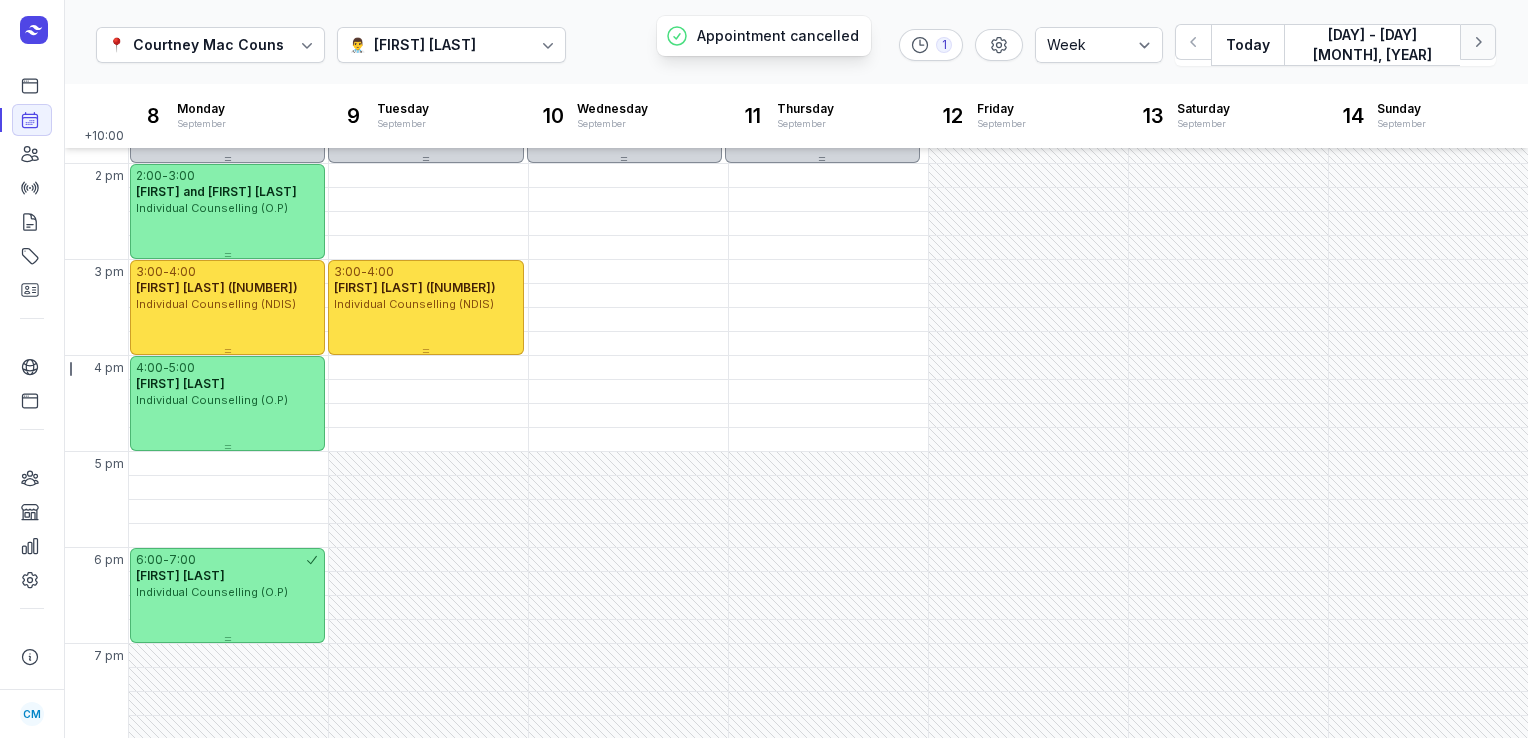 click 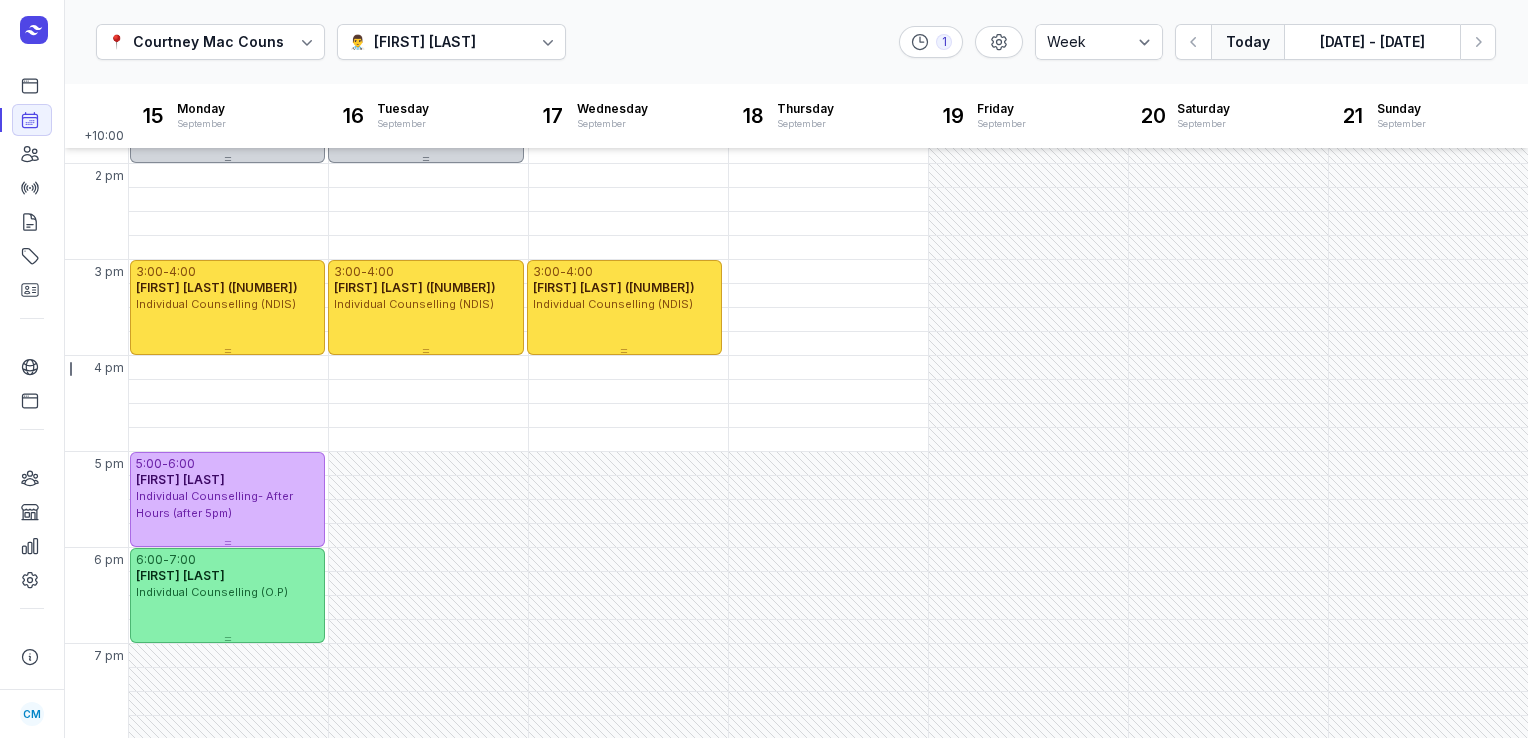 click on "Today" at bounding box center (1247, 42) 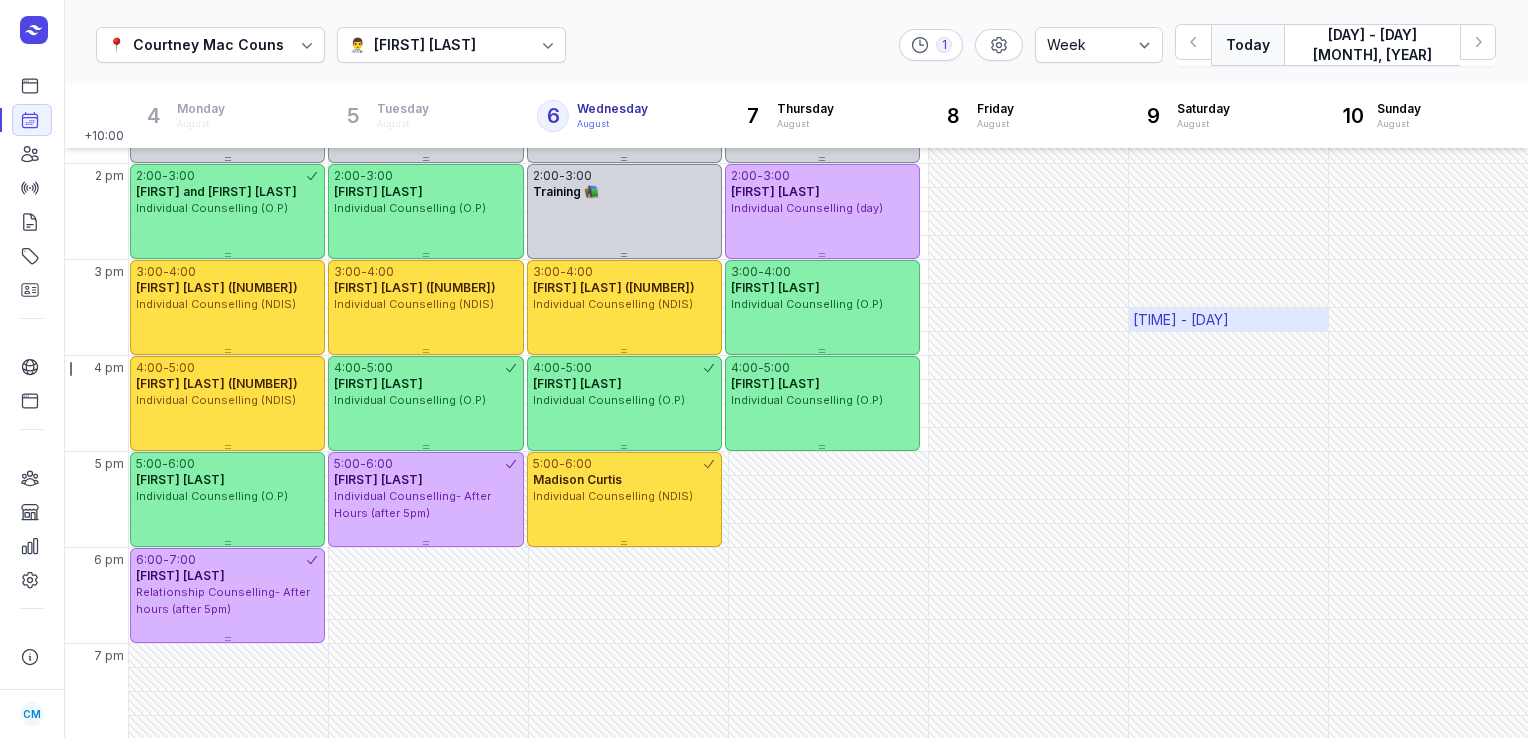 click on "[TIME] - [DAY]" at bounding box center (1181, 320) 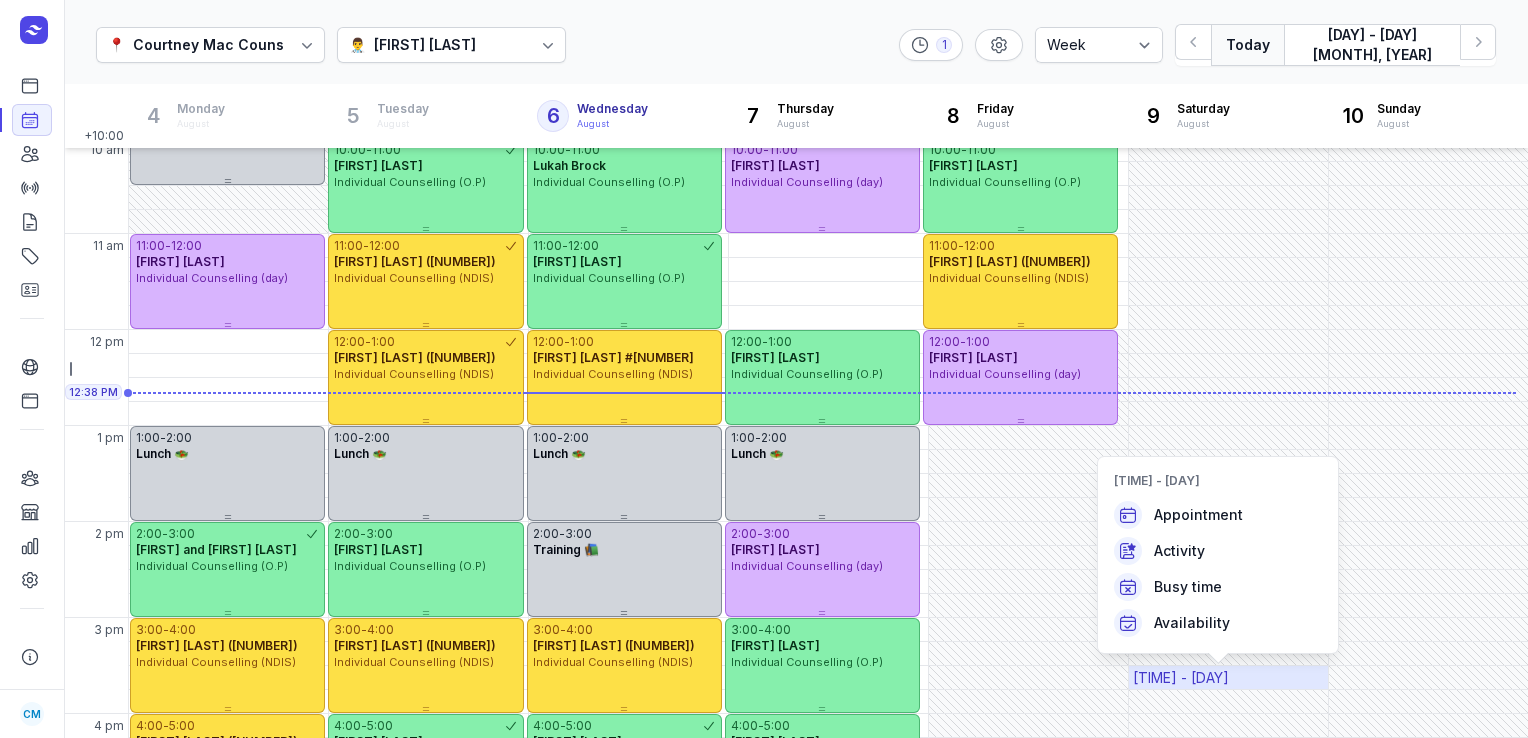scroll, scrollTop: 201, scrollLeft: 0, axis: vertical 